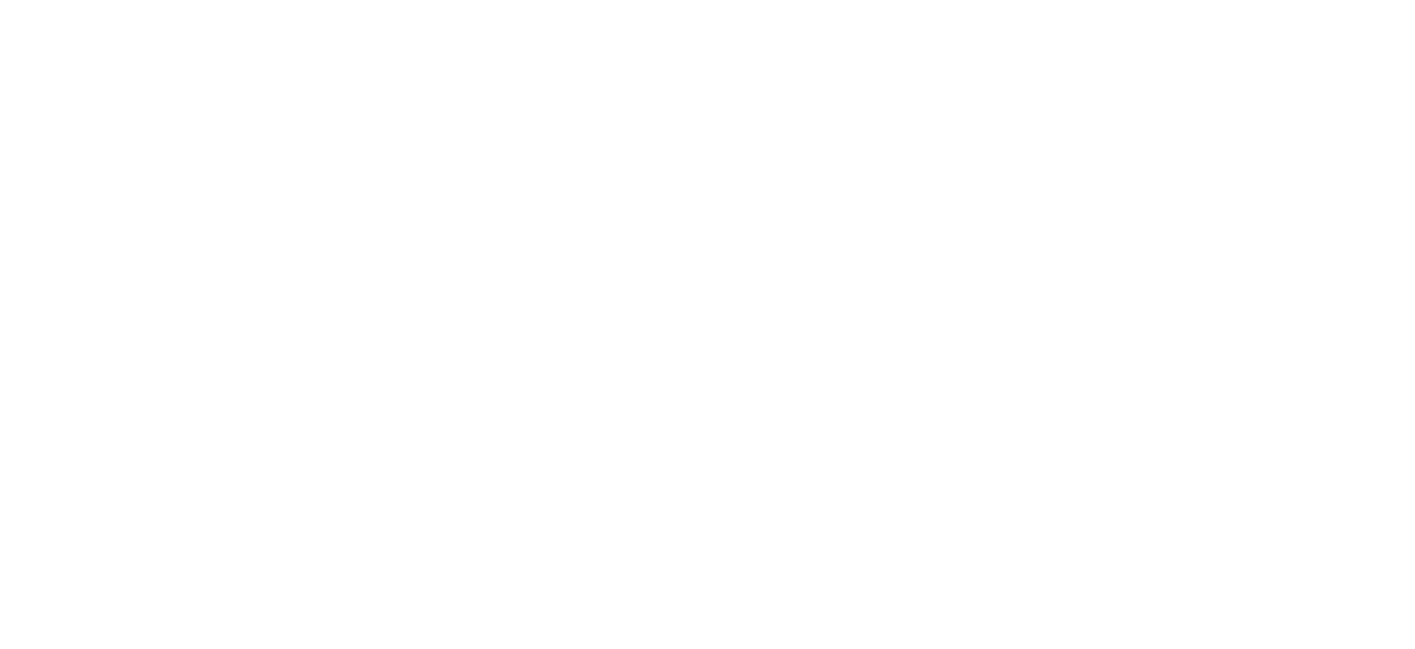 scroll, scrollTop: 0, scrollLeft: 0, axis: both 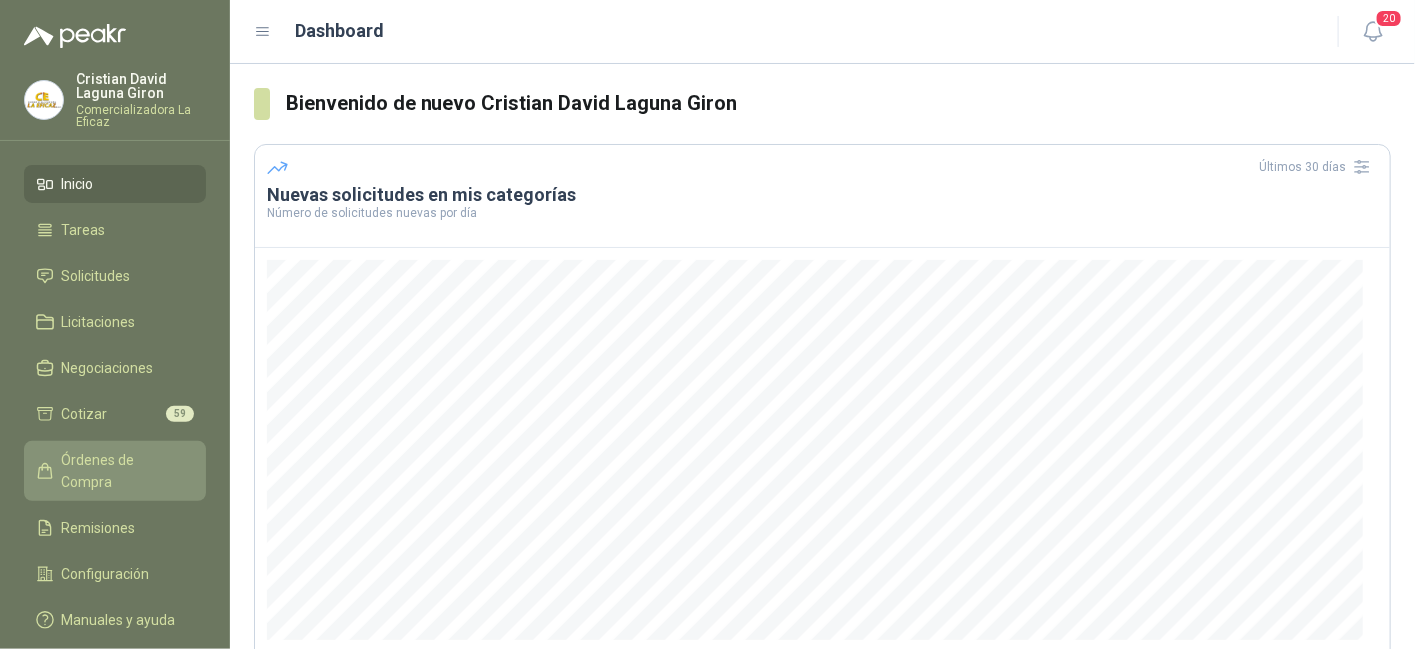 click on "Órdenes de Compra" at bounding box center [124, 471] 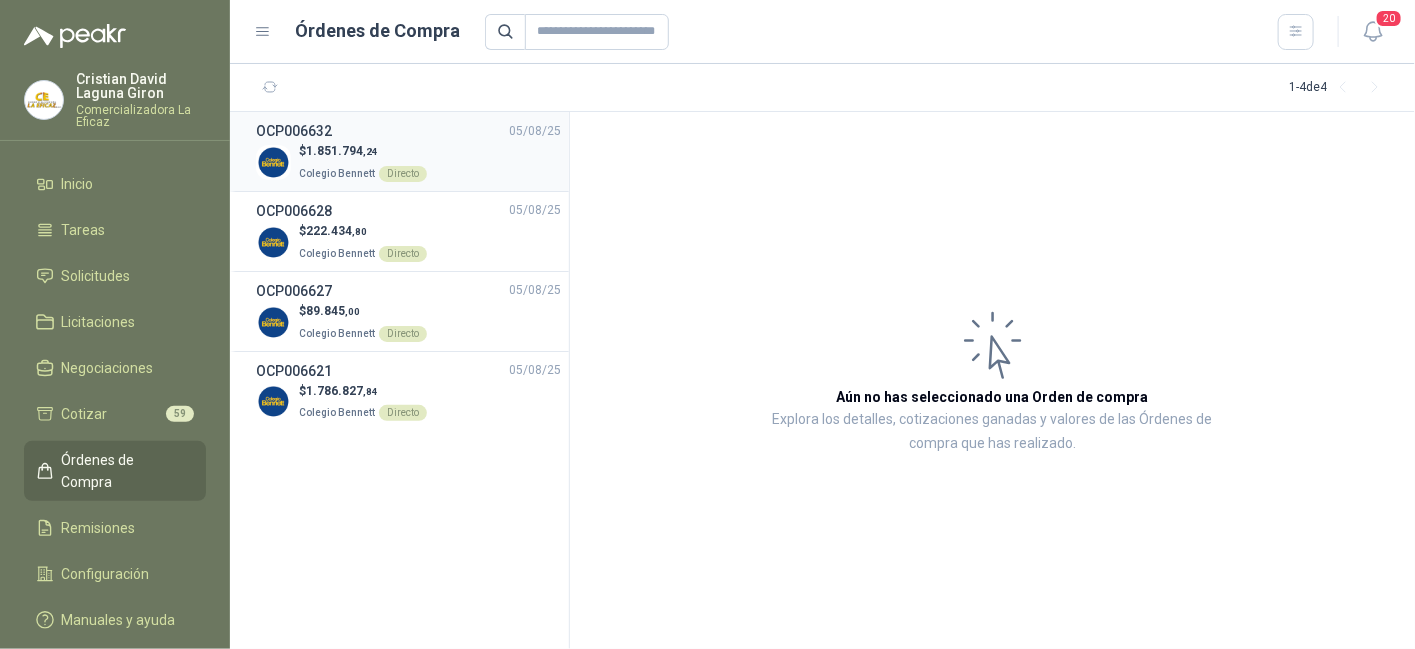click on "Colegio Bennett Directo" at bounding box center (363, 172) 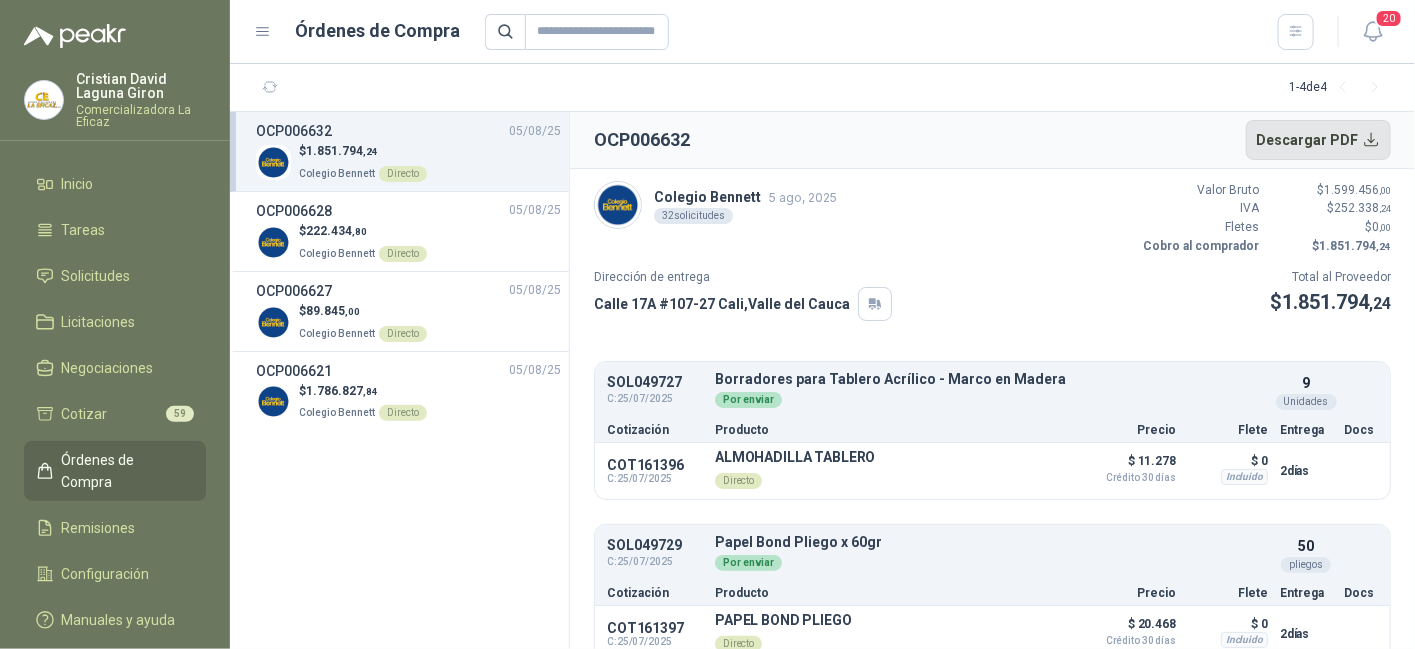 click on "Descargar PDF" at bounding box center (1319, 140) 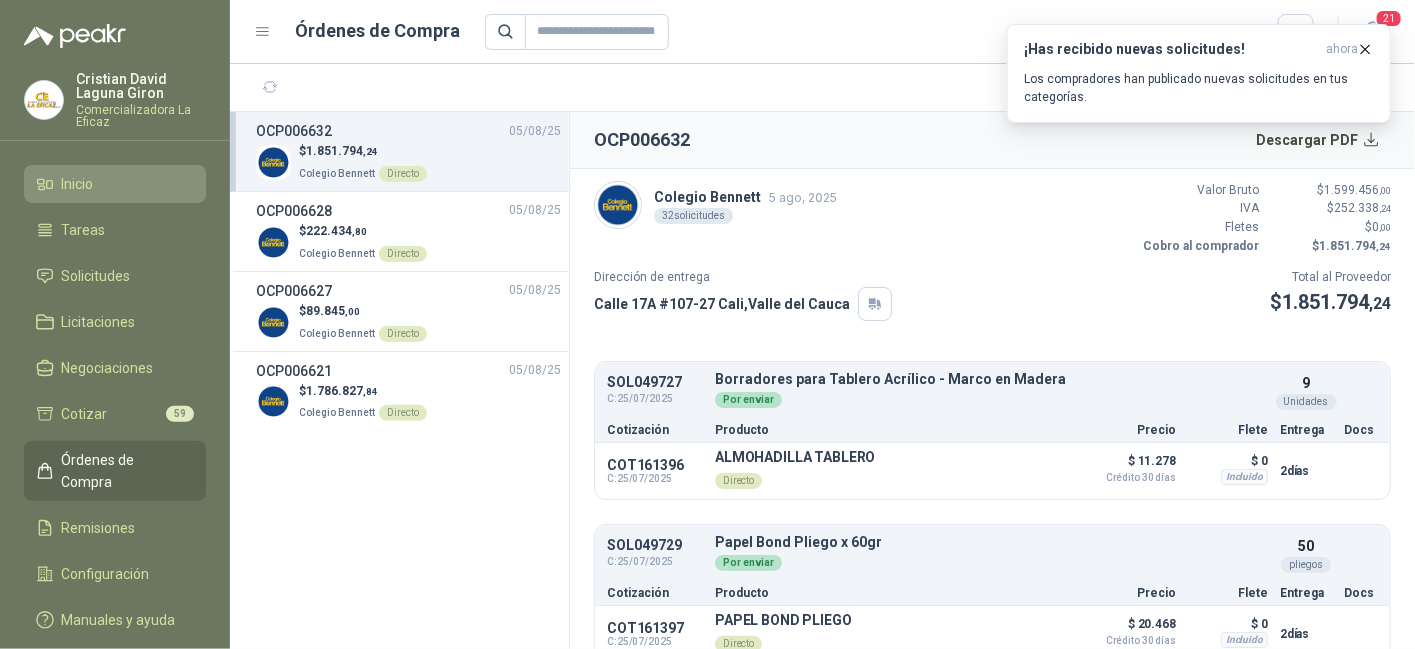 click on "Inicio" at bounding box center (78, 184) 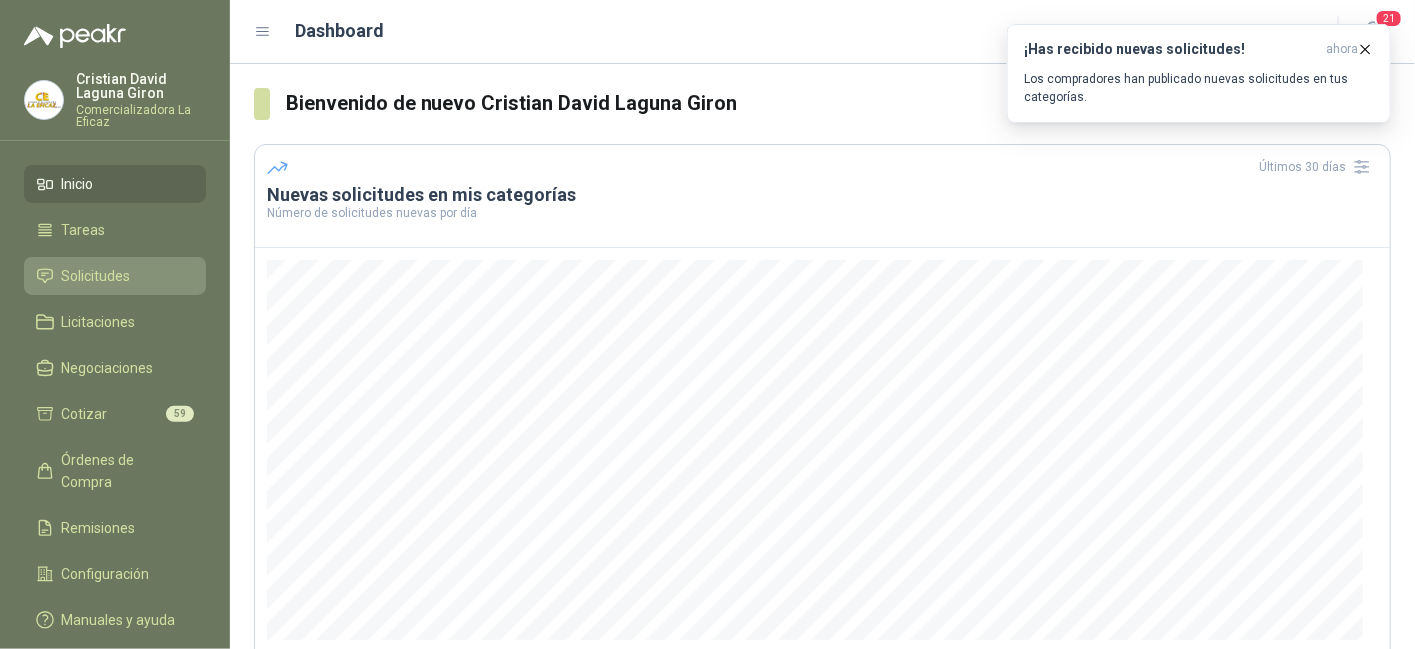 click on "Solicitudes" at bounding box center (96, 276) 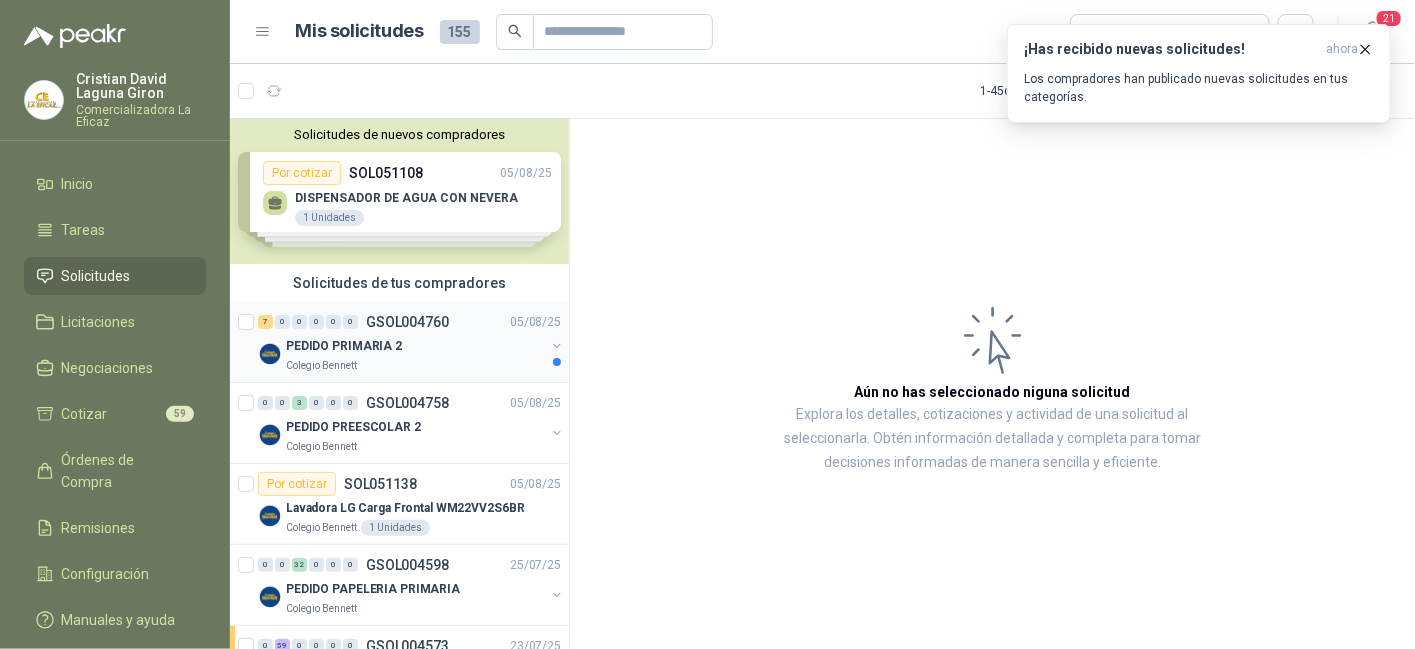 click on "PEDIDO PRIMARIA 2" at bounding box center (344, 346) 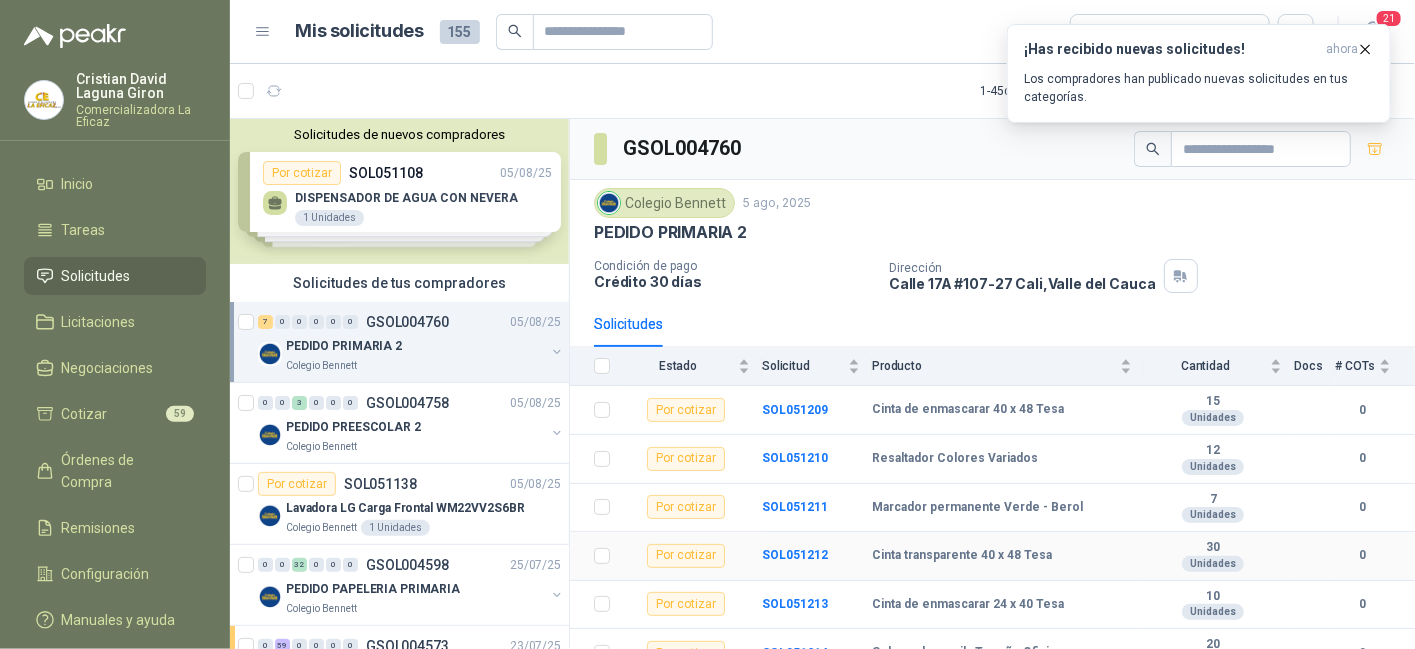 scroll, scrollTop: 70, scrollLeft: 0, axis: vertical 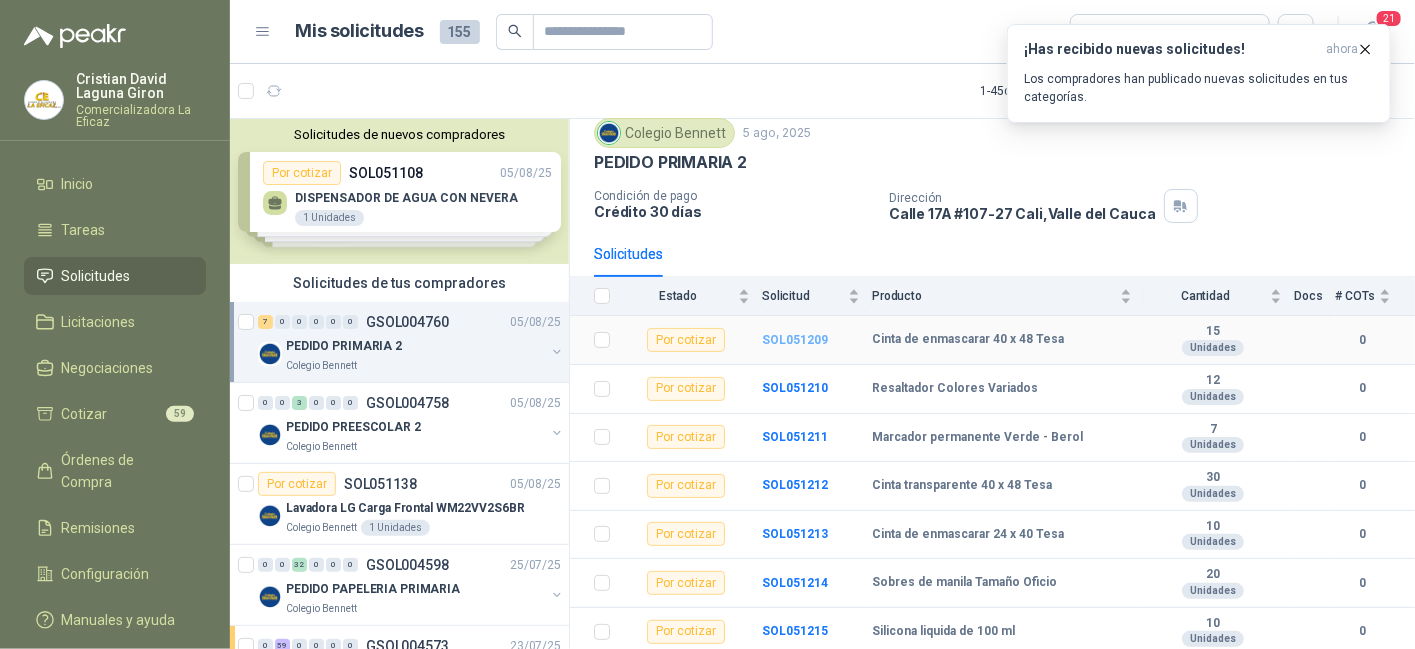 click on "SOL051209" at bounding box center [795, 340] 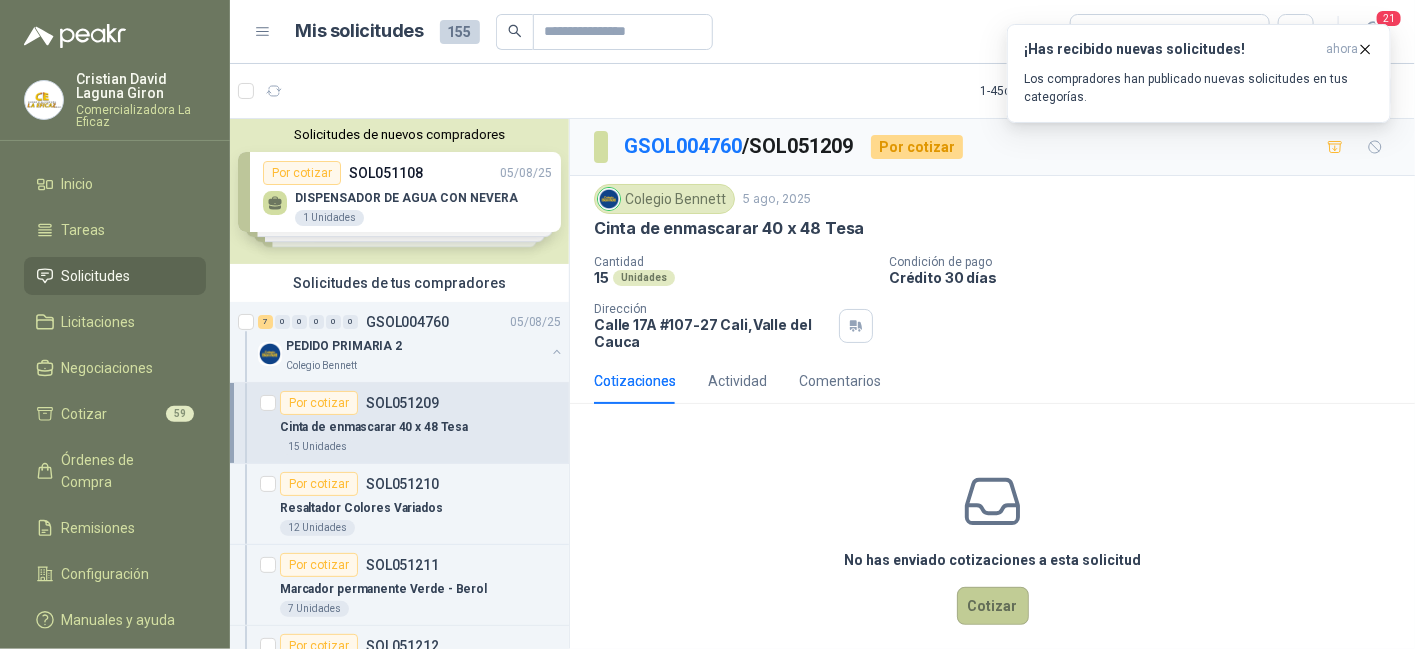 click on "Cotizar" at bounding box center [993, 606] 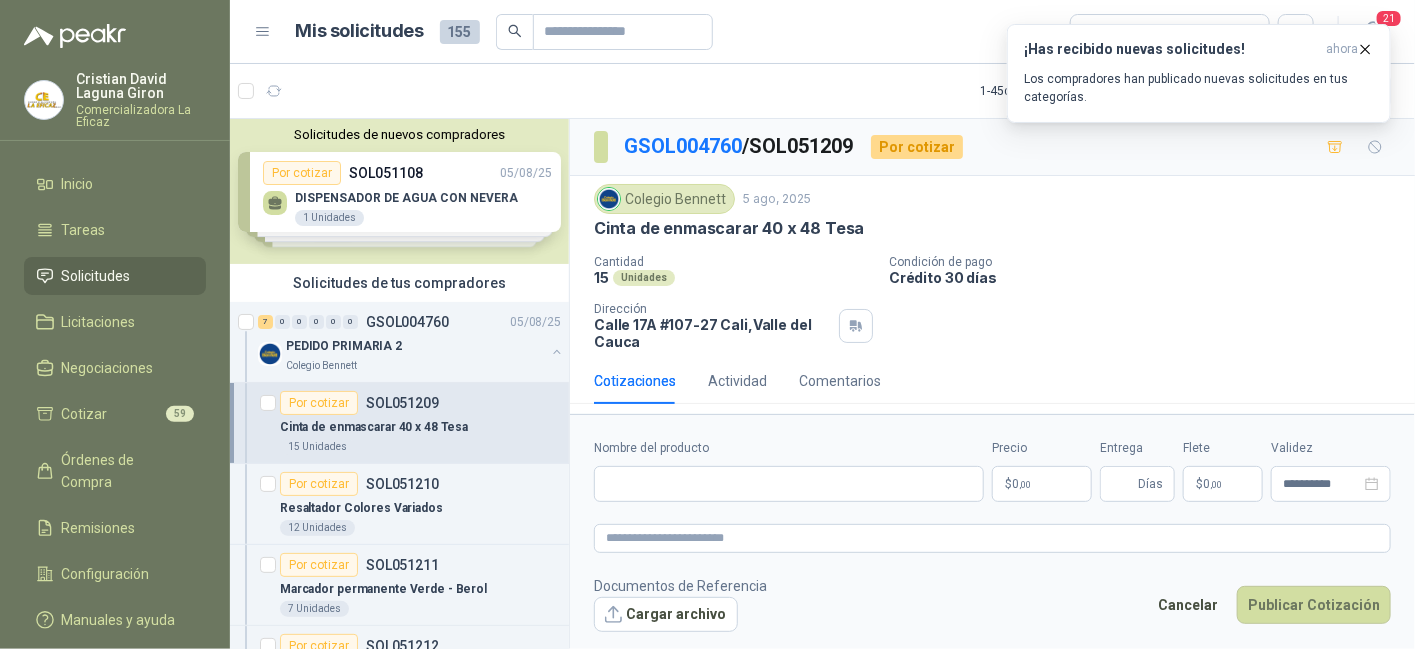 type 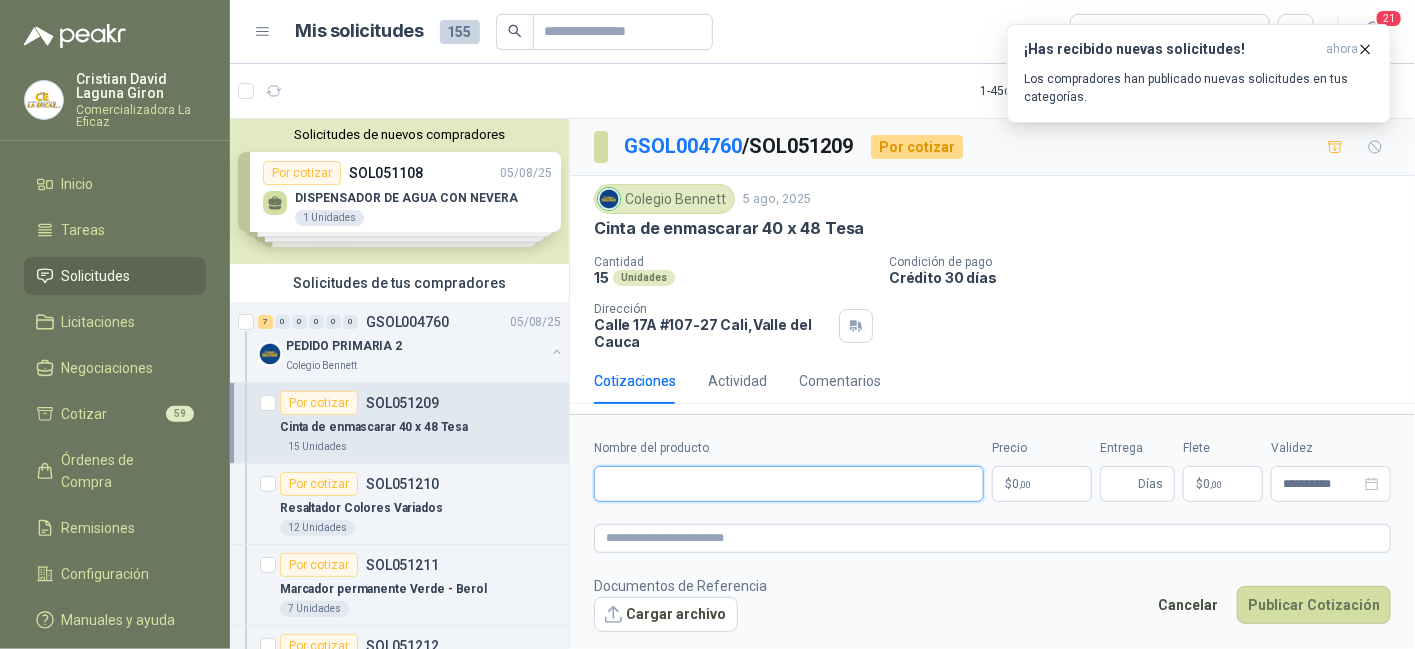 click on "Nombre del producto" at bounding box center [789, 484] 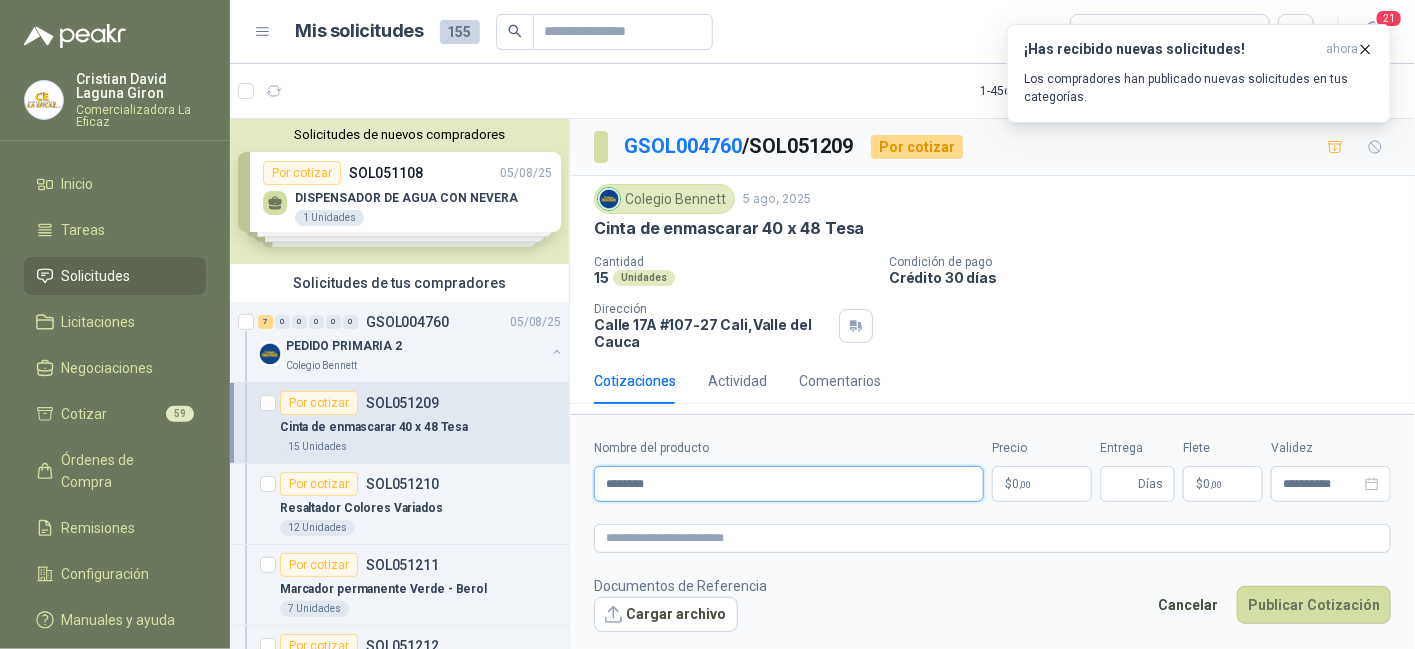 type on "**********" 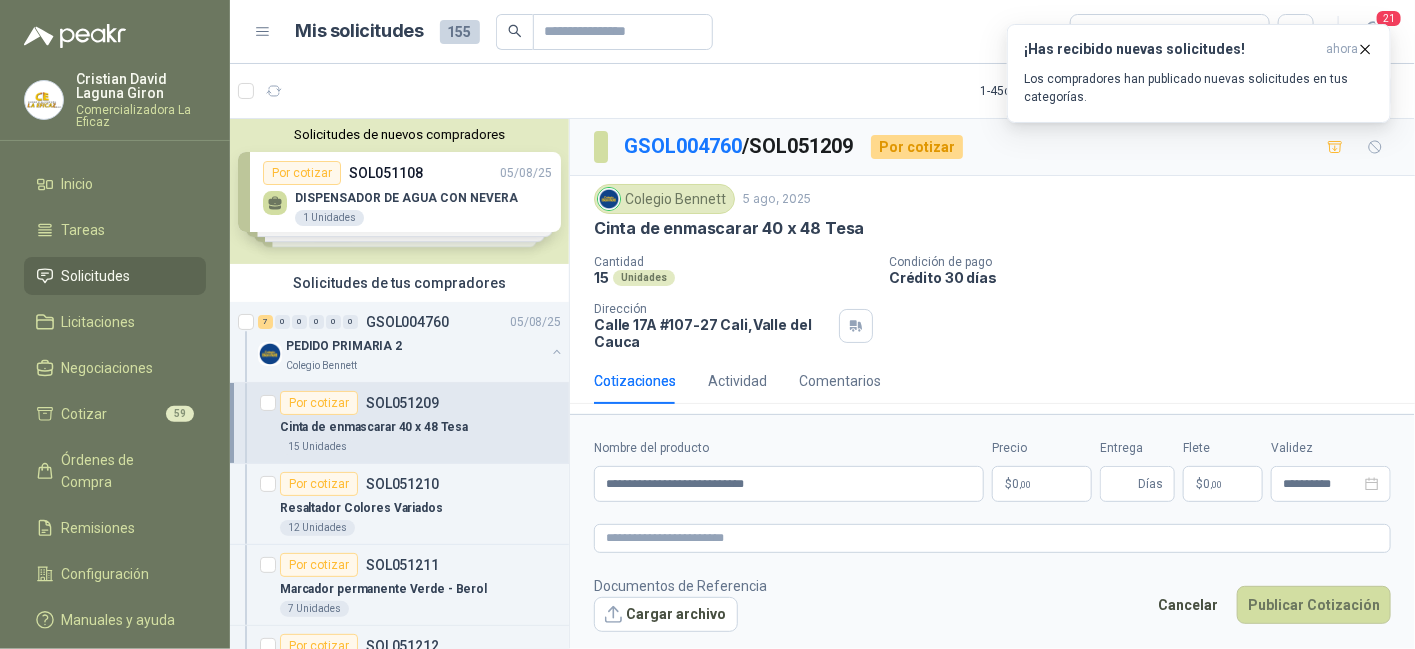 click on "$  0 ,00" at bounding box center (1042, 484) 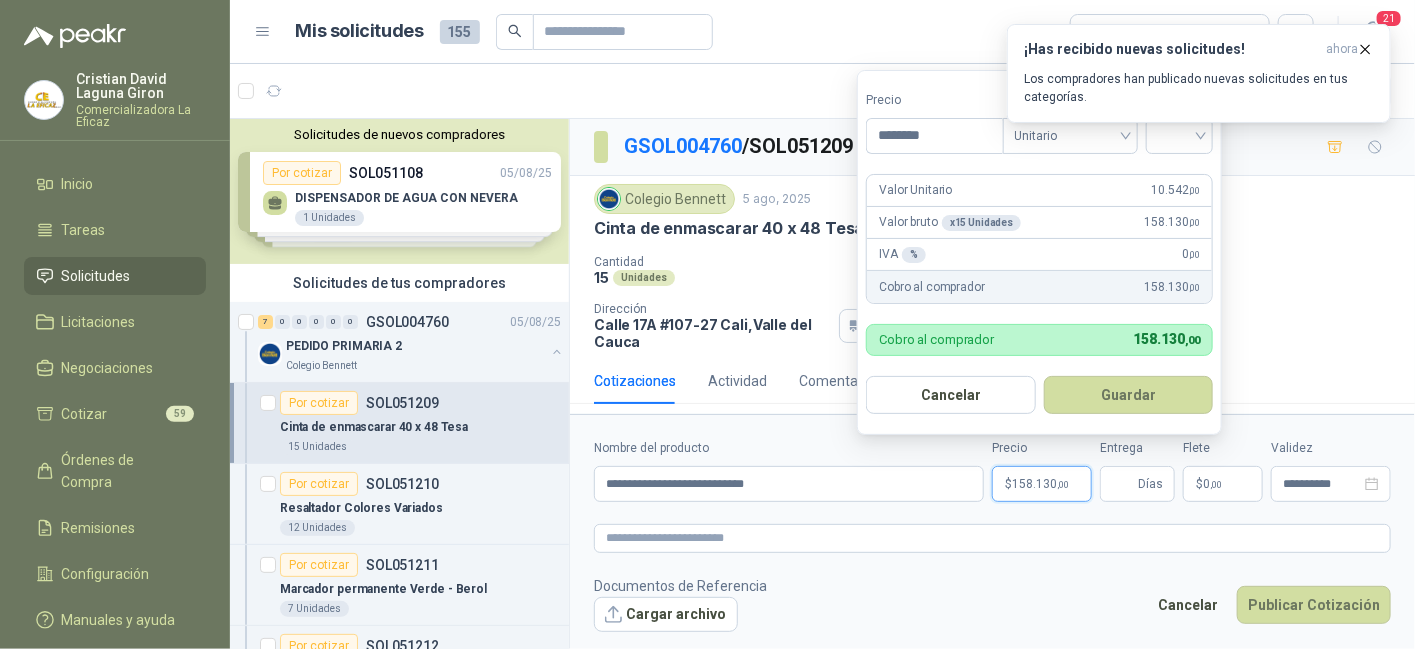 type on "********" 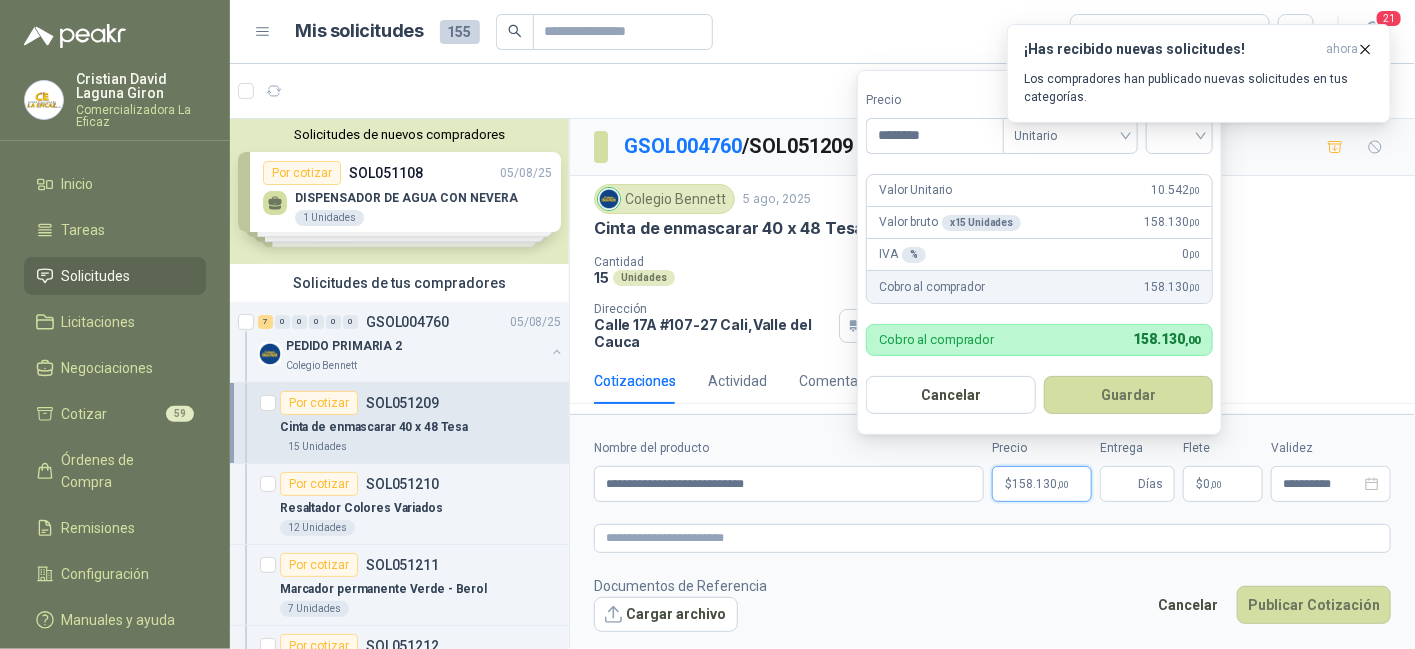 click on "¡Has recibido nuevas solicitudes! ahora   Los compradores han publicado nuevas solicitudes en tus categorías." at bounding box center [1199, 73] 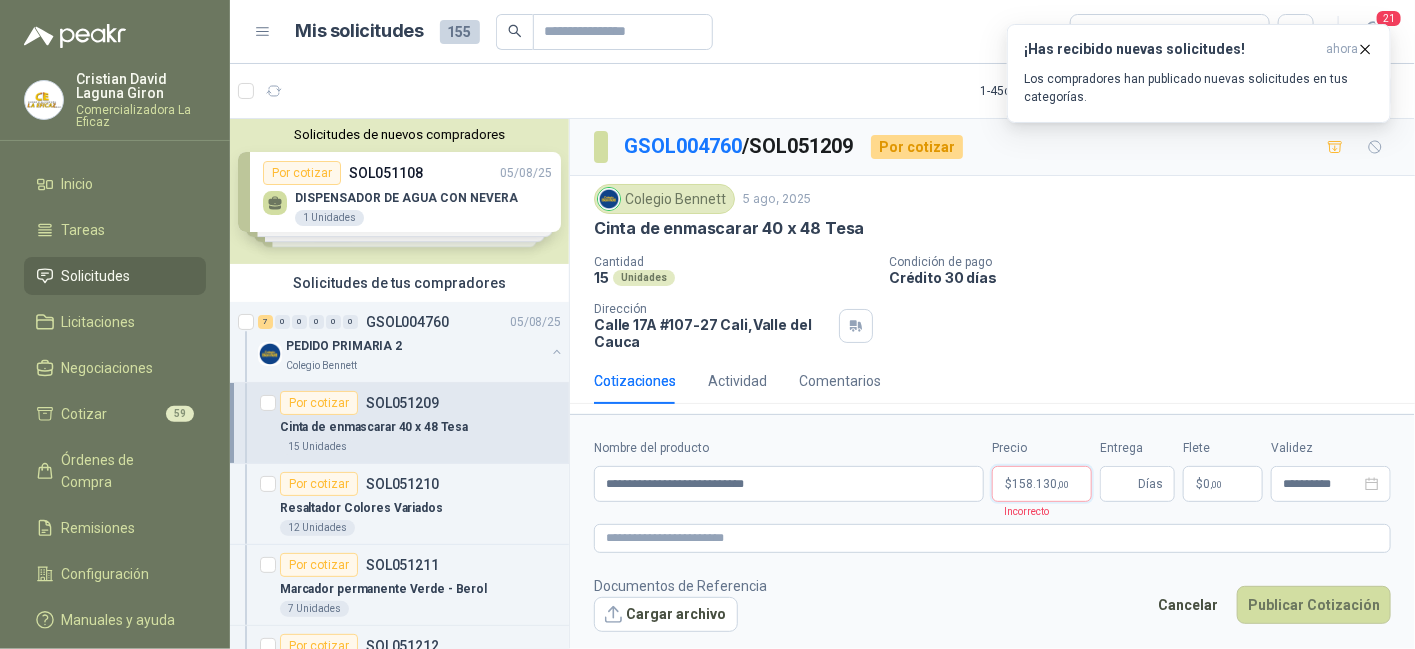 click on "158.130 ,00" at bounding box center [1040, 484] 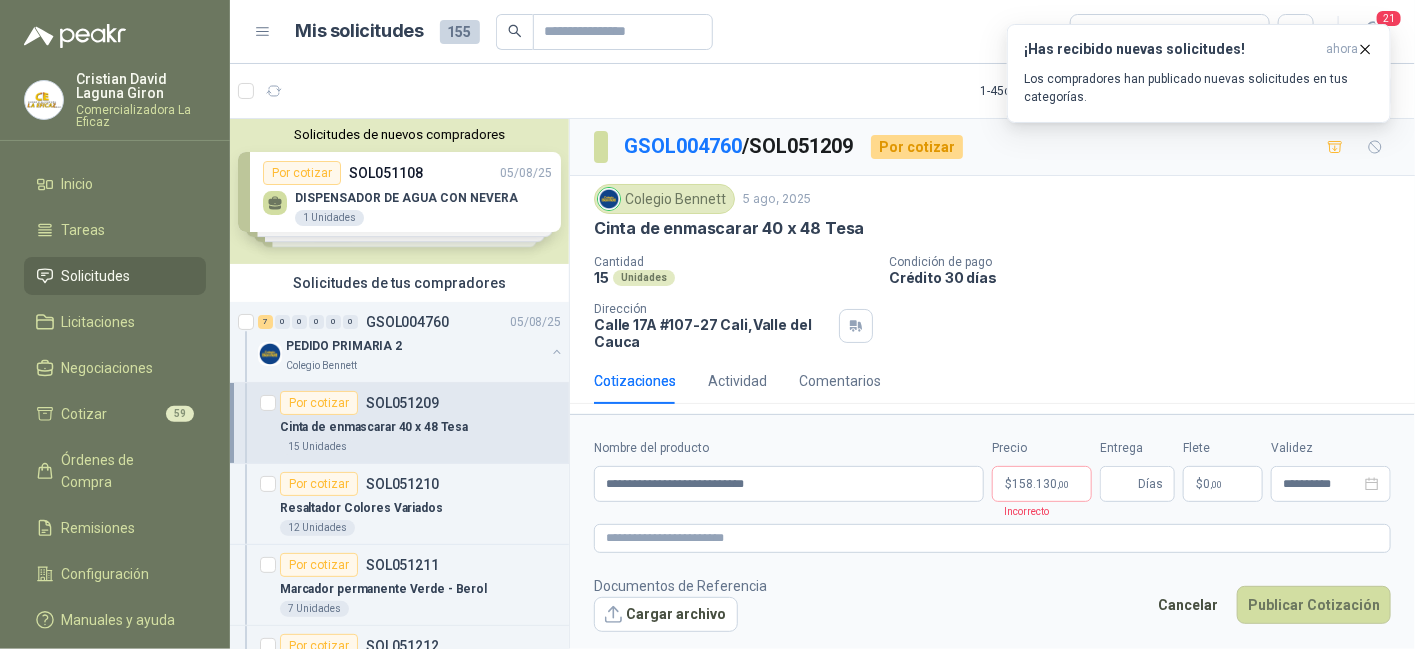 click on "¡Has recibido nuevas solicitudes! ahora   Los compradores han publicado nuevas solicitudes en tus categorías." at bounding box center (1199, 73) 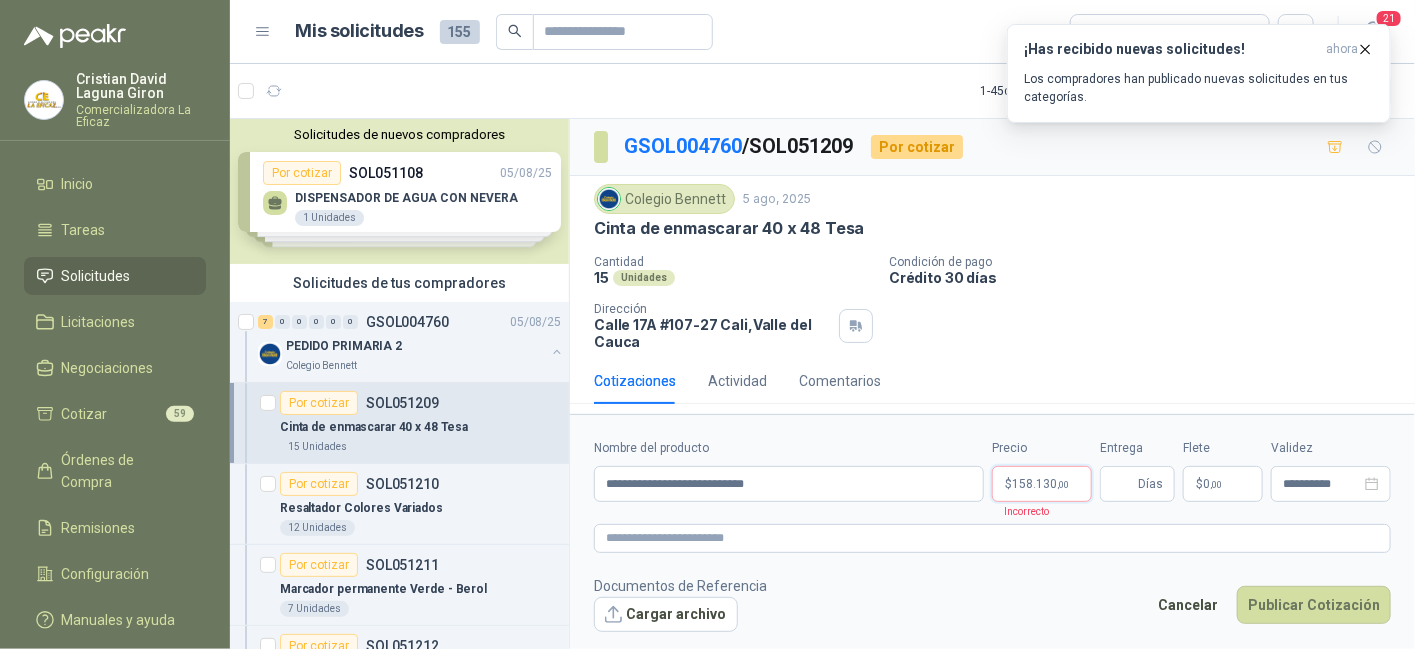 click on "$  158.130 ,00" at bounding box center [1042, 484] 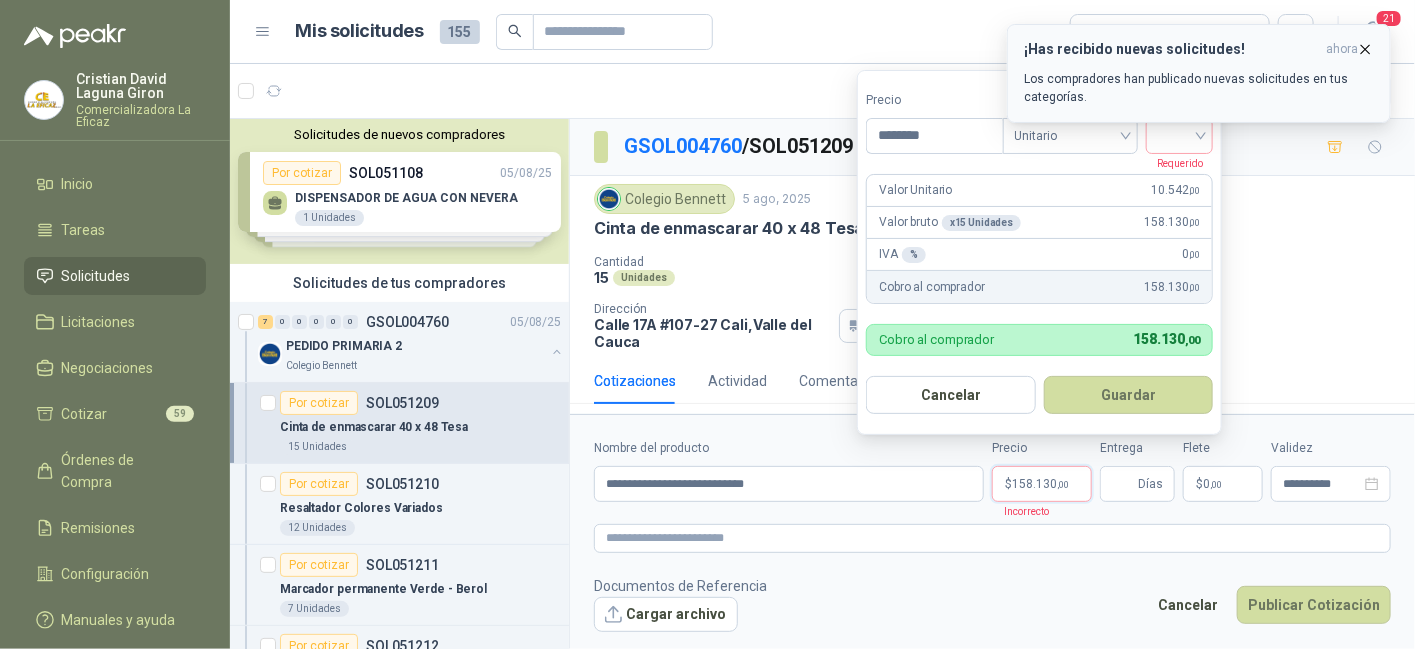 click 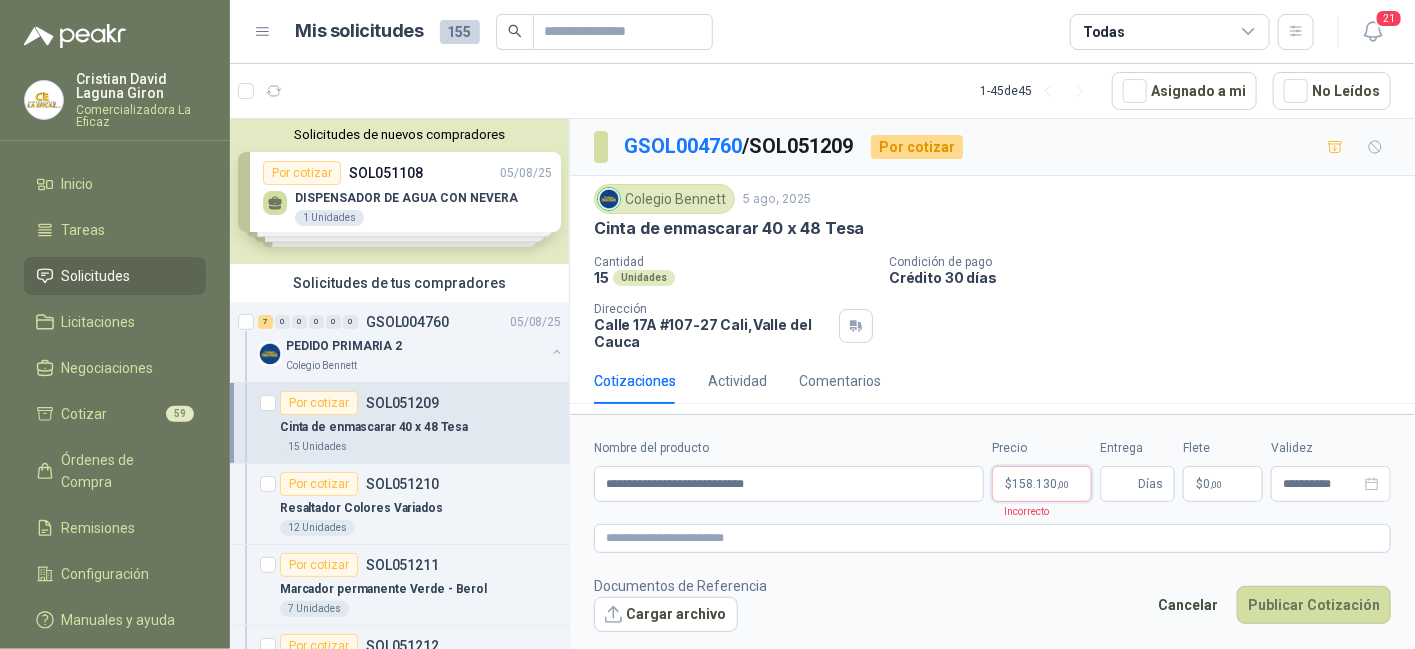 click on "$  158.130 ,00" at bounding box center (1042, 484) 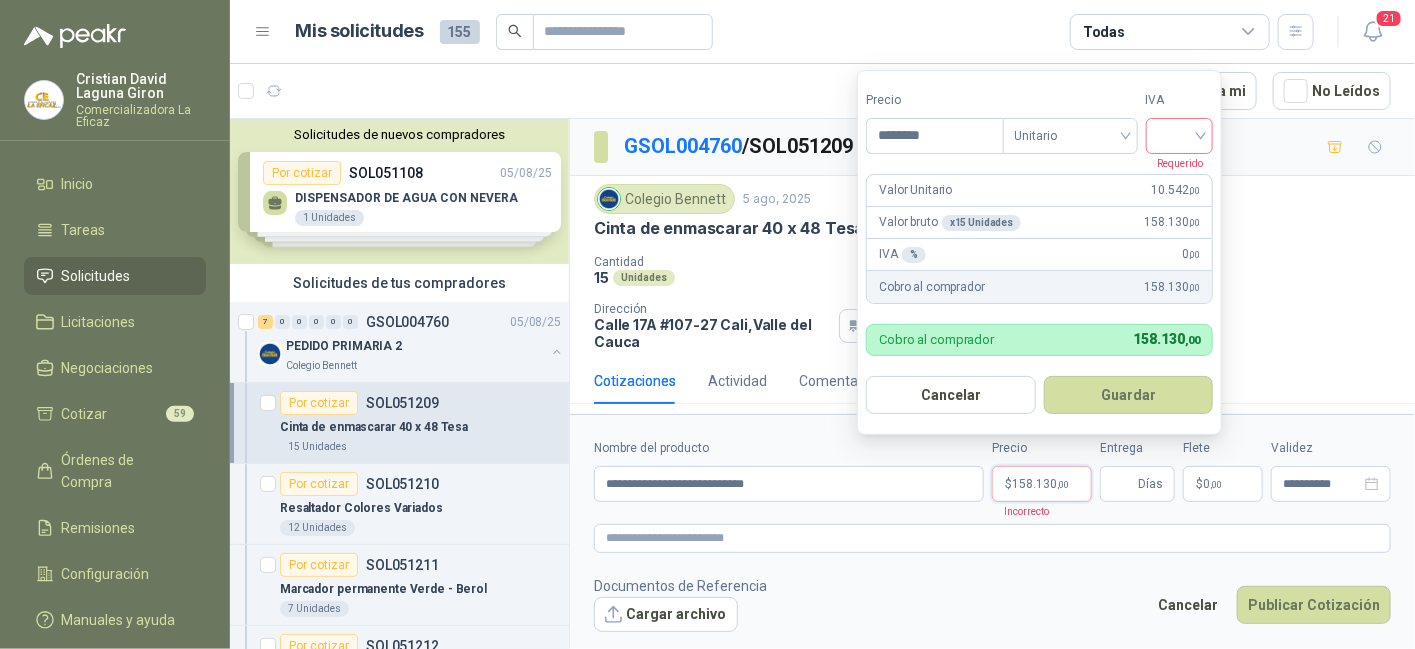click at bounding box center [1180, 136] 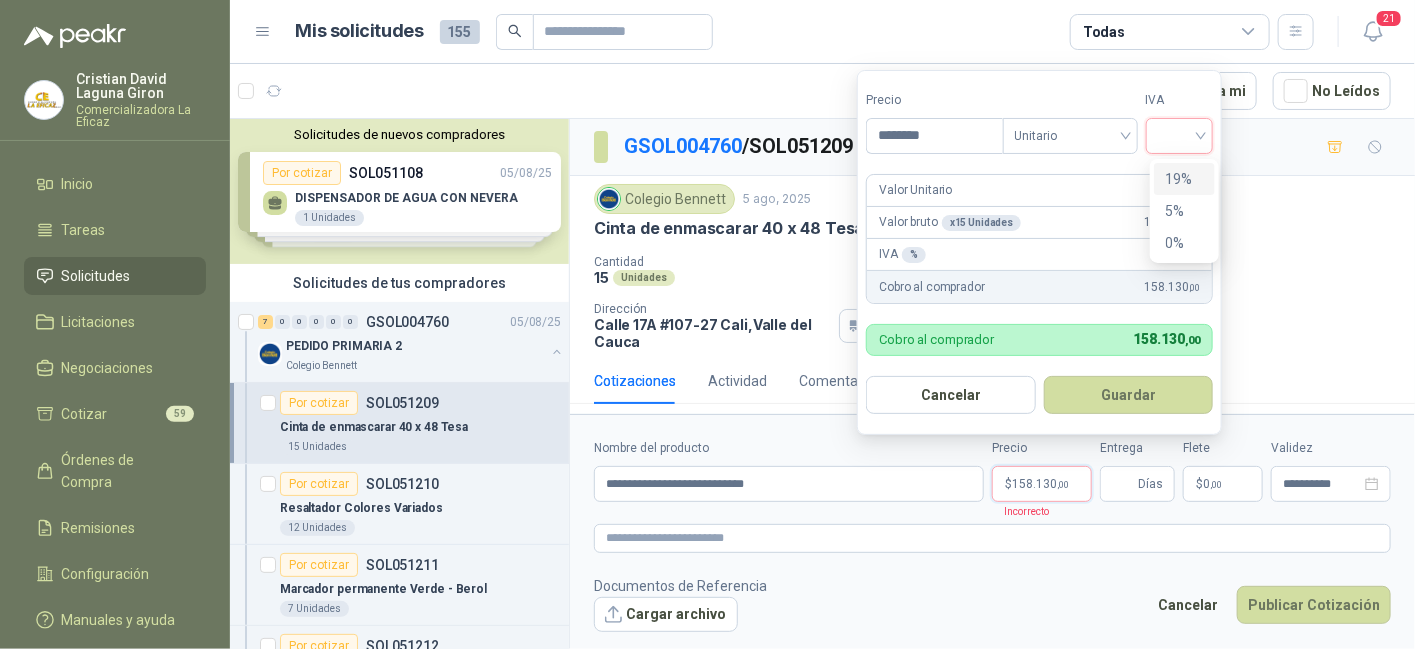 click on "19%" at bounding box center [1184, 179] 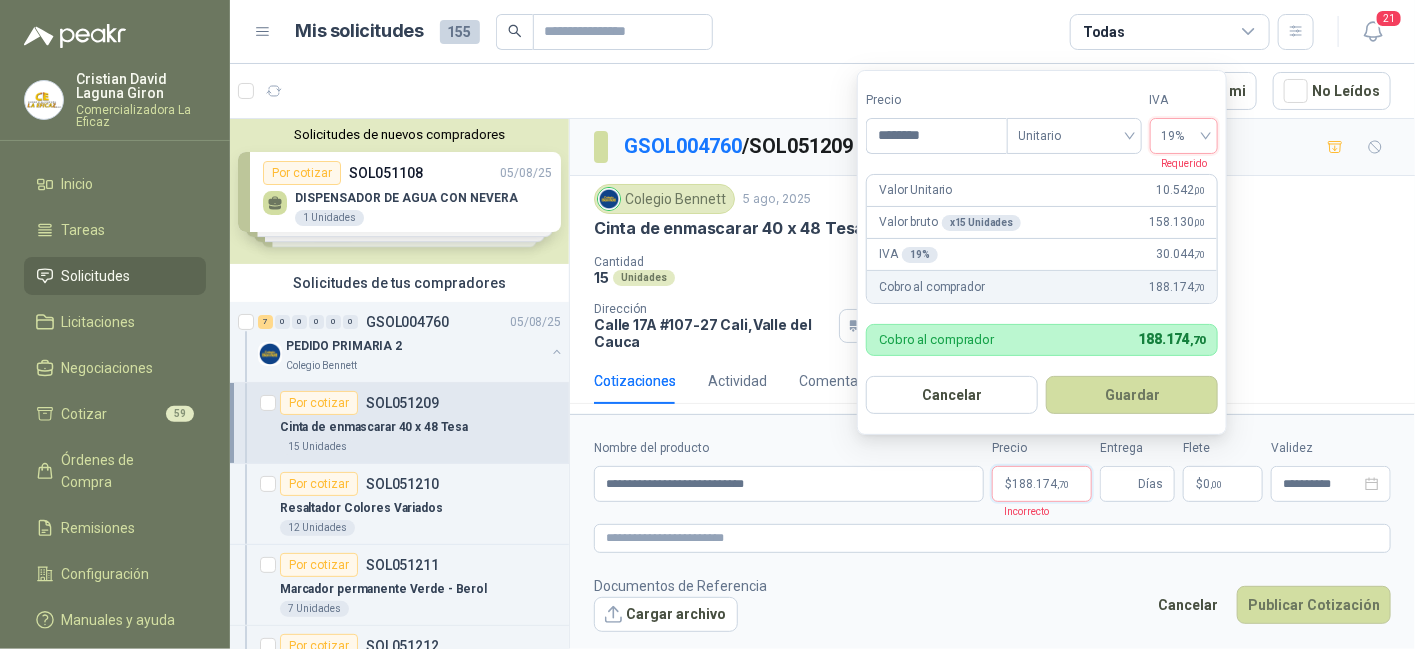 drag, startPoint x: 1131, startPoint y: 395, endPoint x: 1137, endPoint y: 409, distance: 15.231546 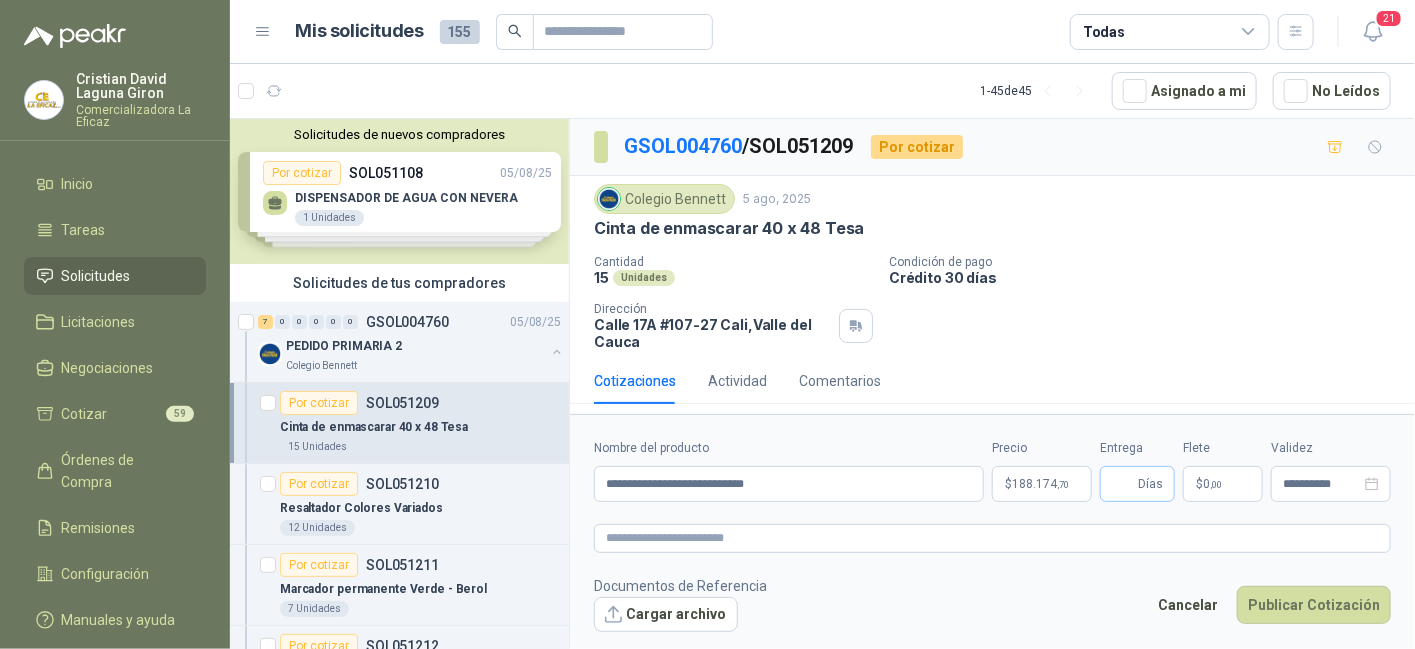 click on "Días" at bounding box center (1150, 484) 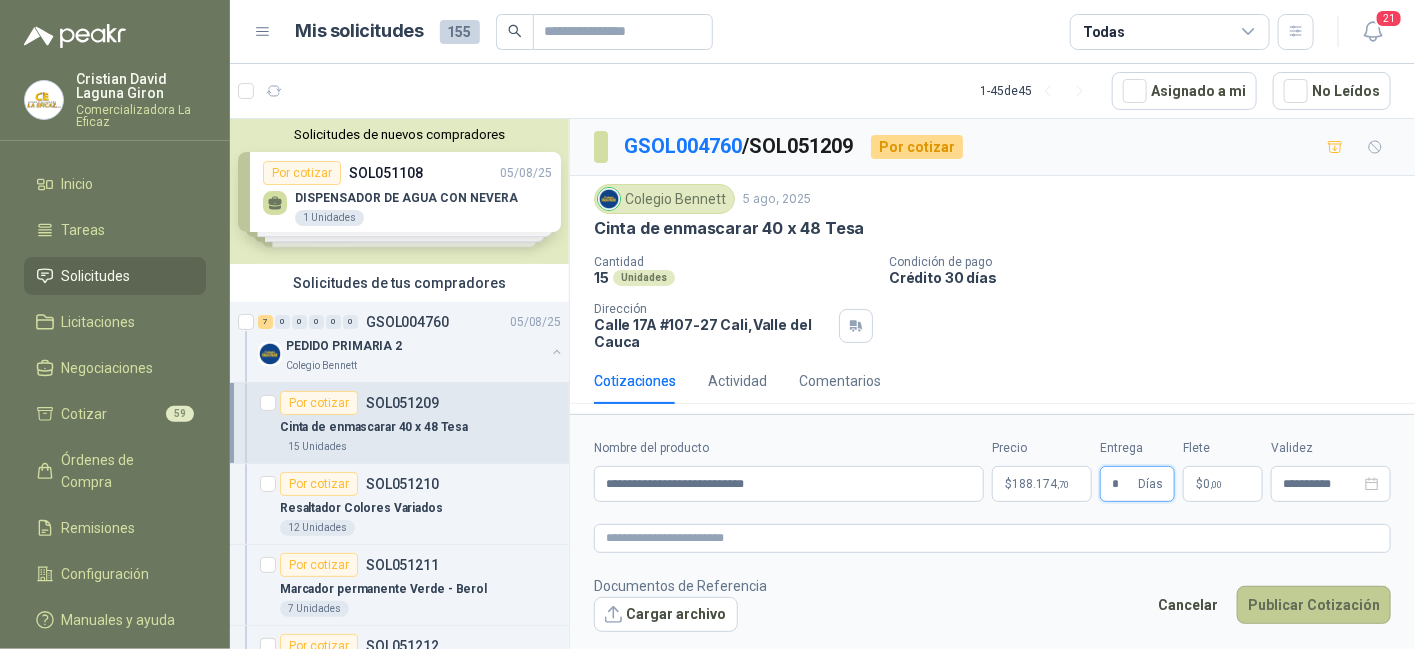 type on "*" 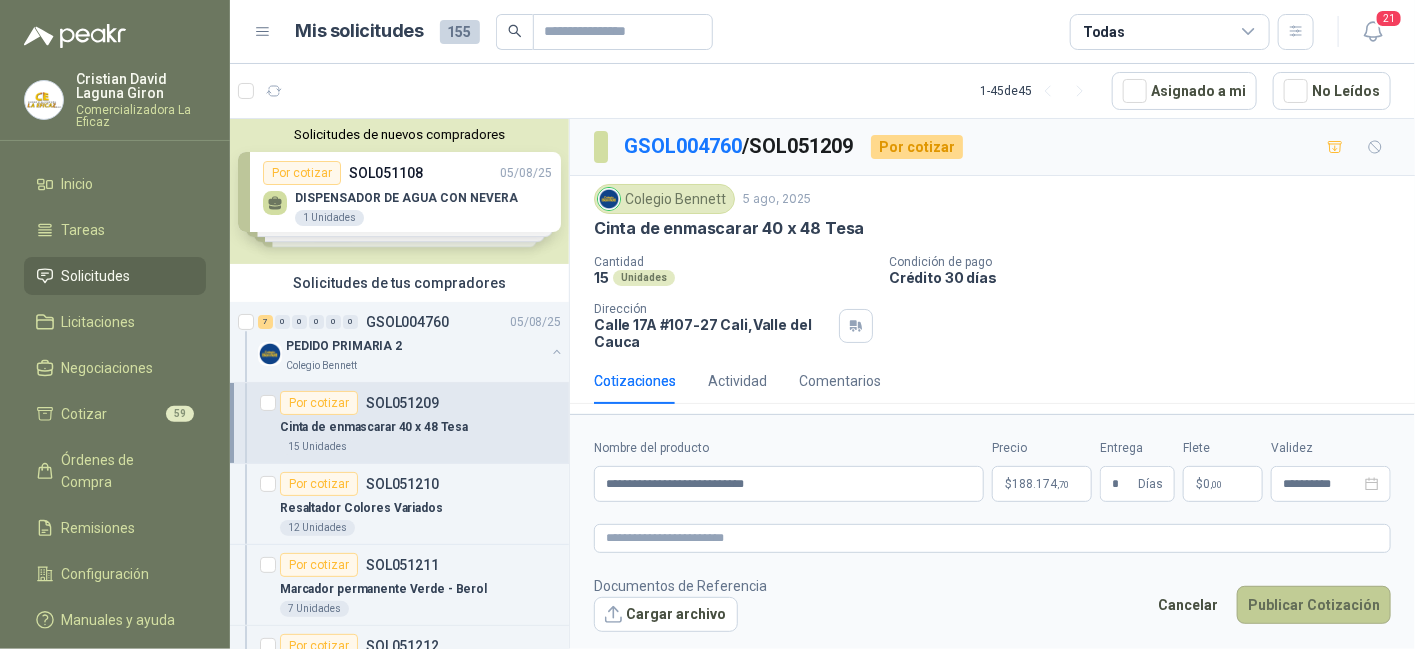 click on "Publicar Cotización" at bounding box center [1314, 605] 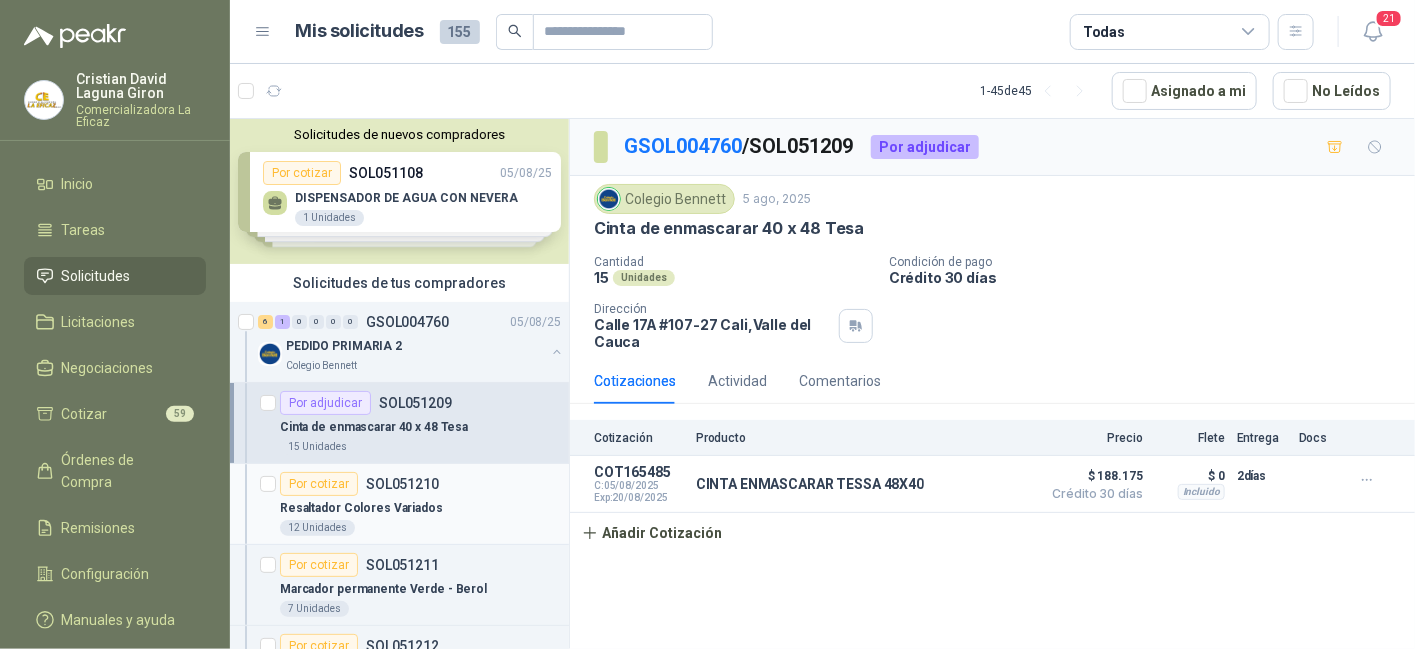 scroll, scrollTop: 100, scrollLeft: 0, axis: vertical 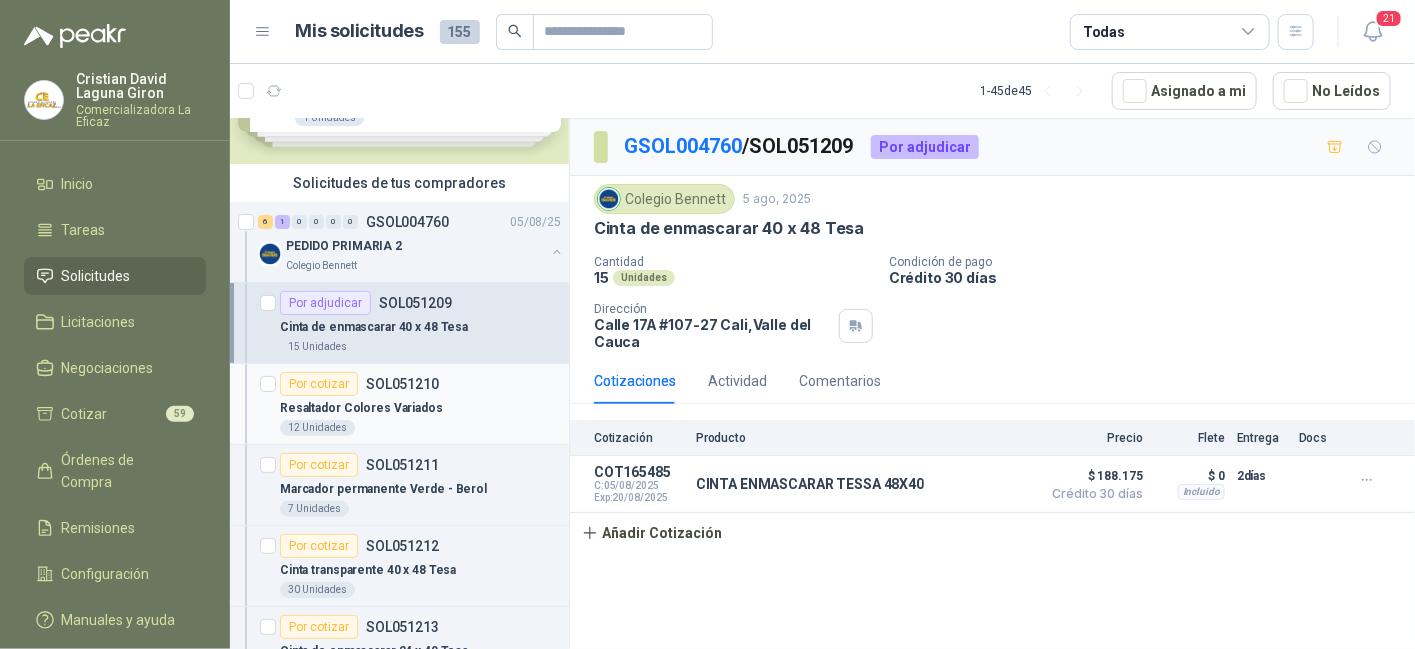 click on "Resaltador Colores Variados" at bounding box center (361, 408) 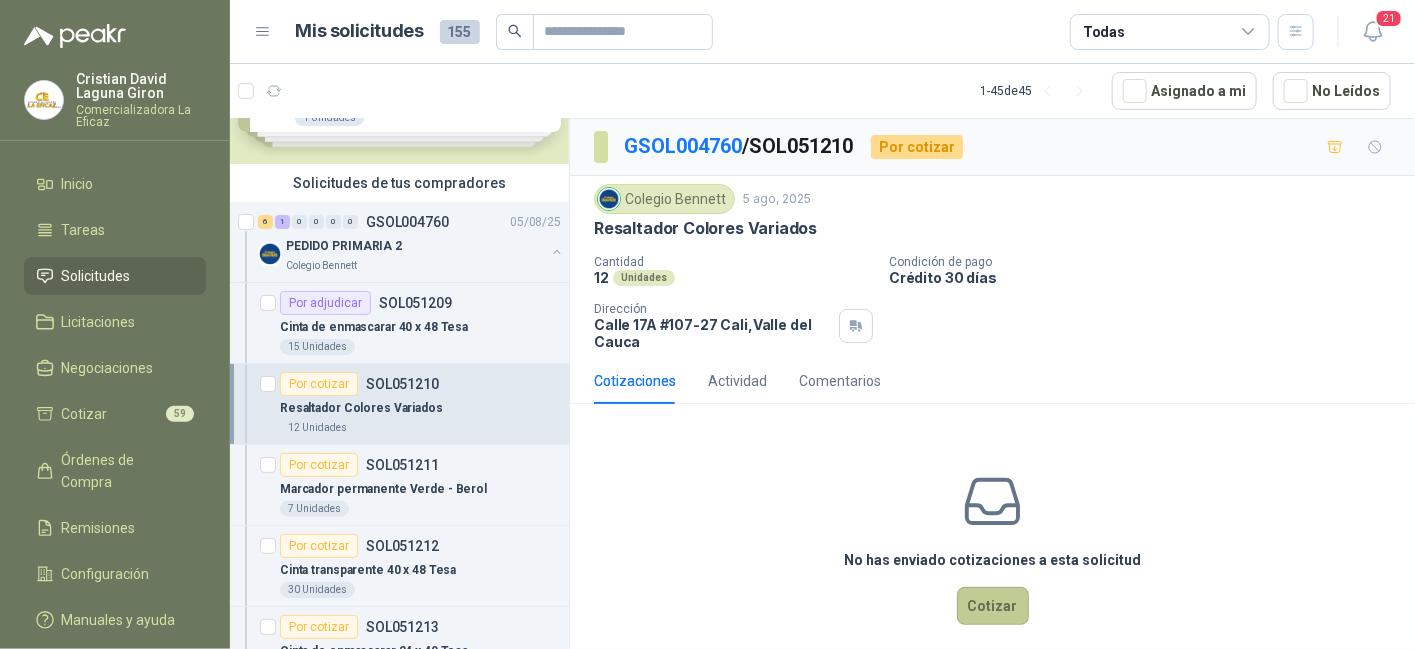 click on "Cotizar" at bounding box center [993, 606] 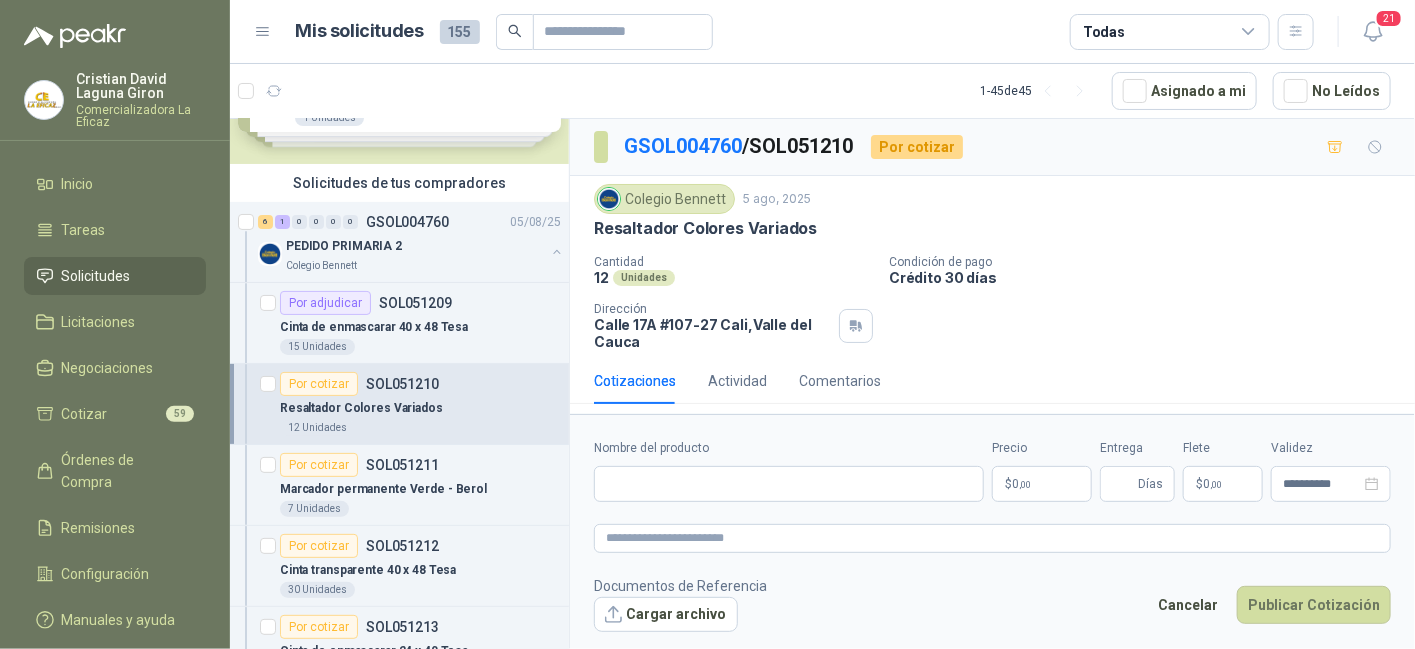 type 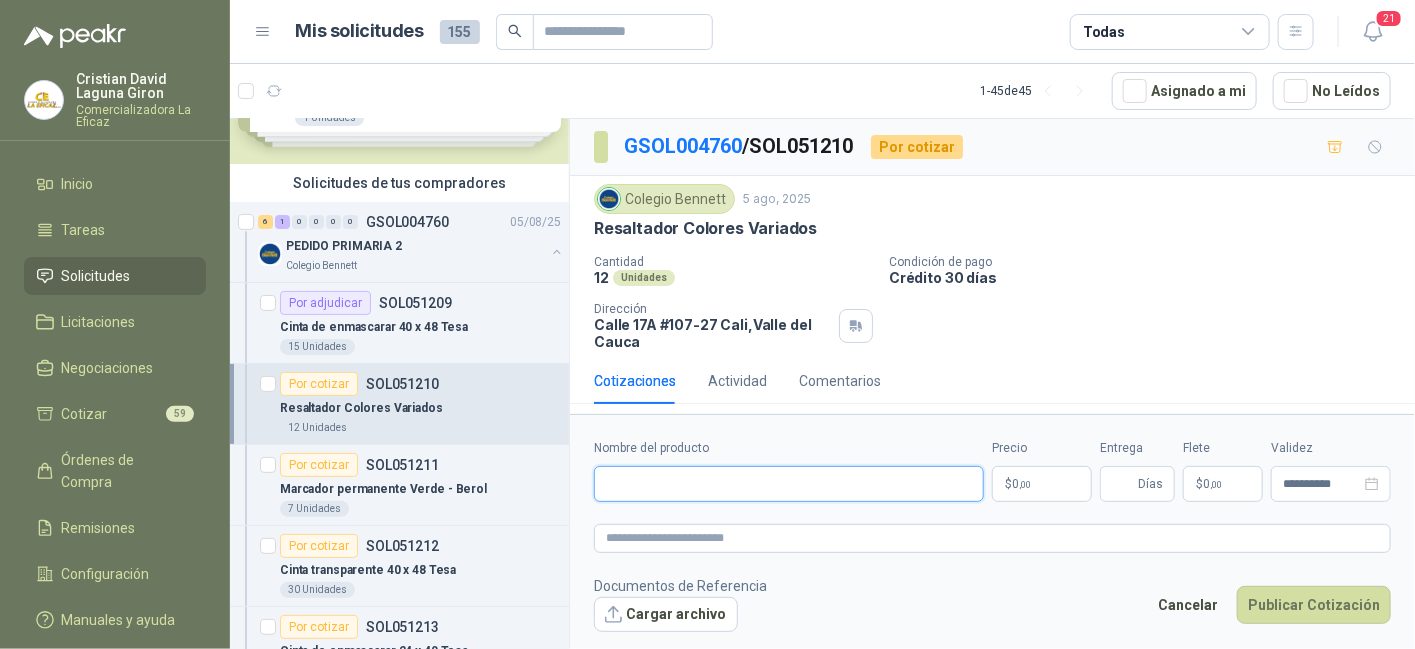 click on "Nombre del producto" at bounding box center (789, 484) 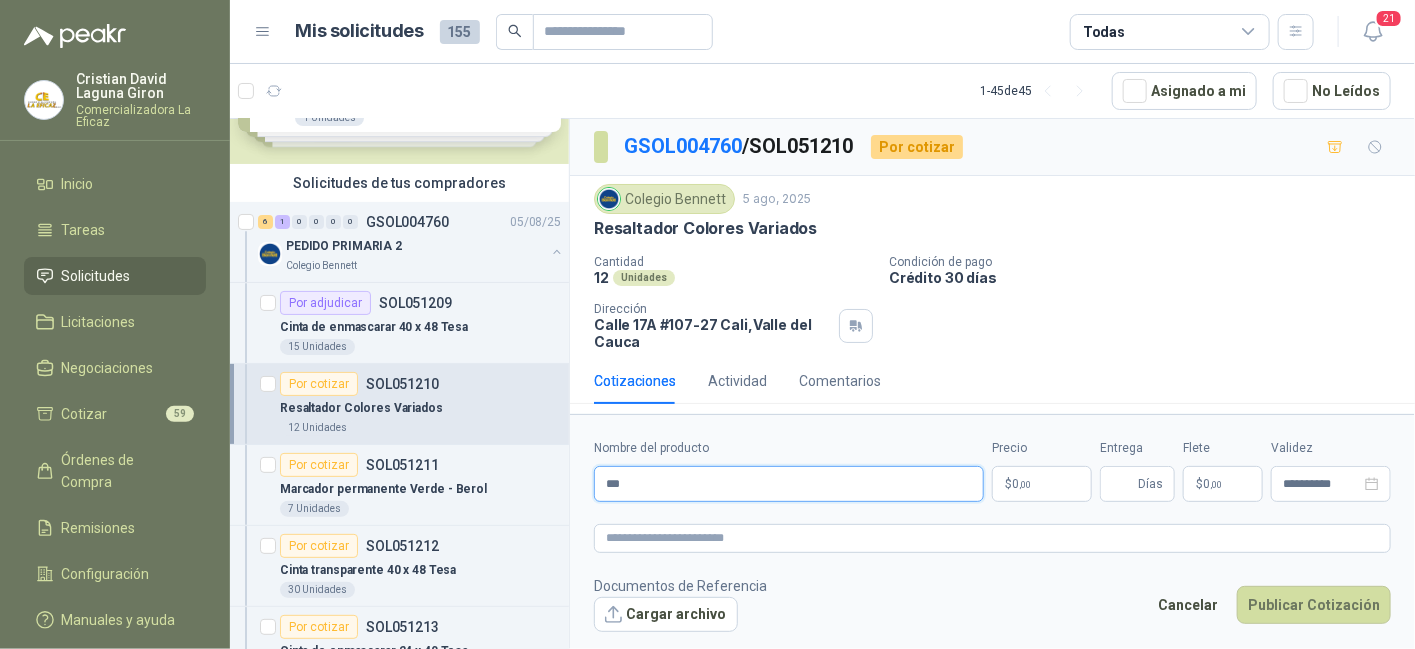 type on "**********" 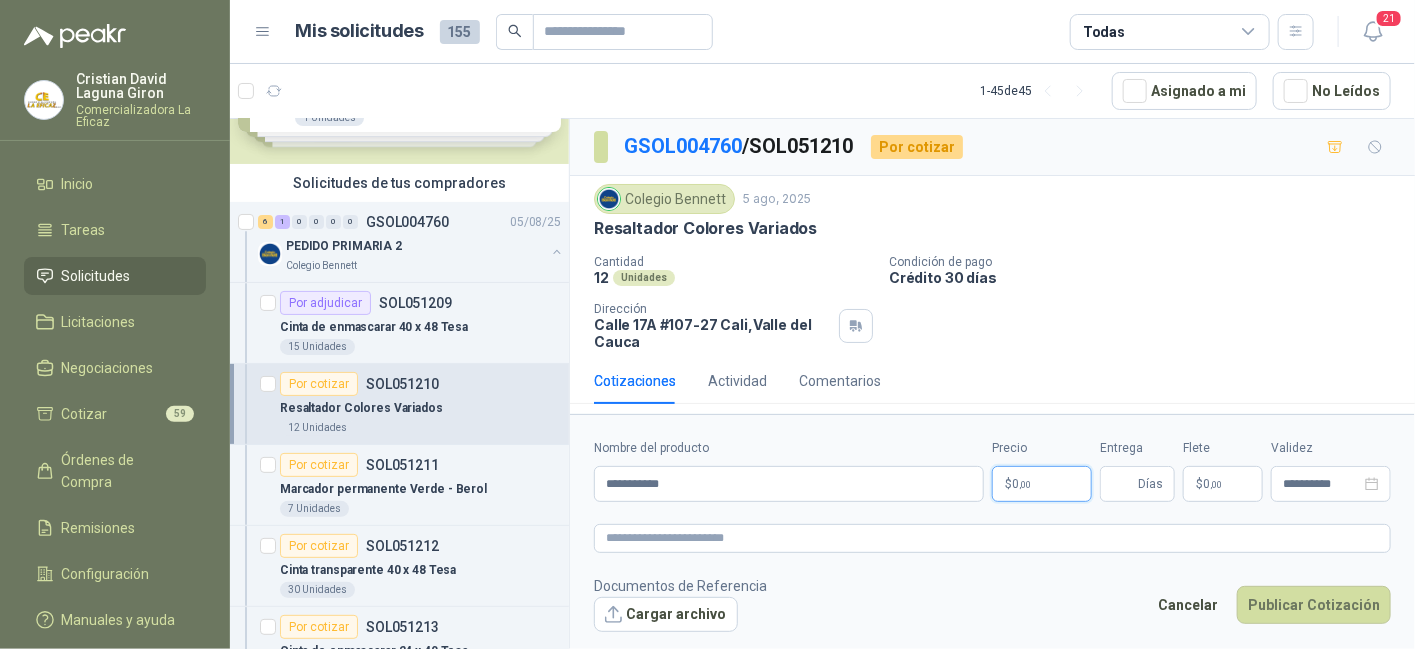 click on "$  0 ,00" at bounding box center (1042, 484) 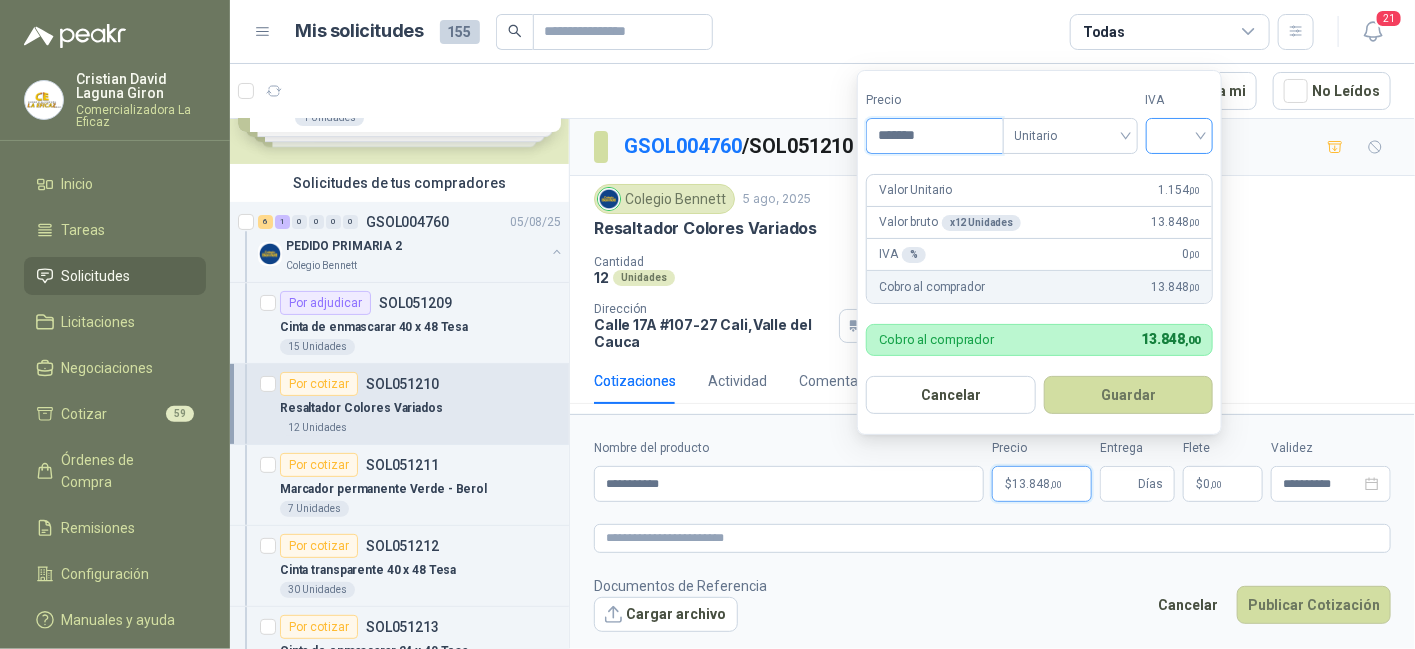 type on "*******" 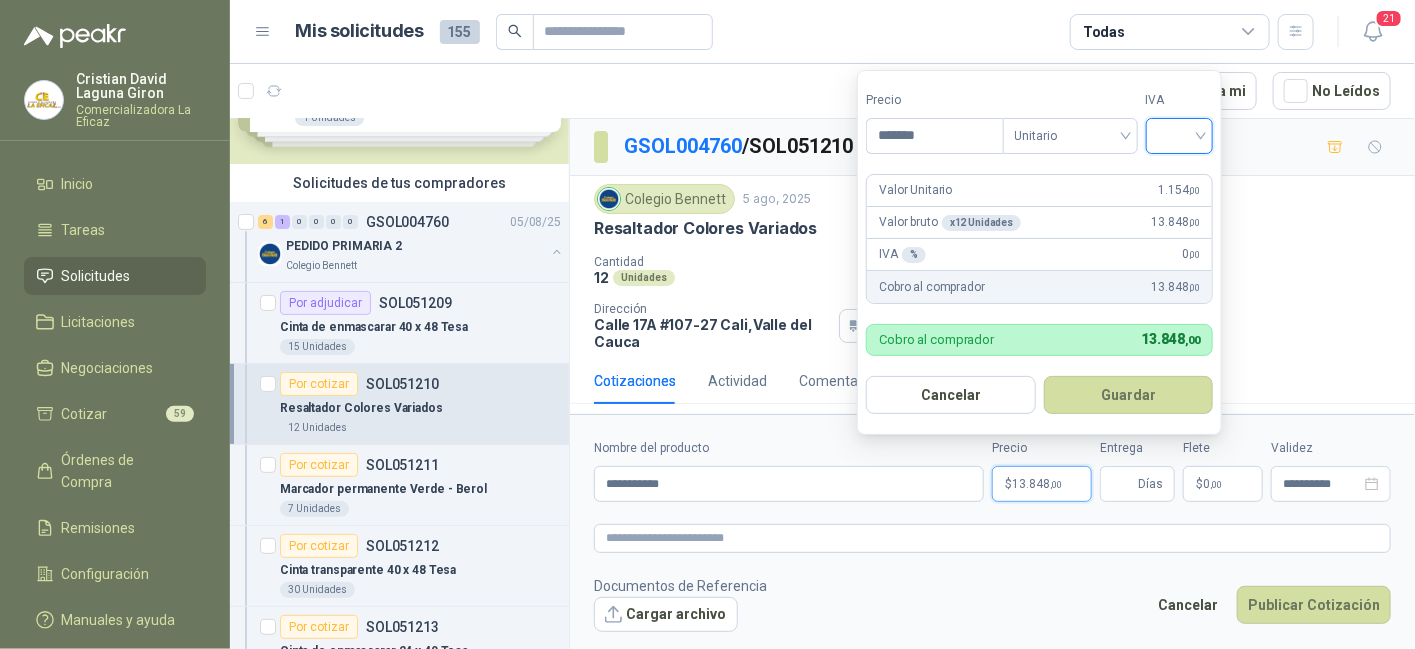 click at bounding box center (1180, 134) 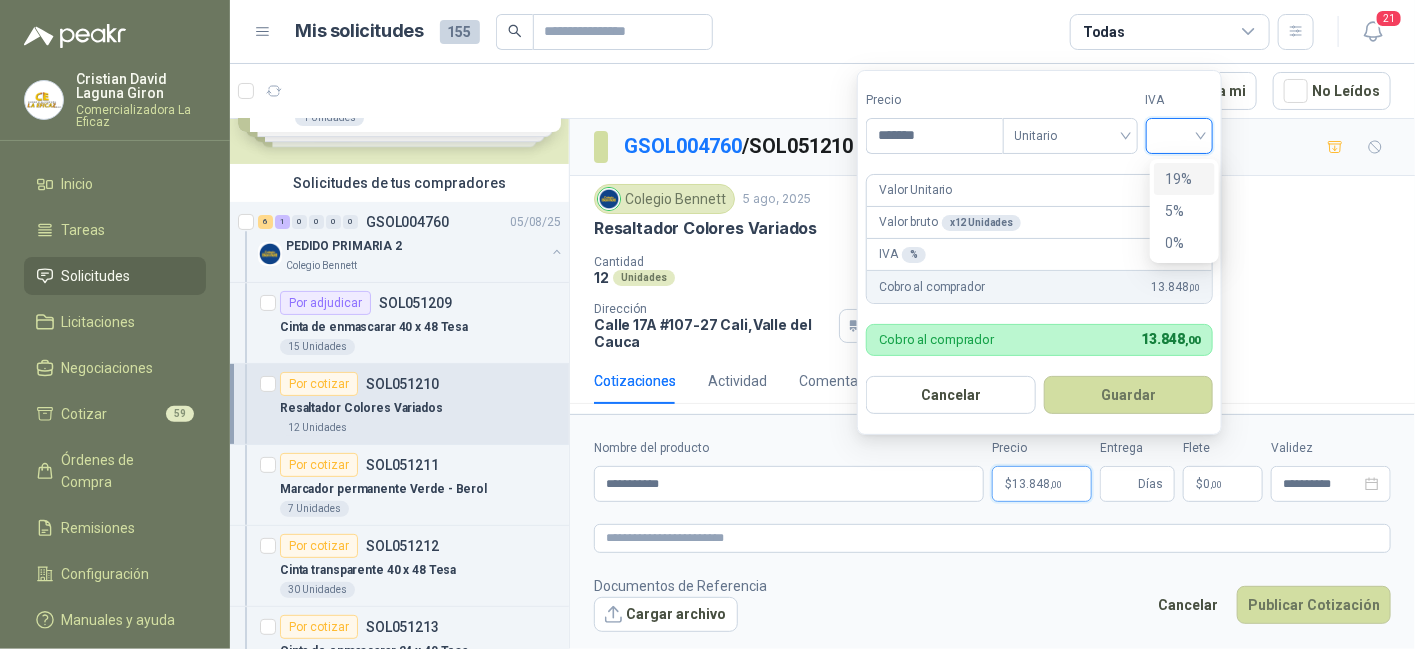 click on "19%" at bounding box center (1184, 179) 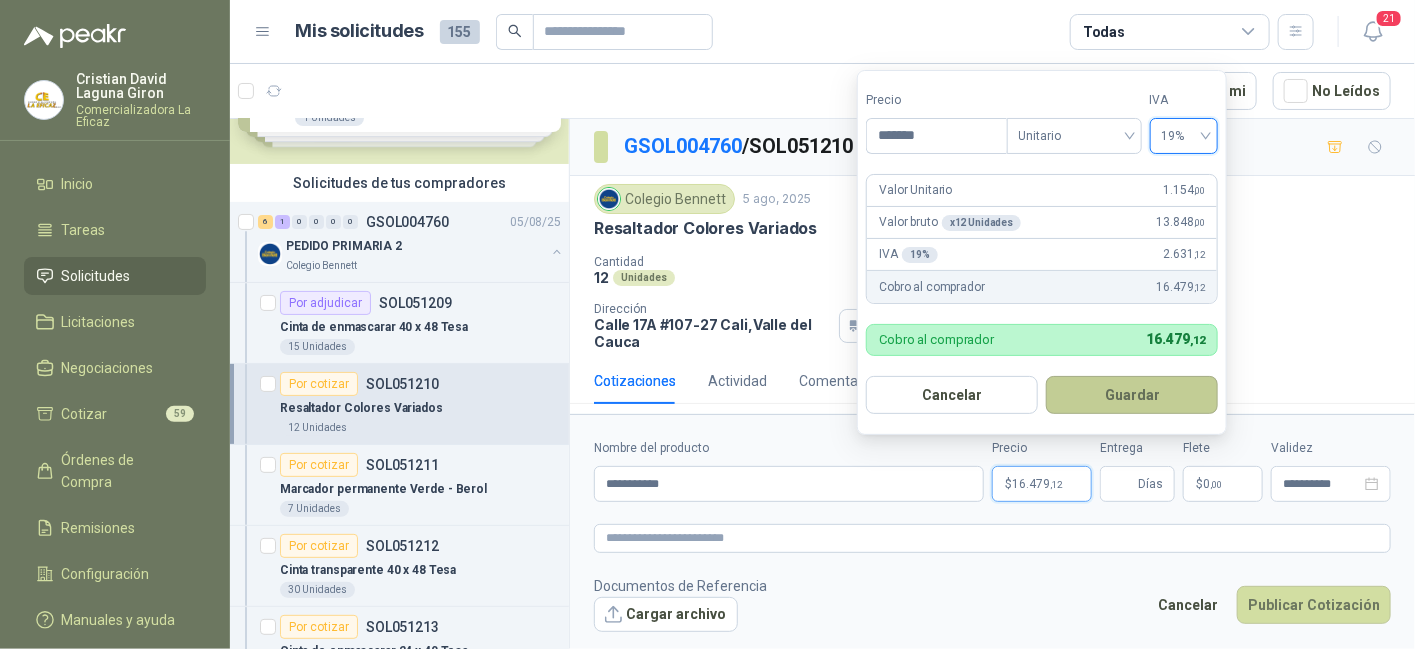 click on "Guardar" at bounding box center [1132, 395] 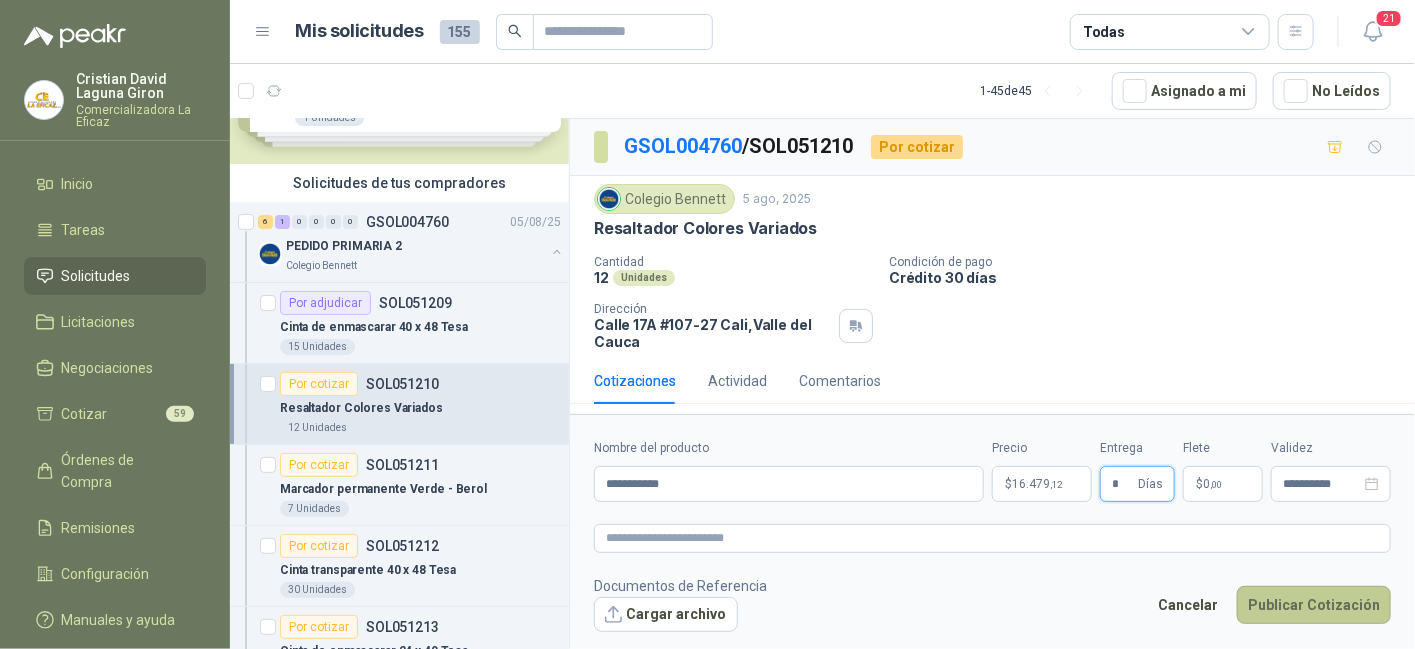 type on "*" 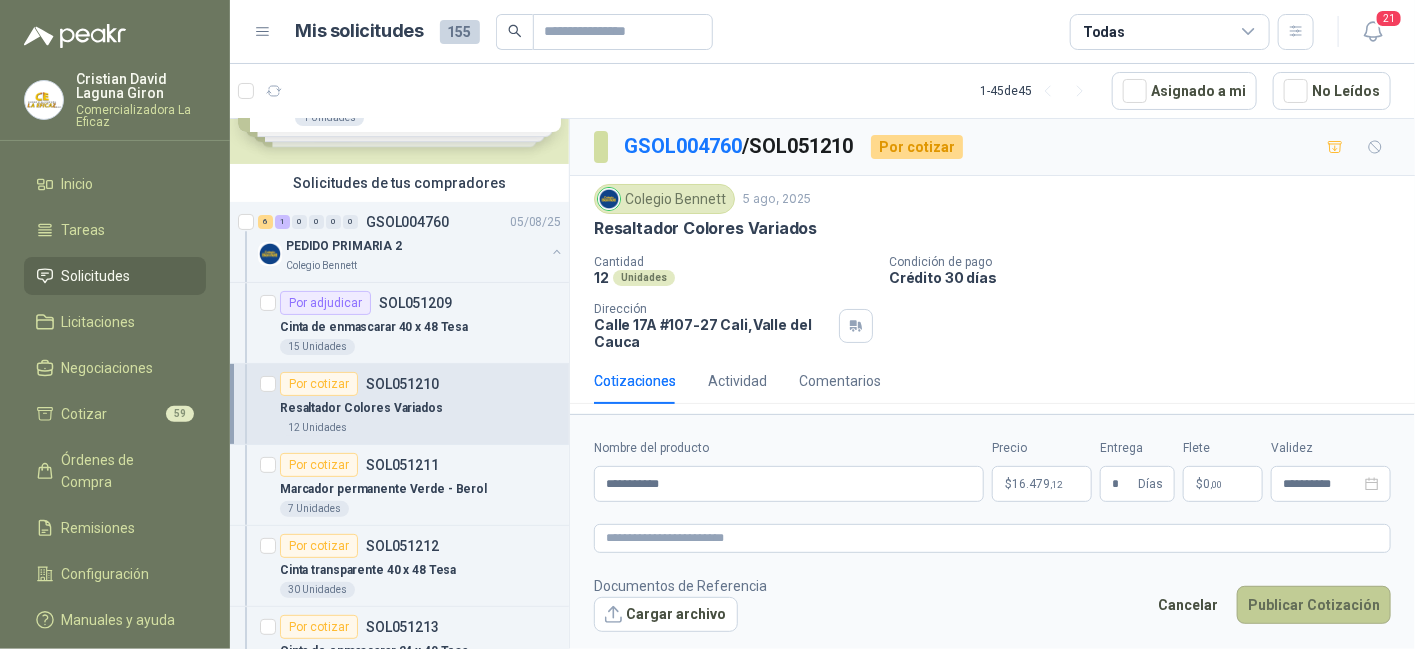 click on "Publicar Cotización" at bounding box center [1314, 605] 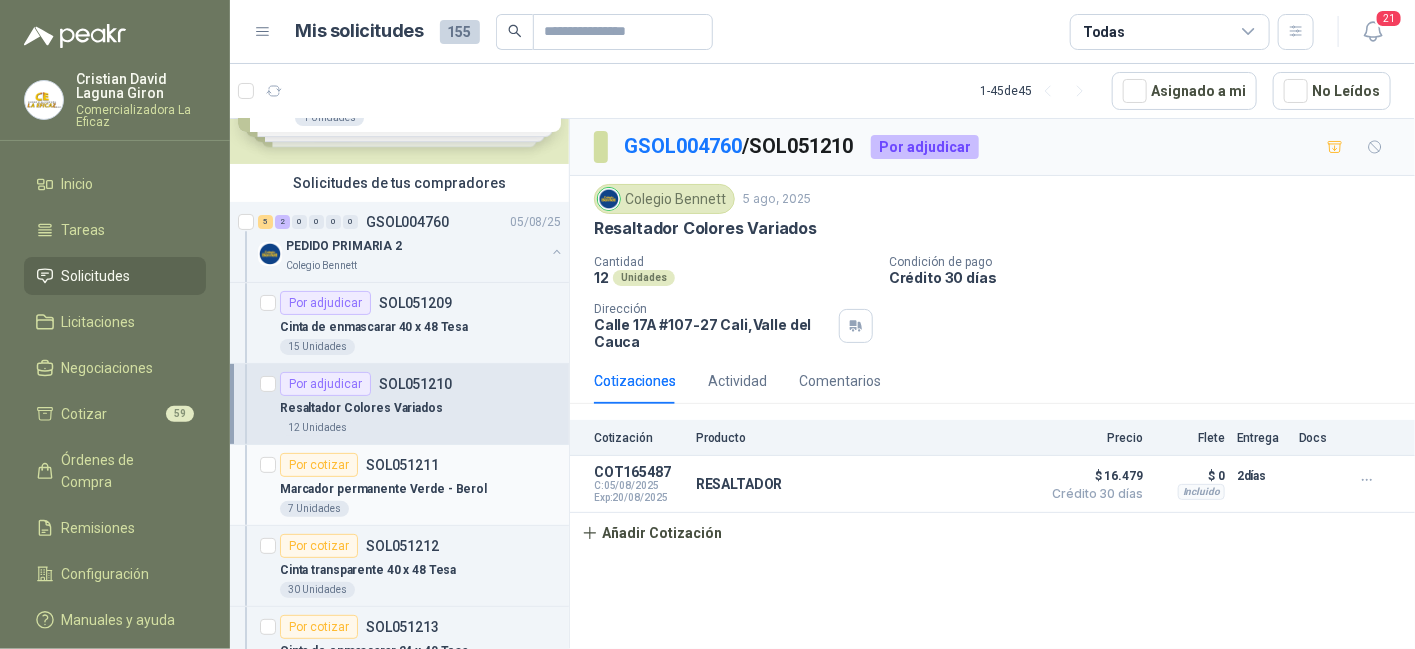click on "Marcador permanente Verde - Berol" at bounding box center [383, 489] 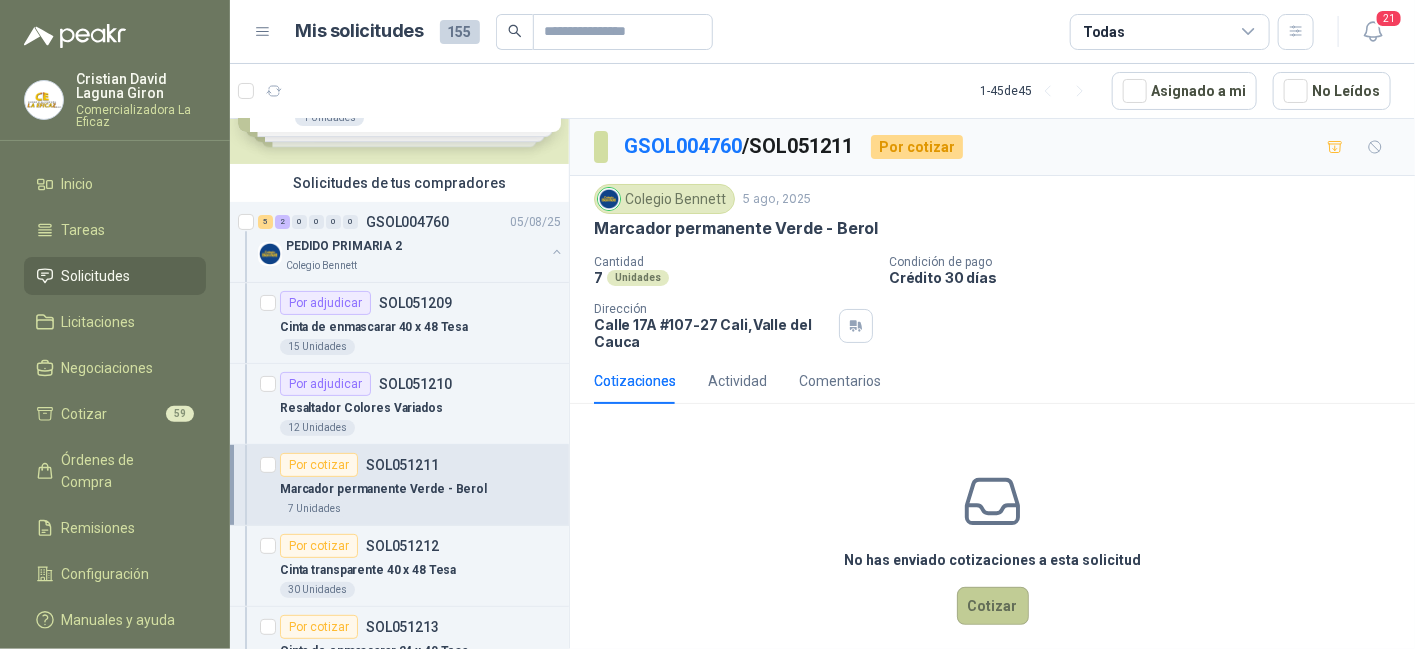 click on "Cotizar" at bounding box center (993, 606) 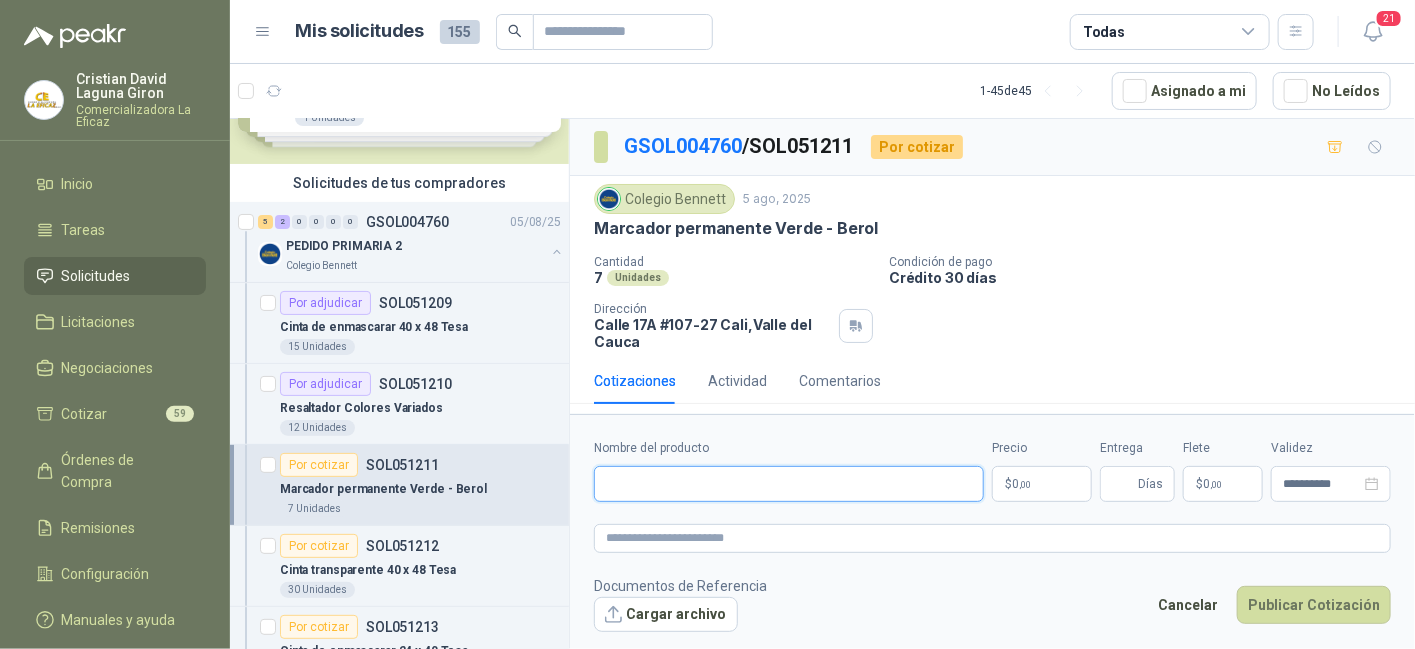 click on "Nombre del producto" at bounding box center (789, 484) 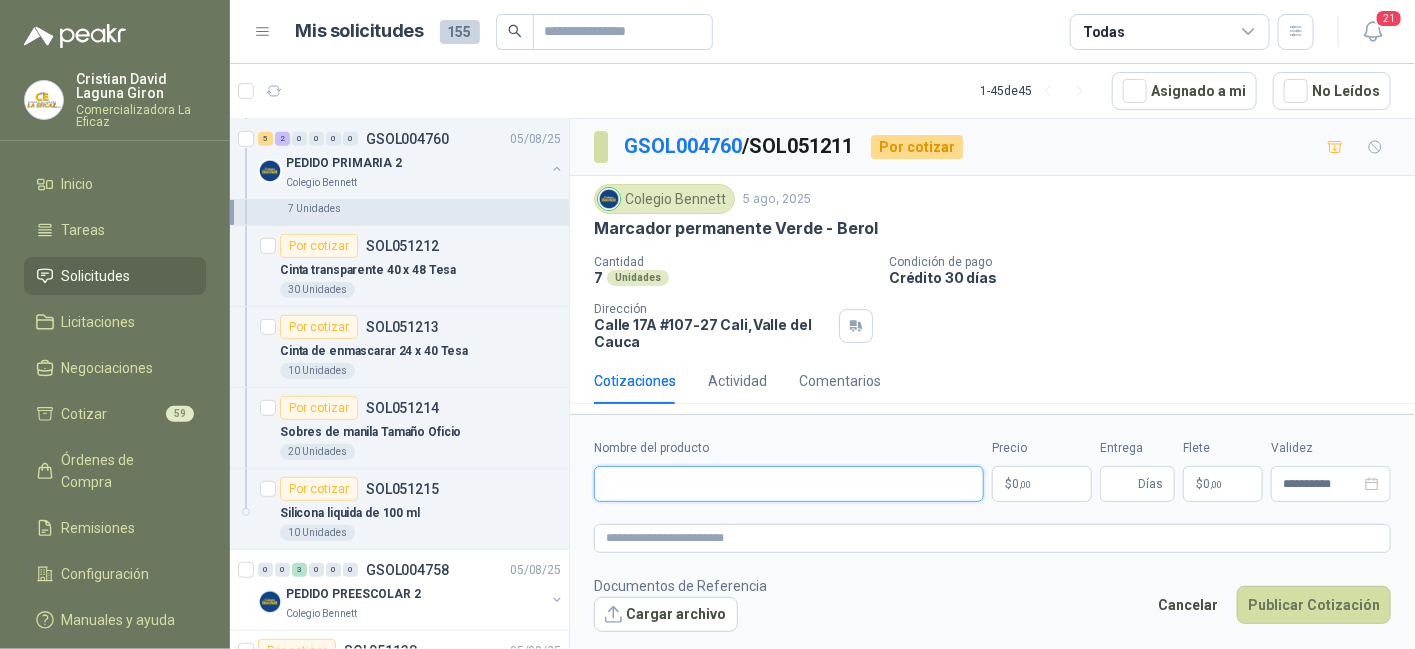 scroll, scrollTop: 300, scrollLeft: 0, axis: vertical 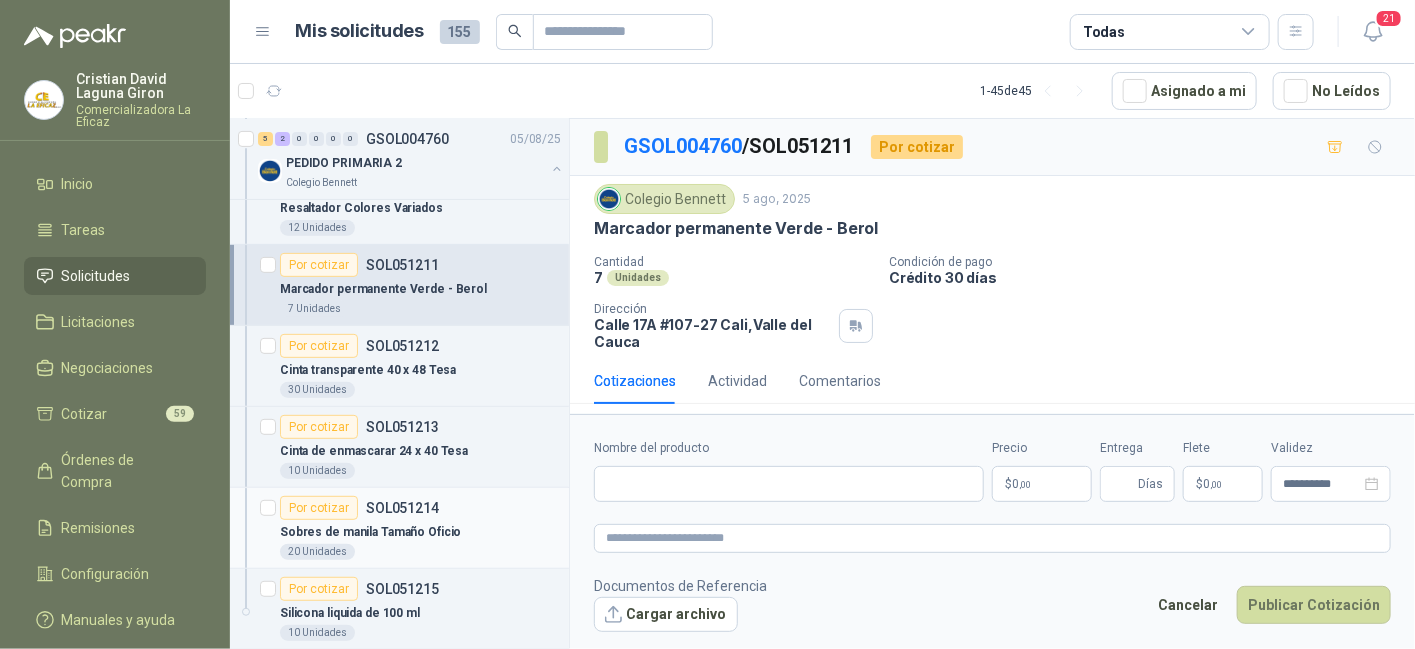 click on "Sobres de manila Tamaño Oficio" at bounding box center [370, 532] 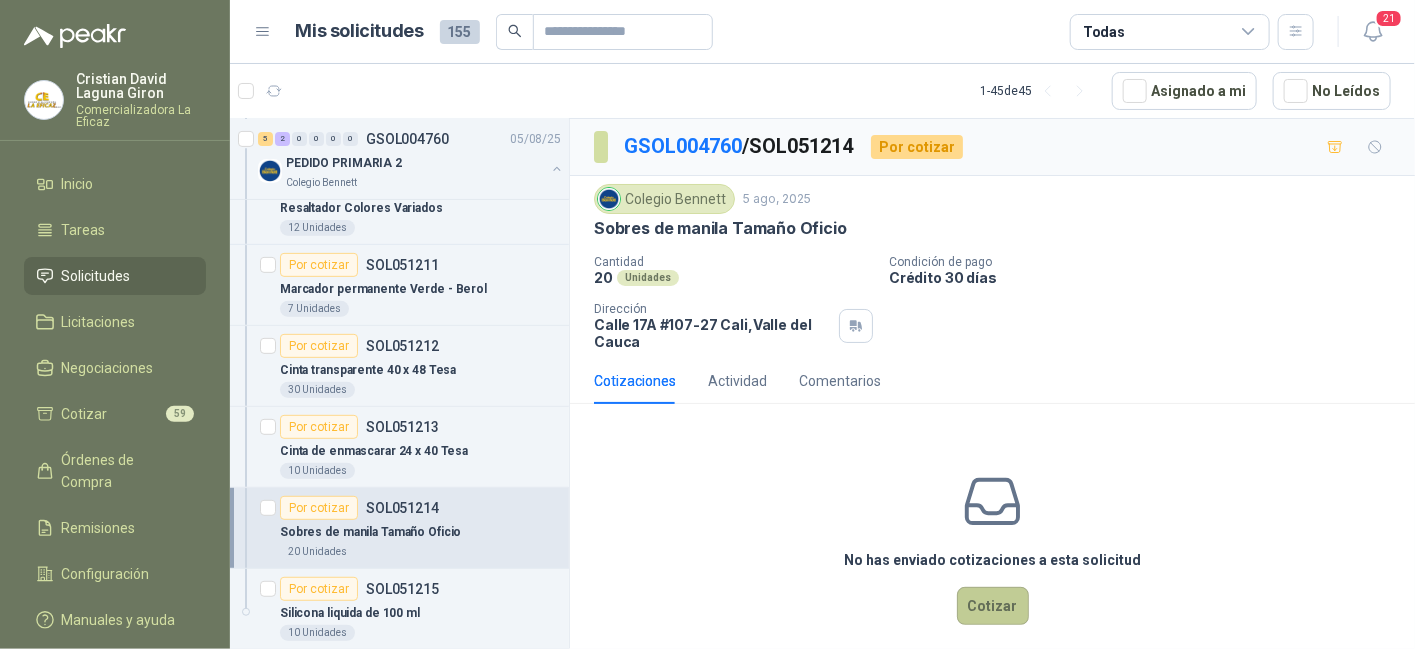 click on "Cotizar" at bounding box center (993, 606) 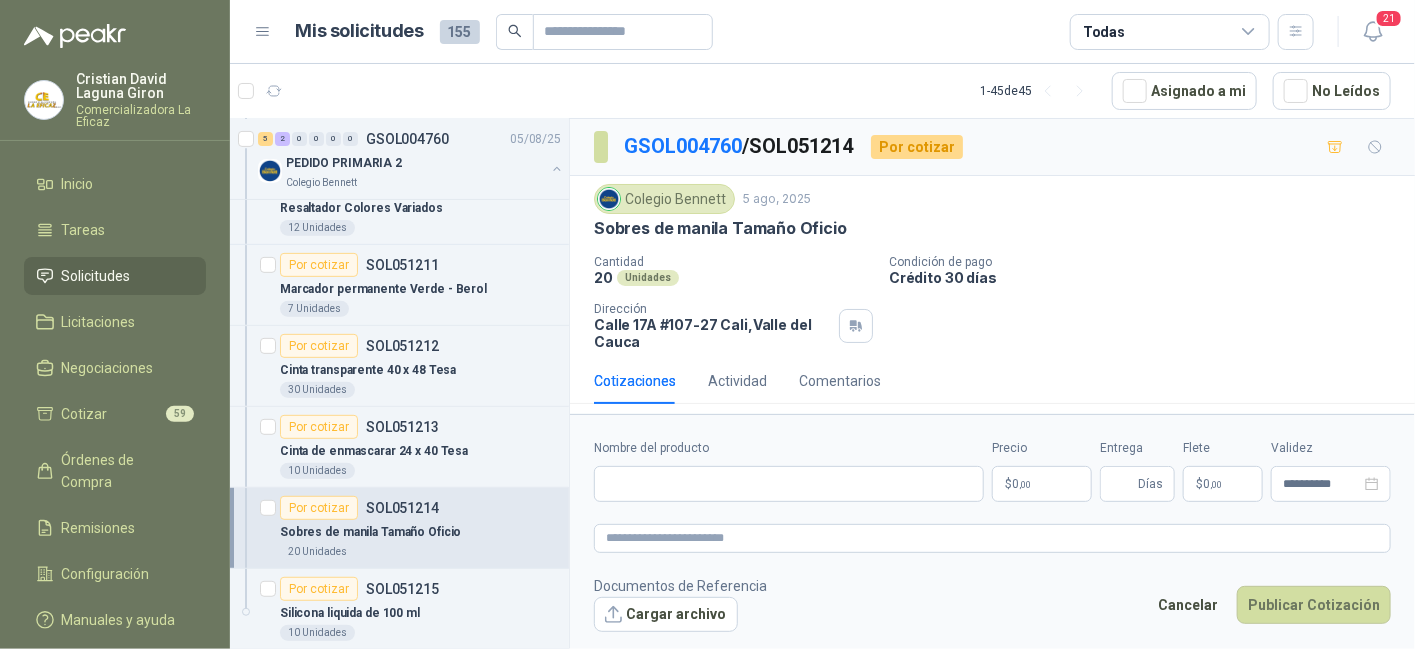type 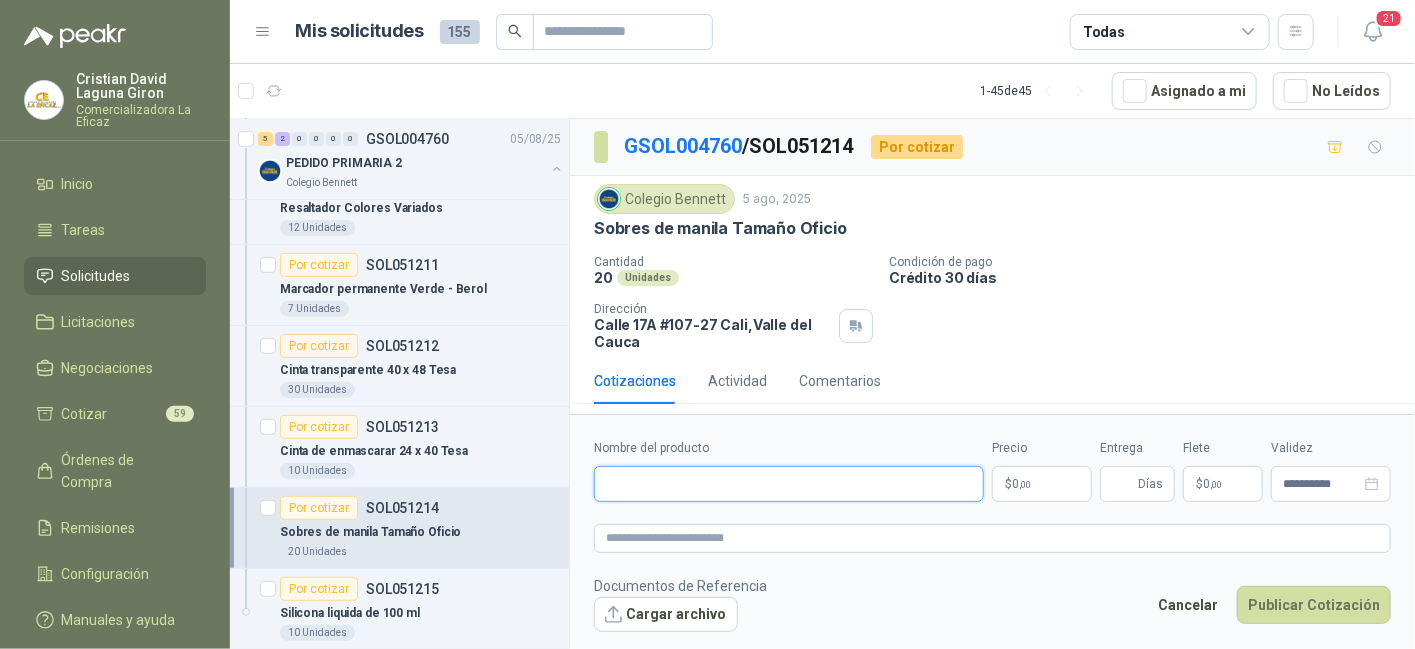 click on "Nombre del producto" at bounding box center (789, 484) 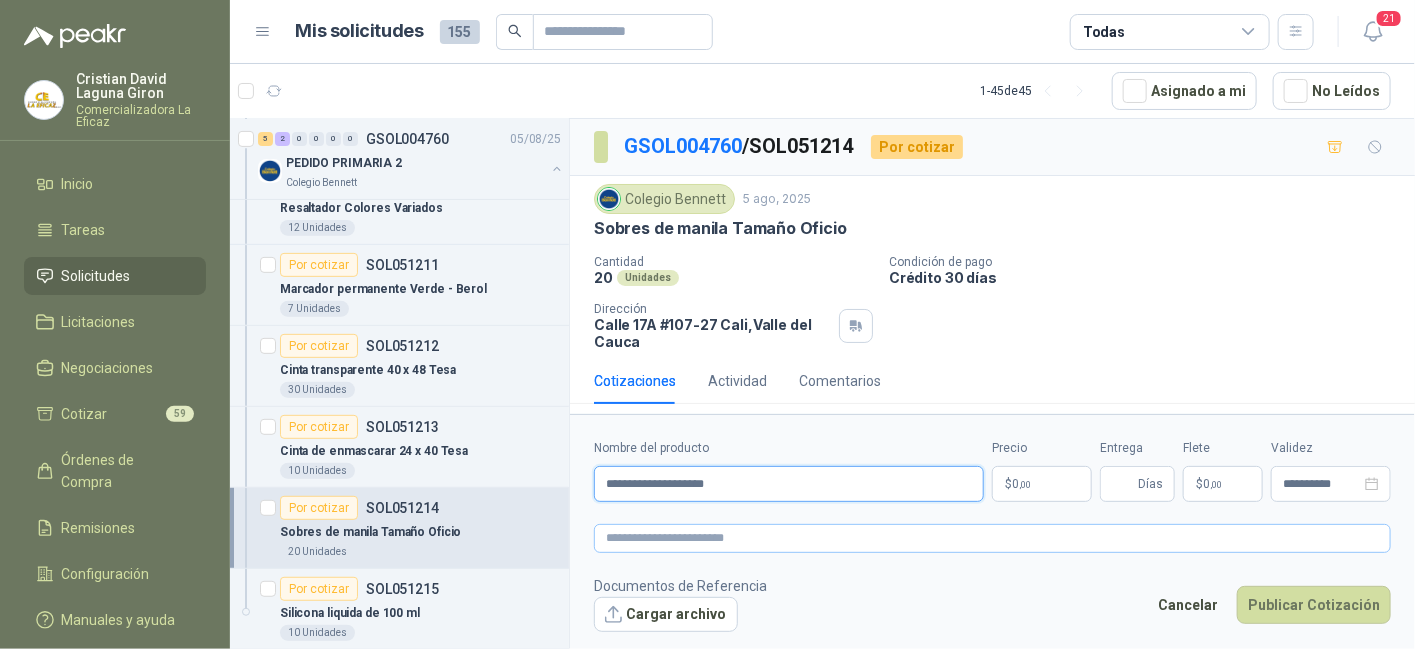 type on "**********" 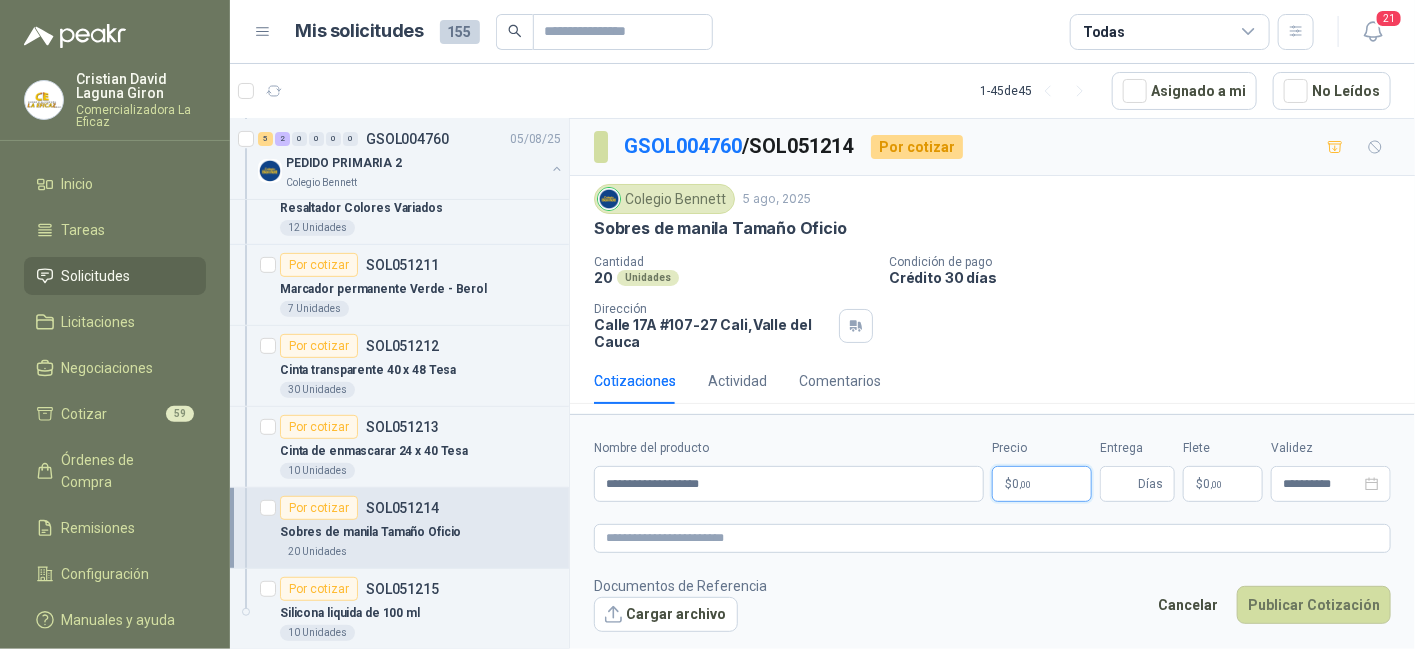 click on "$  0 ,00" at bounding box center [1042, 484] 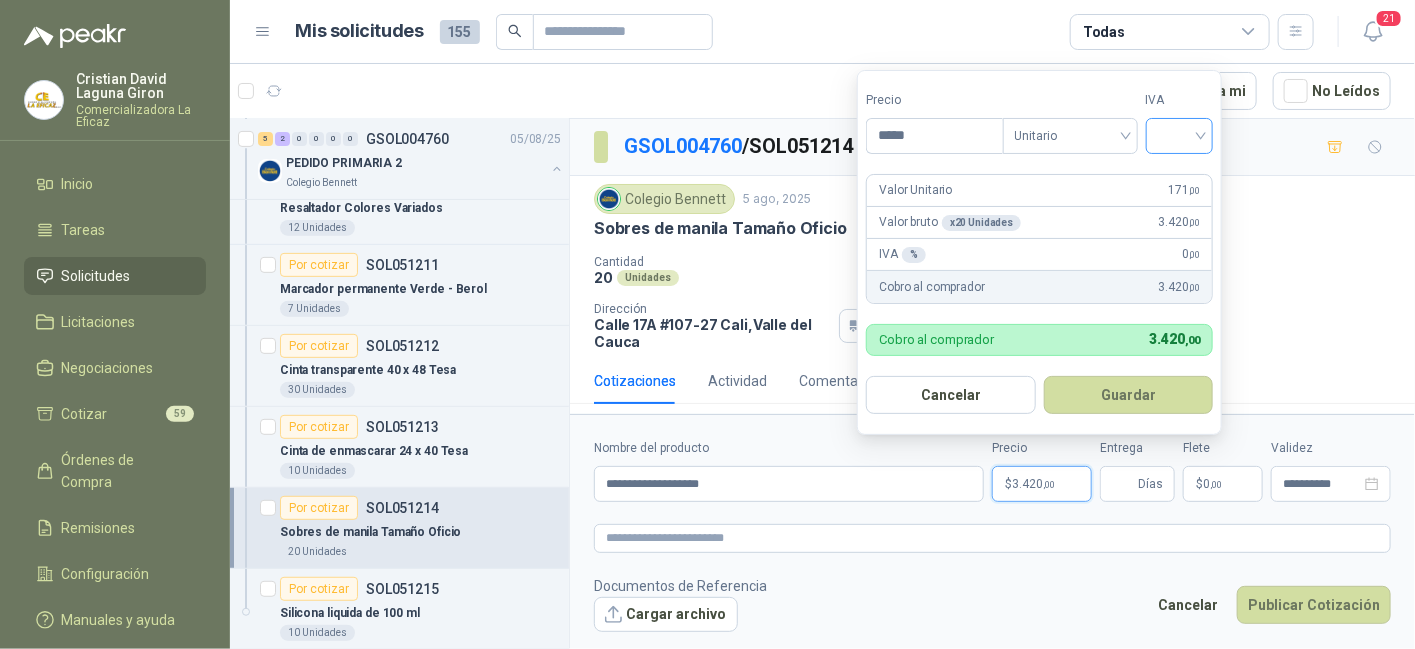 type on "*****" 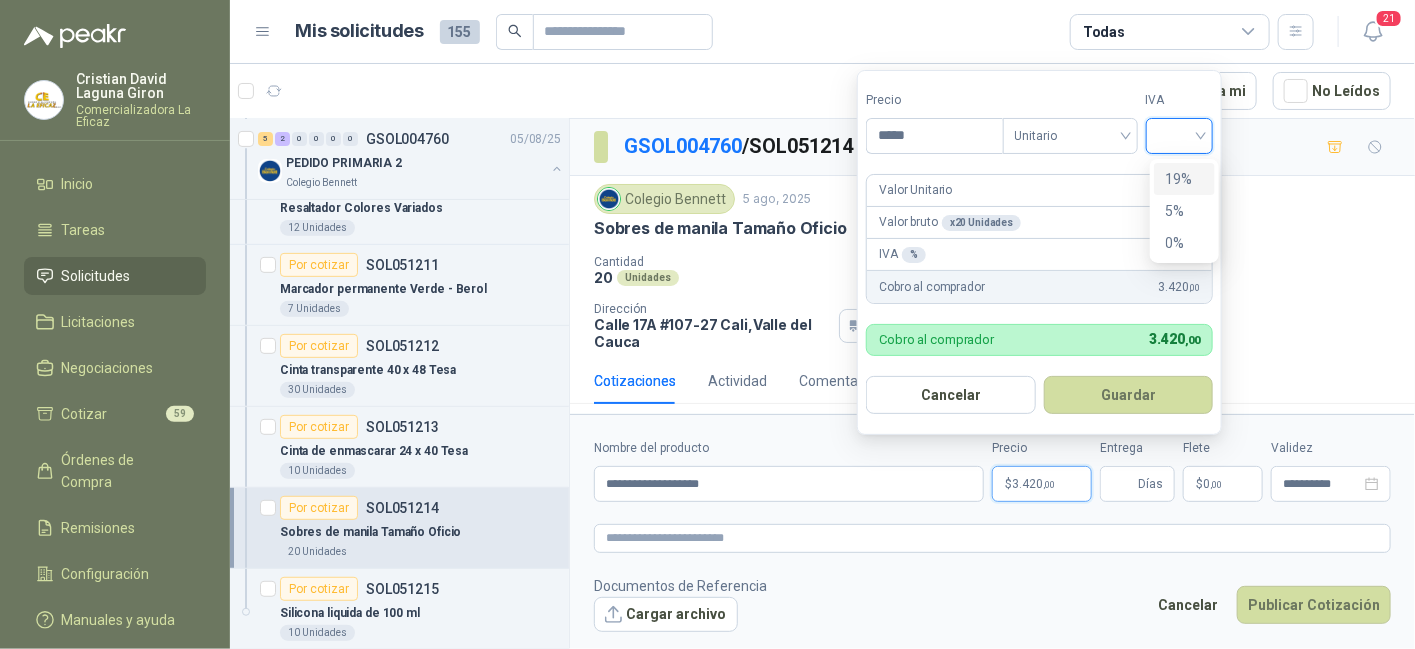 click on "19%" at bounding box center [1184, 179] 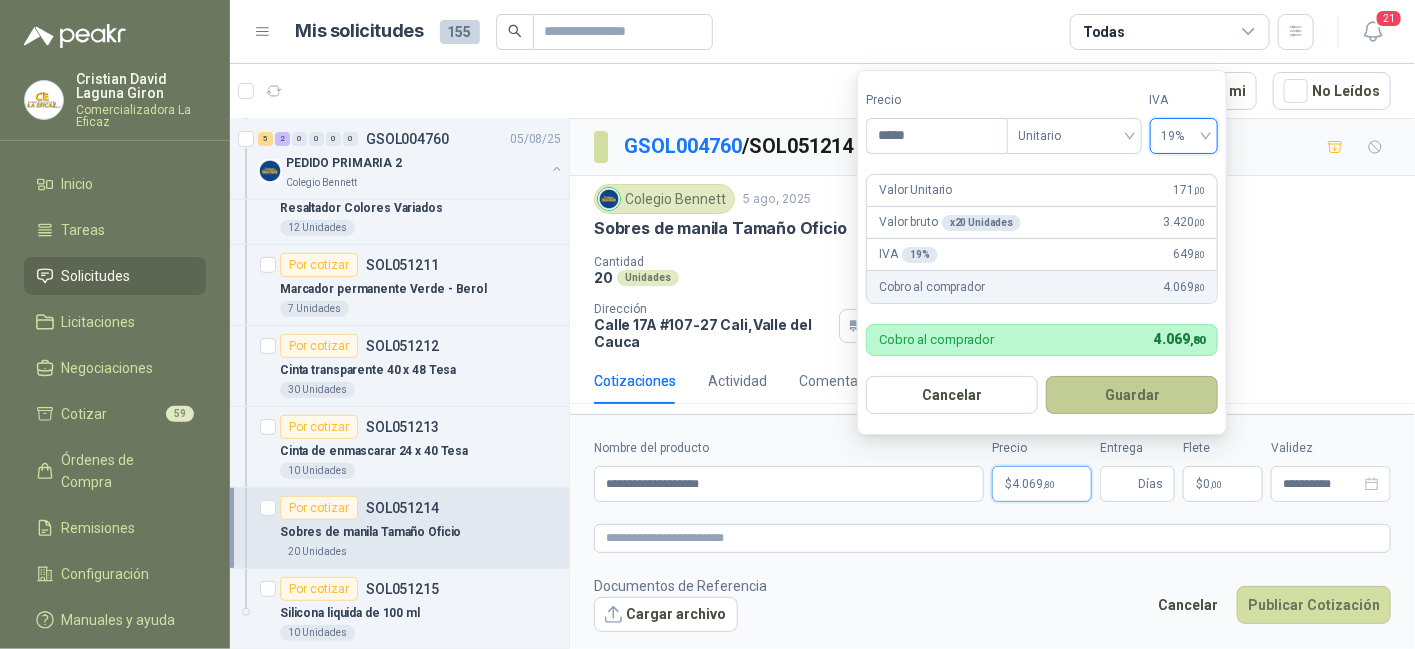 click on "Guardar" at bounding box center (1132, 395) 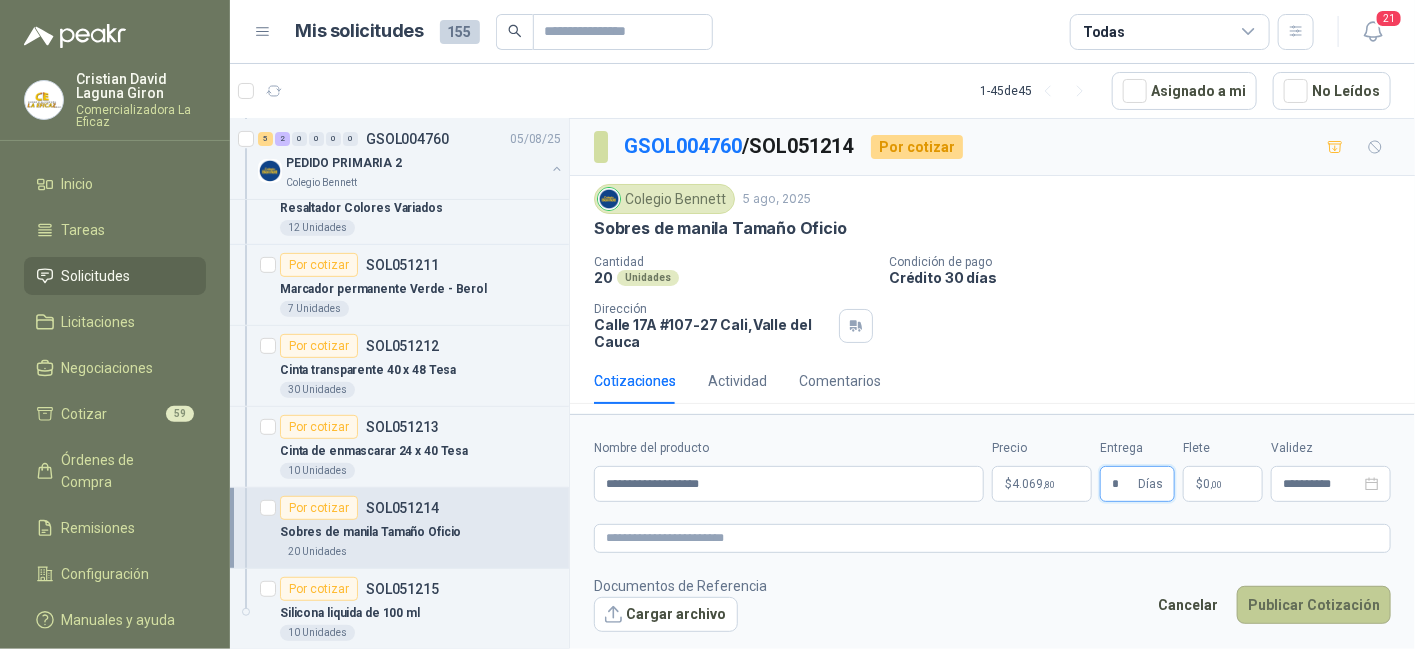 type on "*" 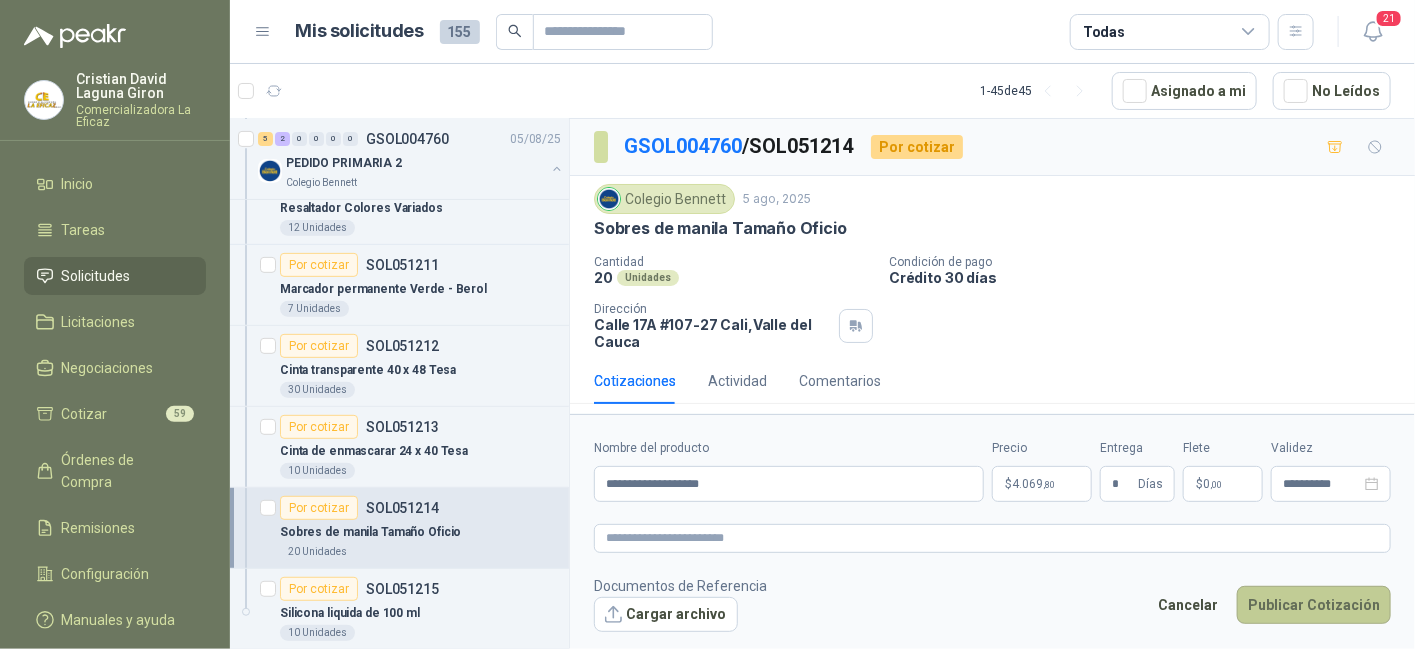 click on "Publicar Cotización" at bounding box center [1314, 605] 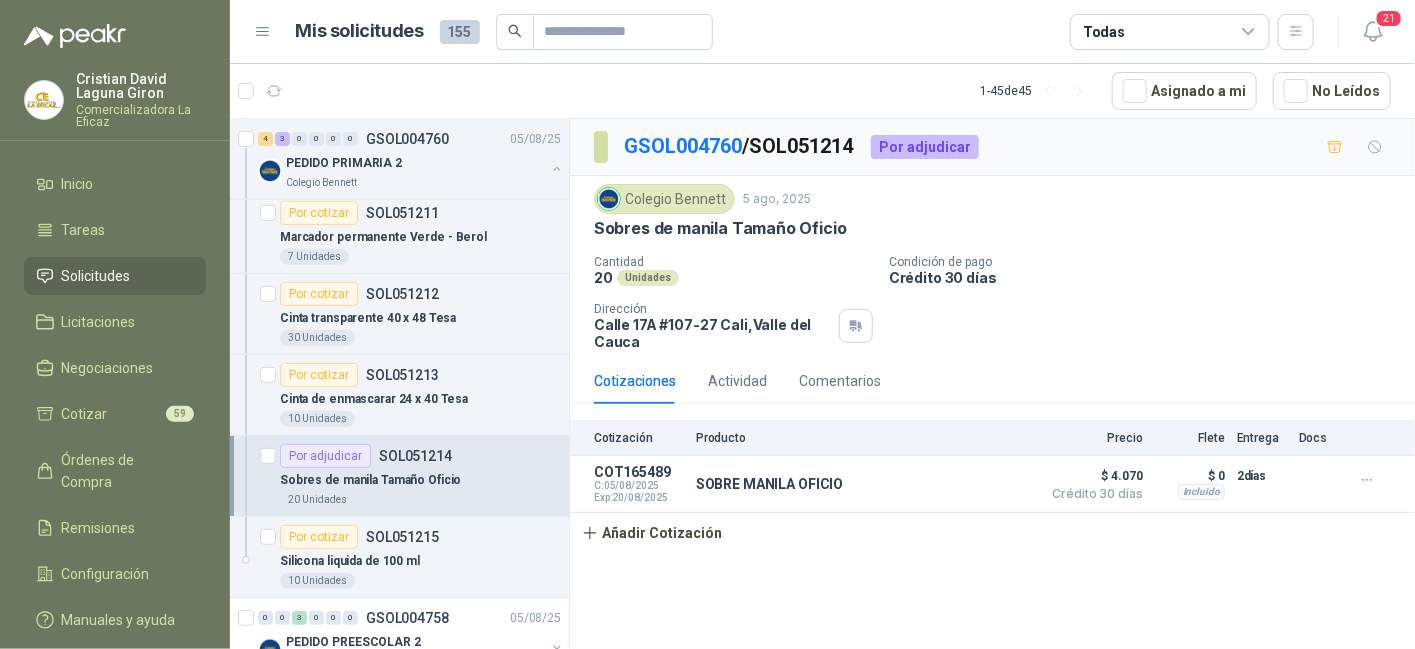 scroll, scrollTop: 400, scrollLeft: 0, axis: vertical 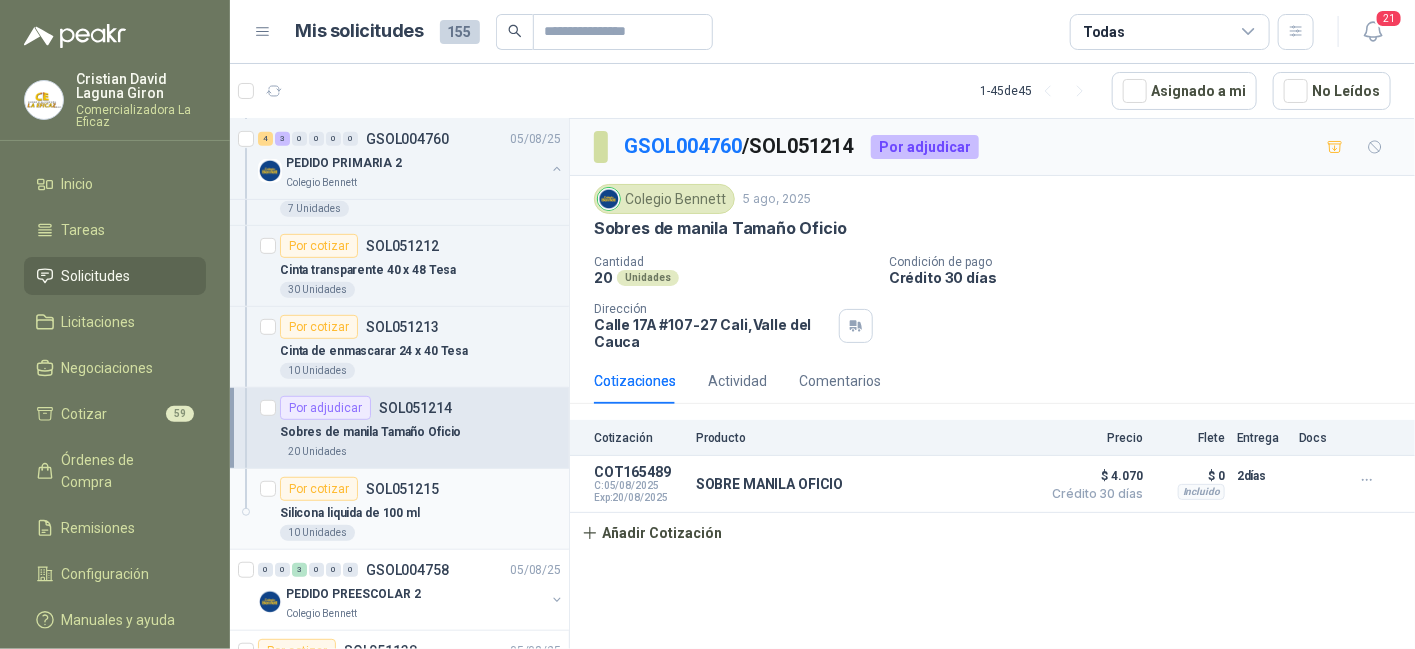 click on "Silicona liquida de 100 ml" at bounding box center (420, 513) 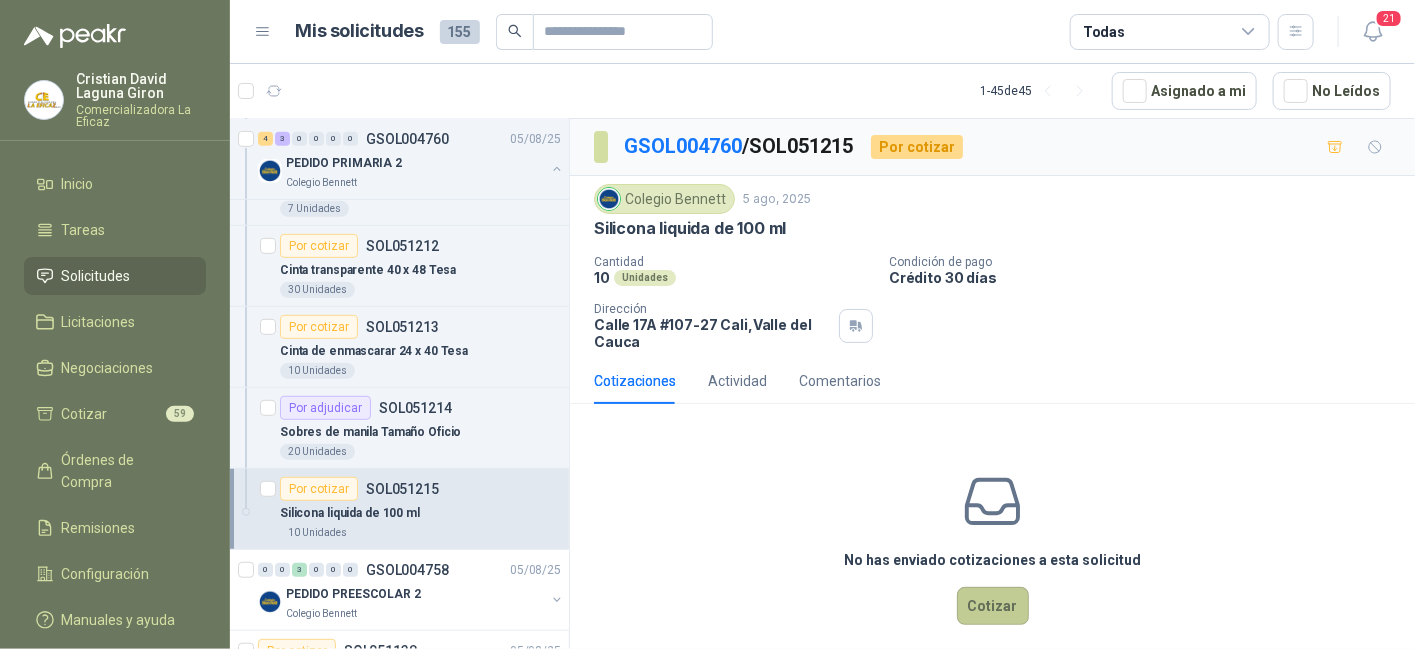 click on "Cotizar" at bounding box center (993, 606) 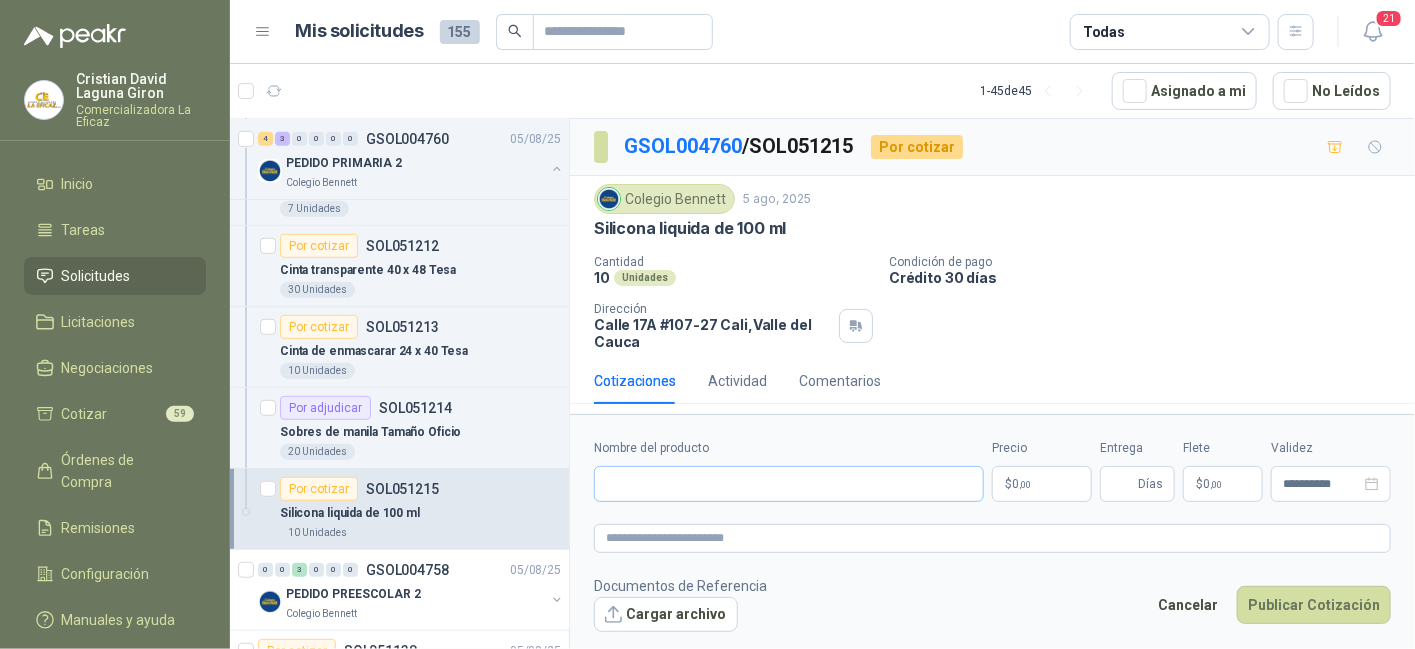 type 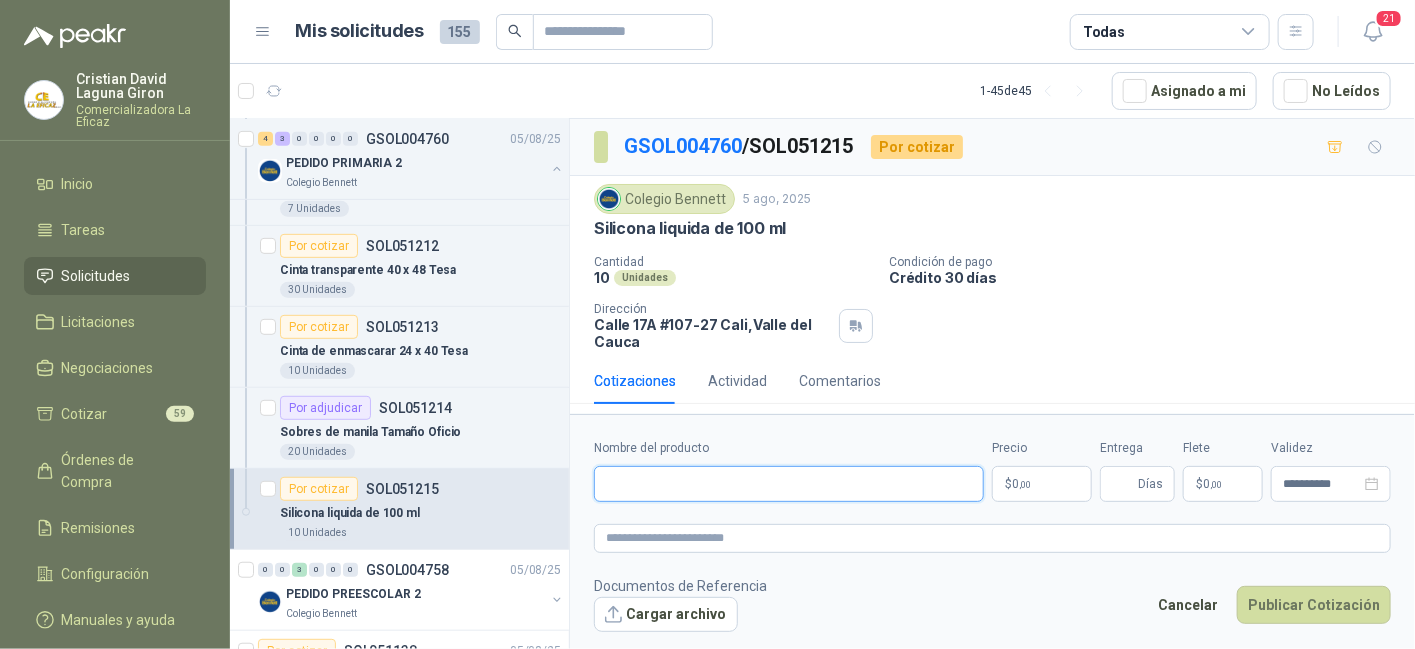 click on "Nombre del producto" at bounding box center [789, 484] 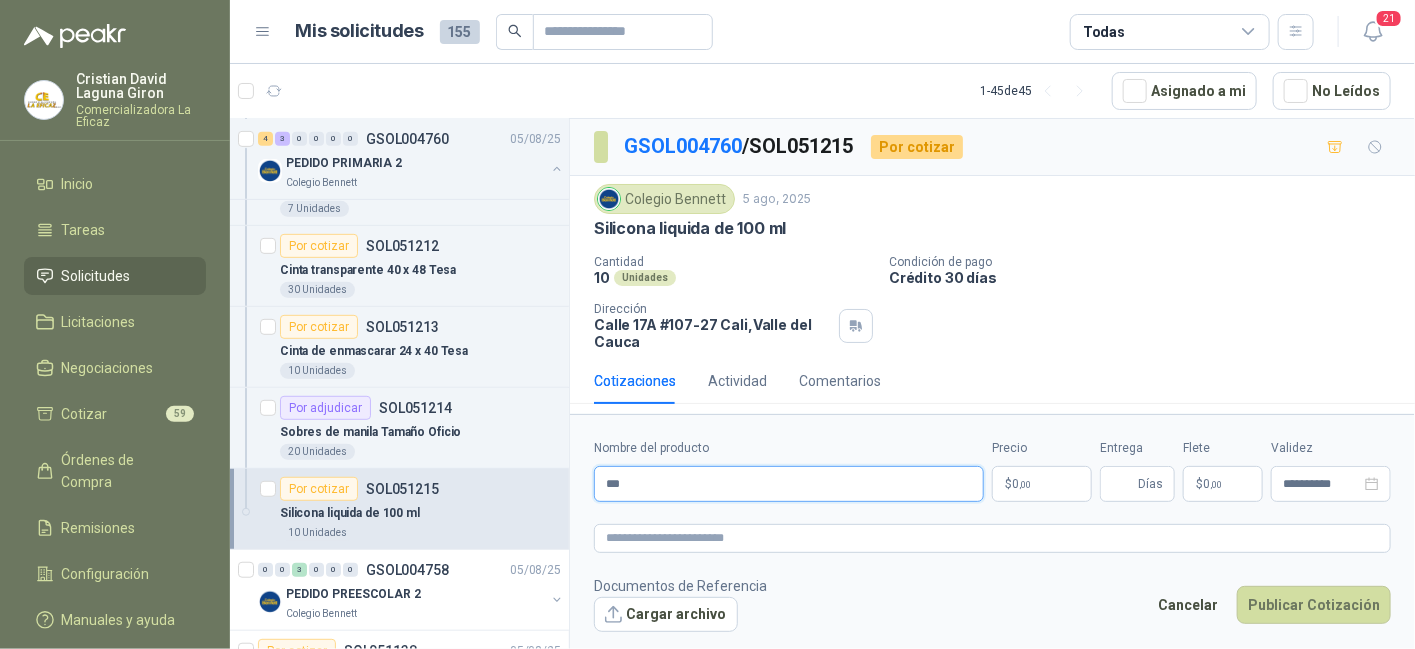 type on "**********" 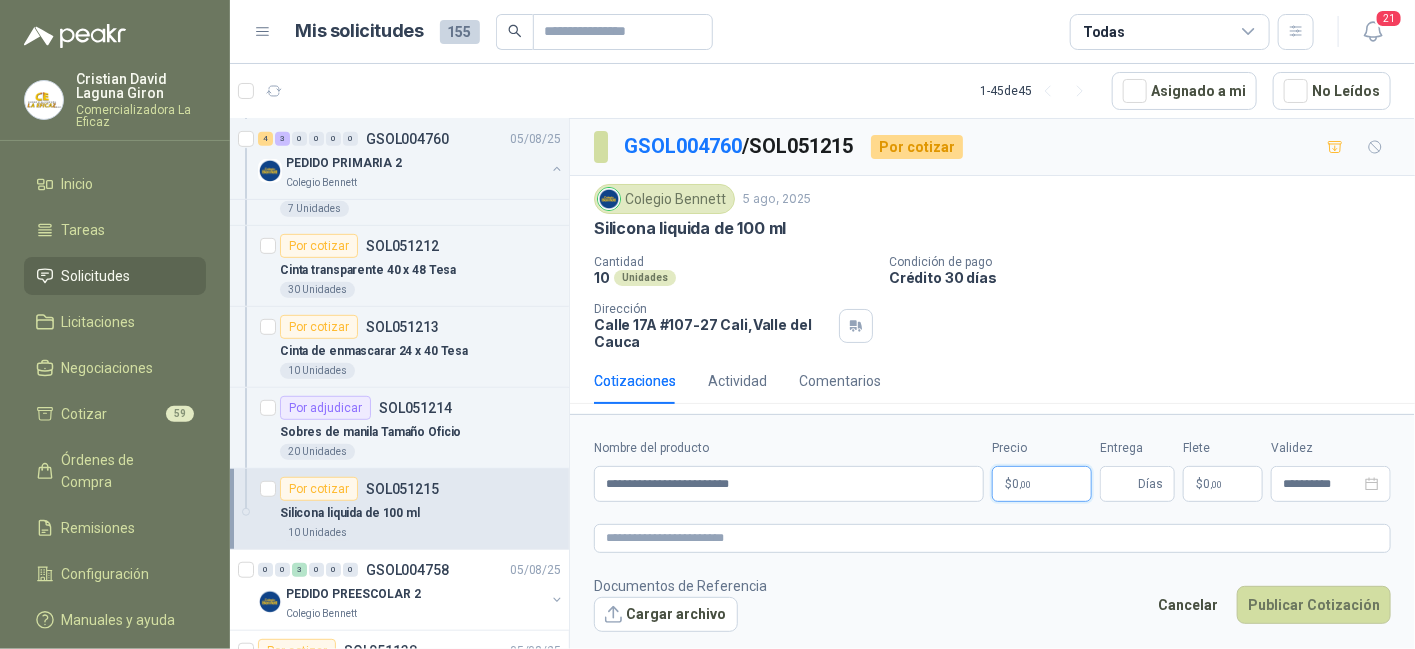 click on "$  0 ,00" at bounding box center [1042, 484] 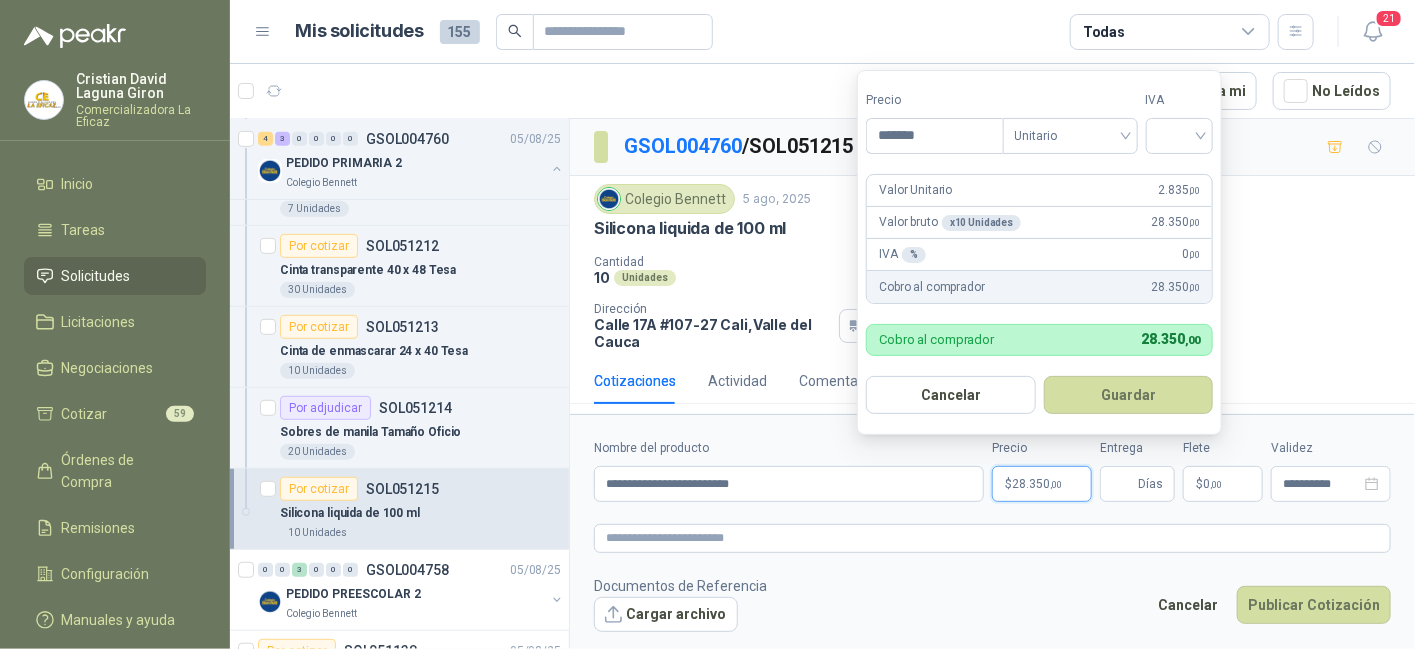 type on "*******" 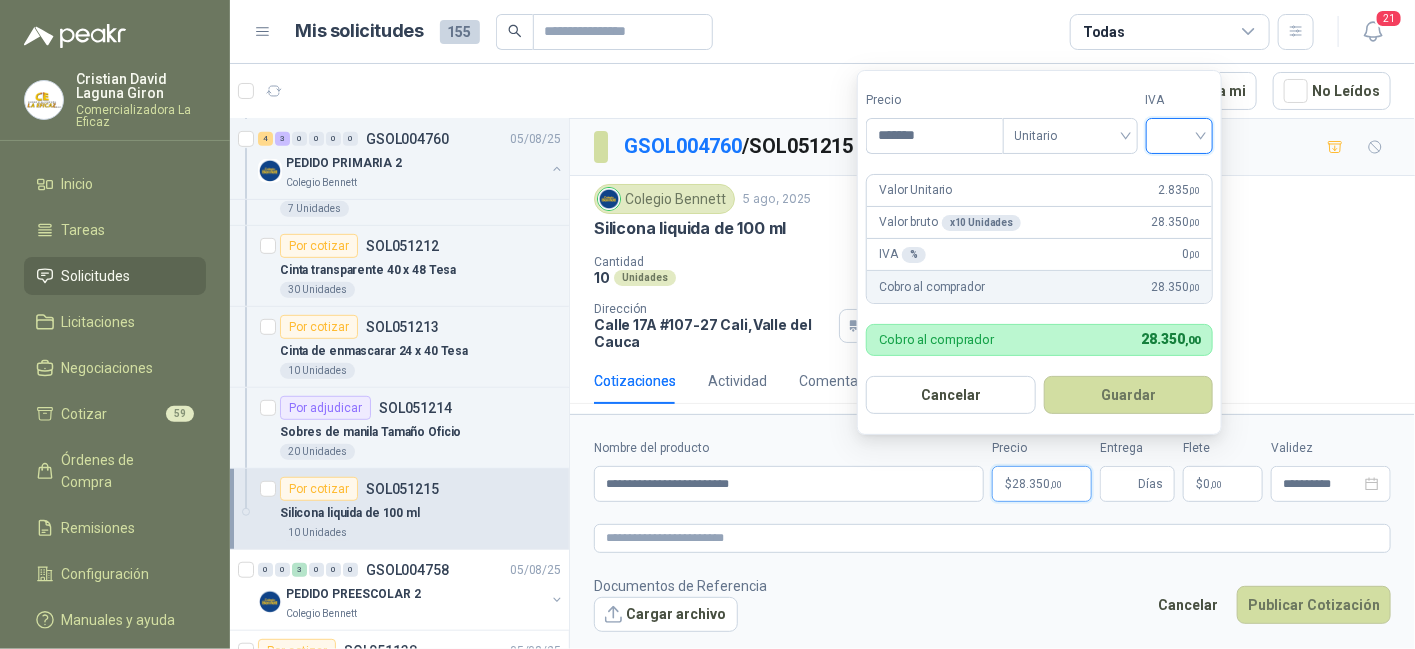 click at bounding box center [1180, 134] 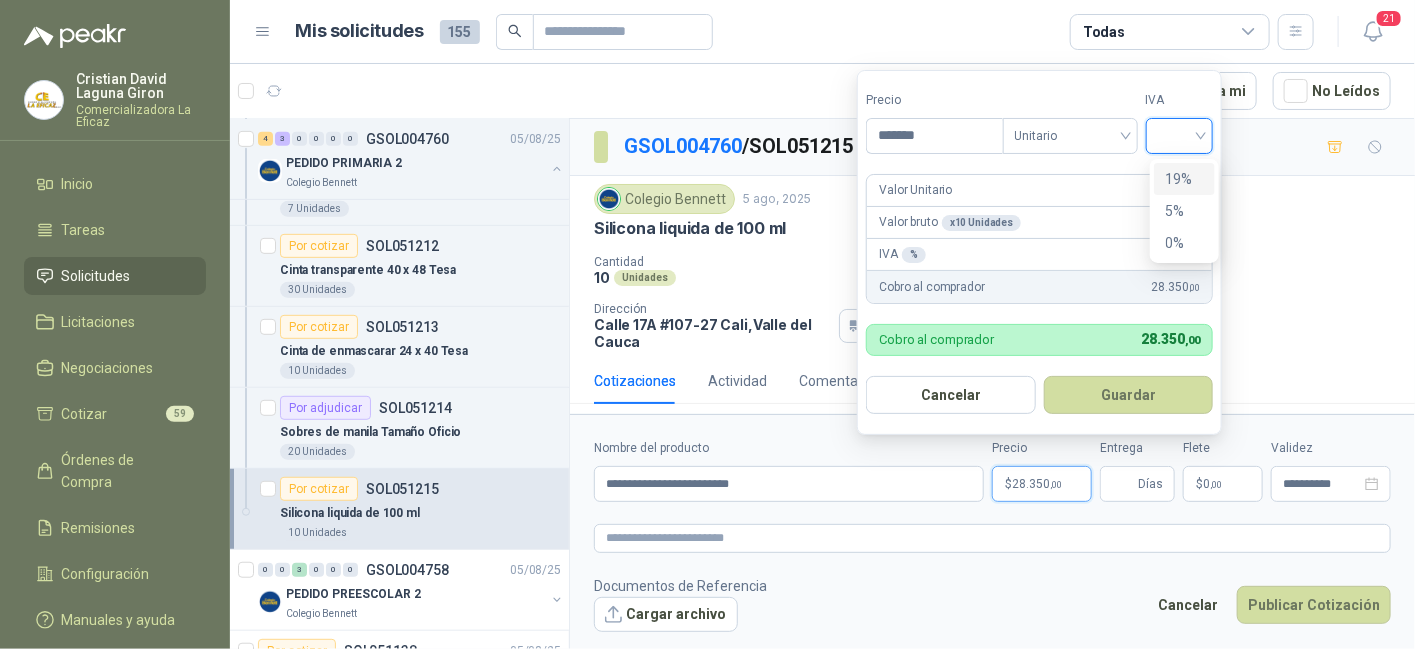 click on "19%" at bounding box center [1184, 179] 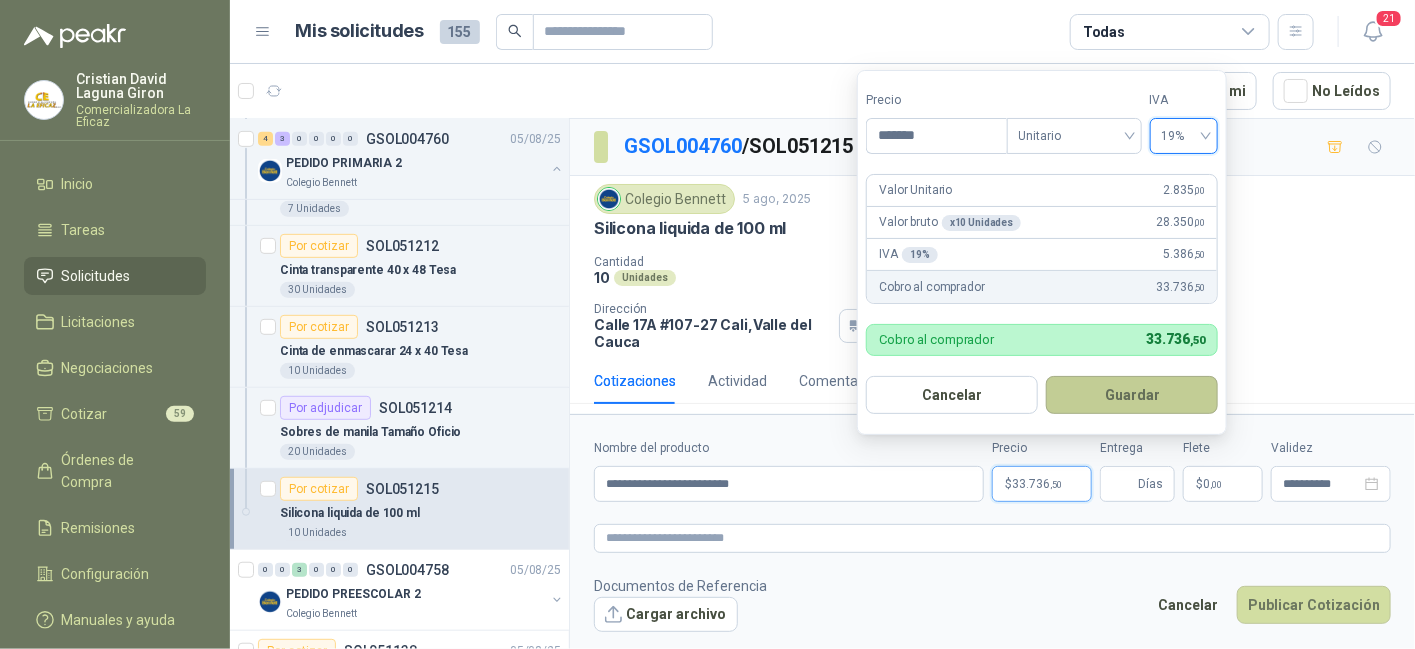 click on "Guardar" at bounding box center (1132, 395) 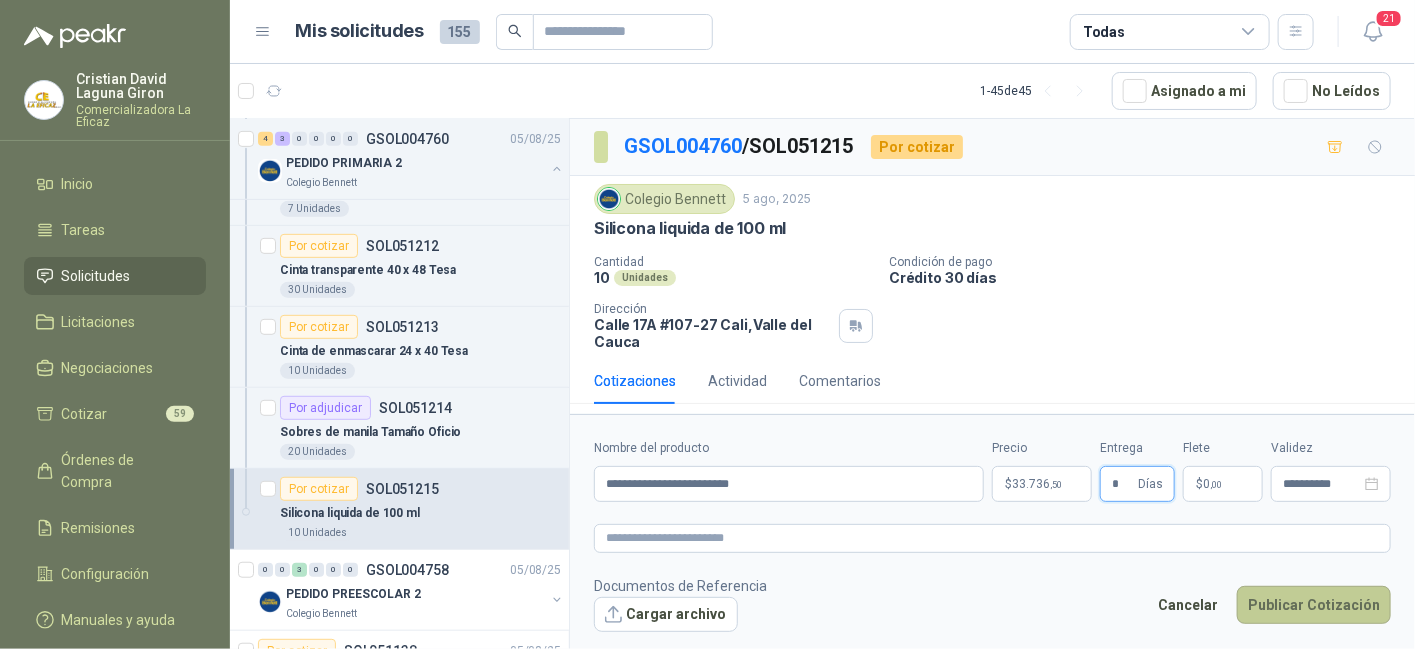 type on "*" 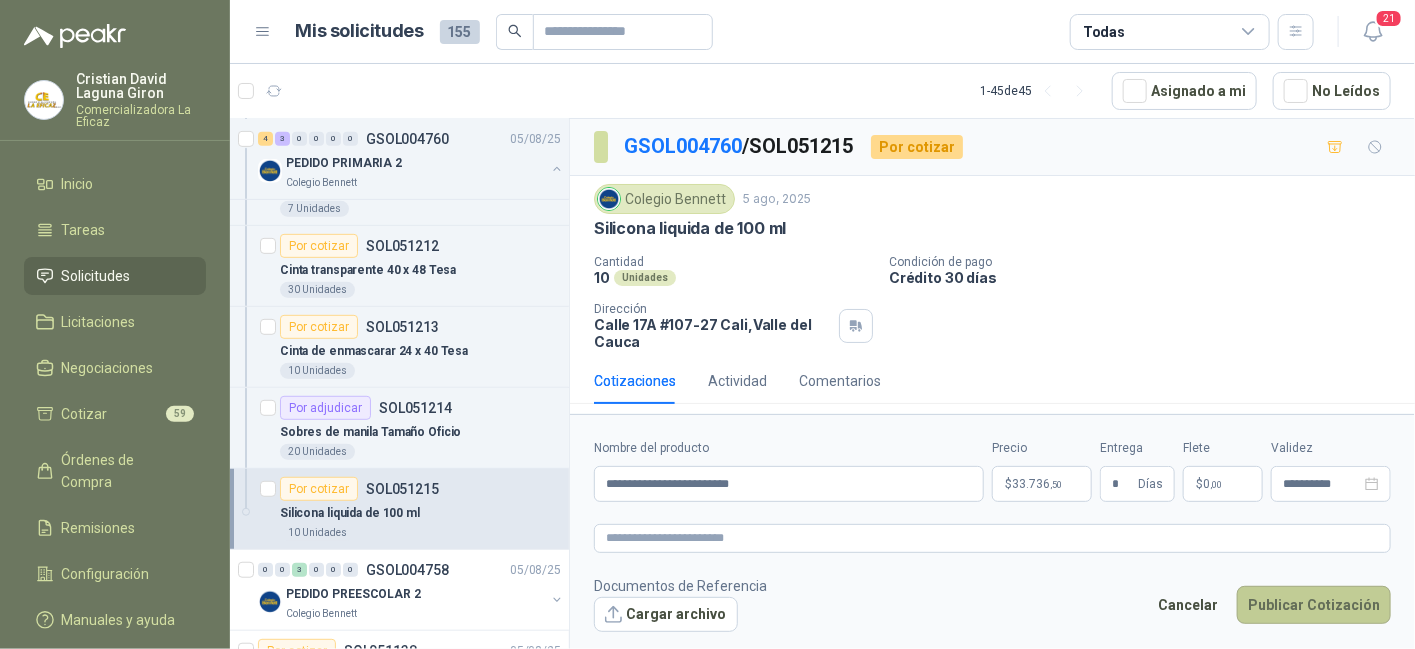 click on "Publicar Cotización" at bounding box center (1314, 605) 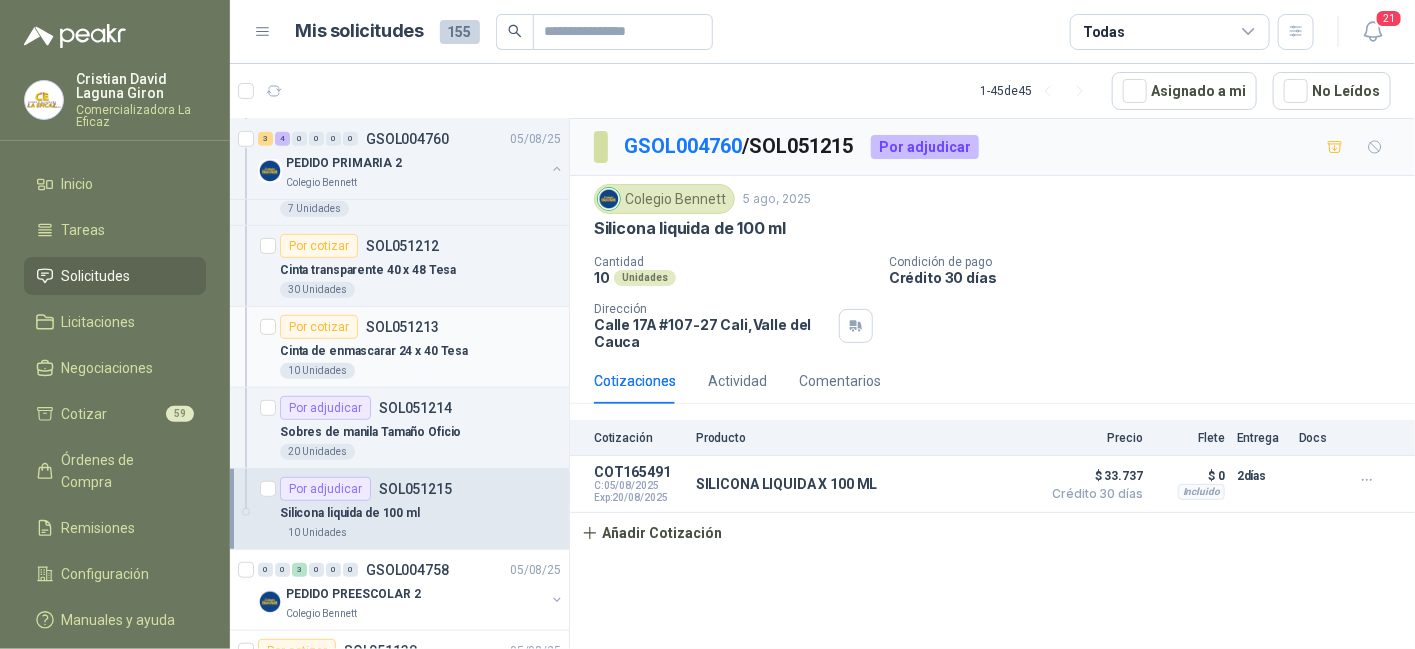 scroll, scrollTop: 300, scrollLeft: 0, axis: vertical 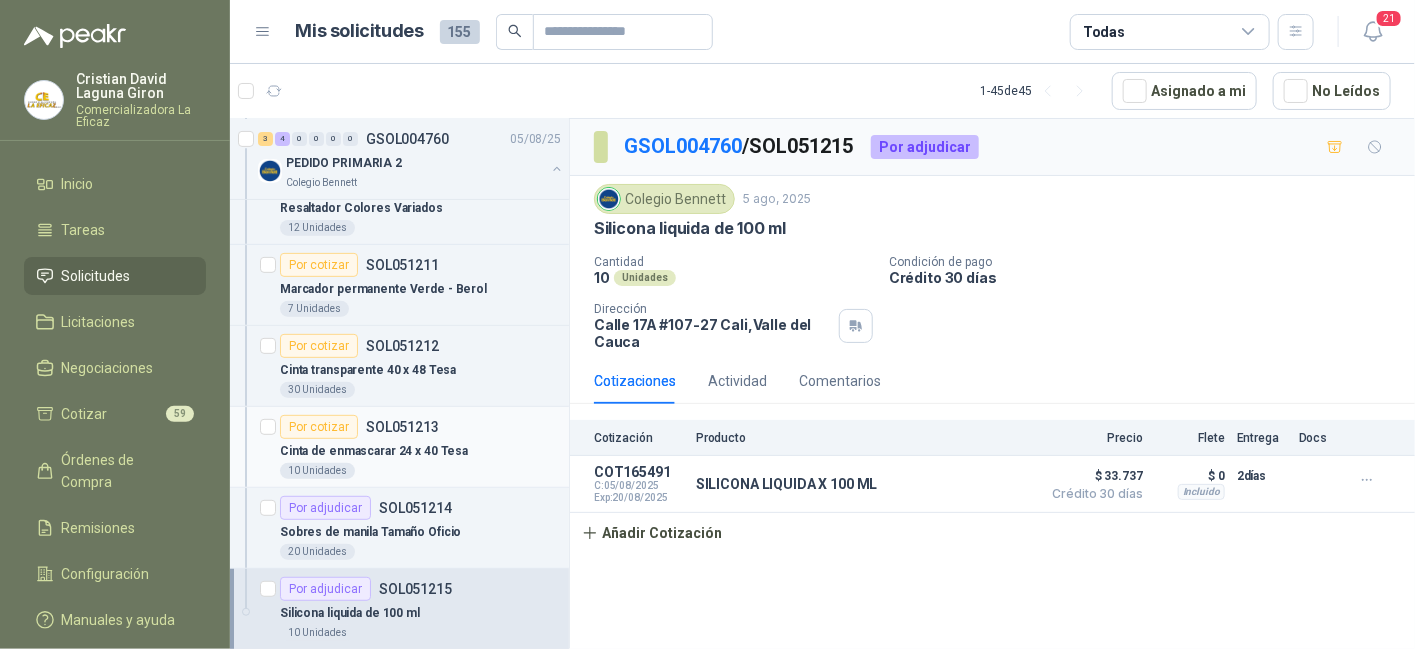 click on "Por cotizar SOL051213" at bounding box center (359, 427) 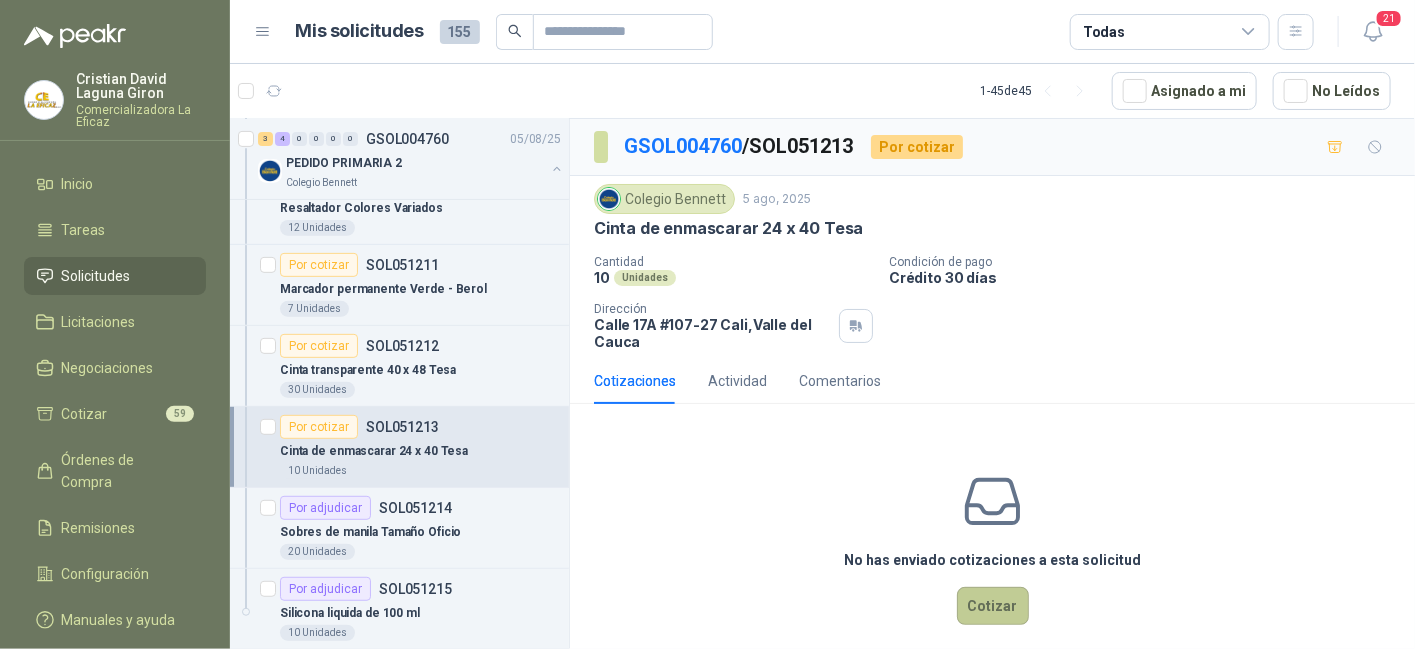 click on "Cotizar" at bounding box center (993, 606) 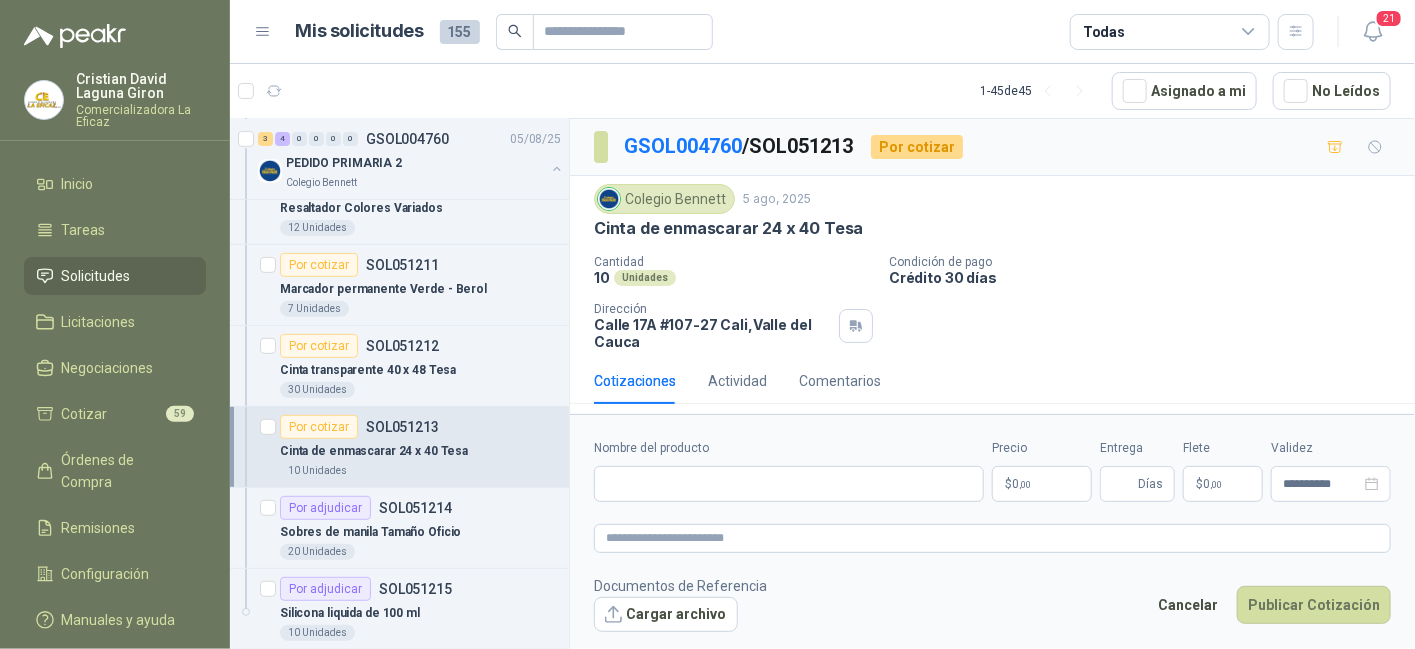 type 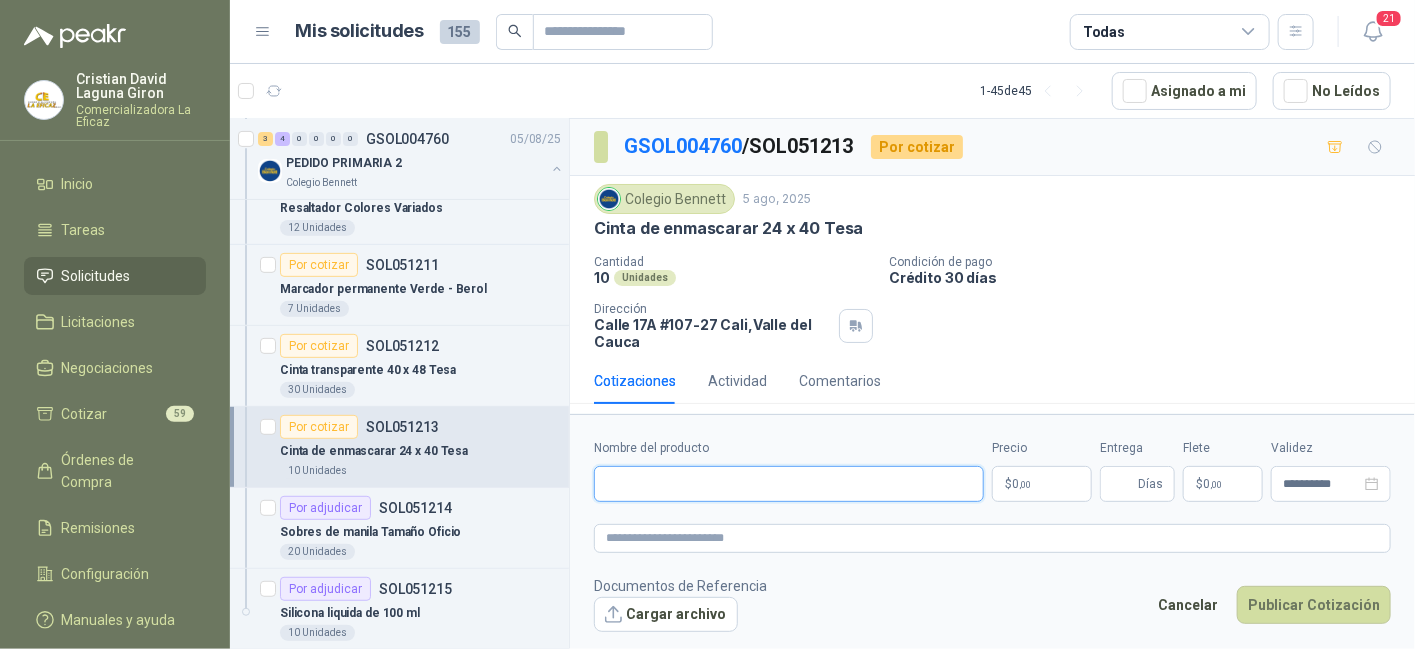 click on "Nombre del producto" at bounding box center [789, 484] 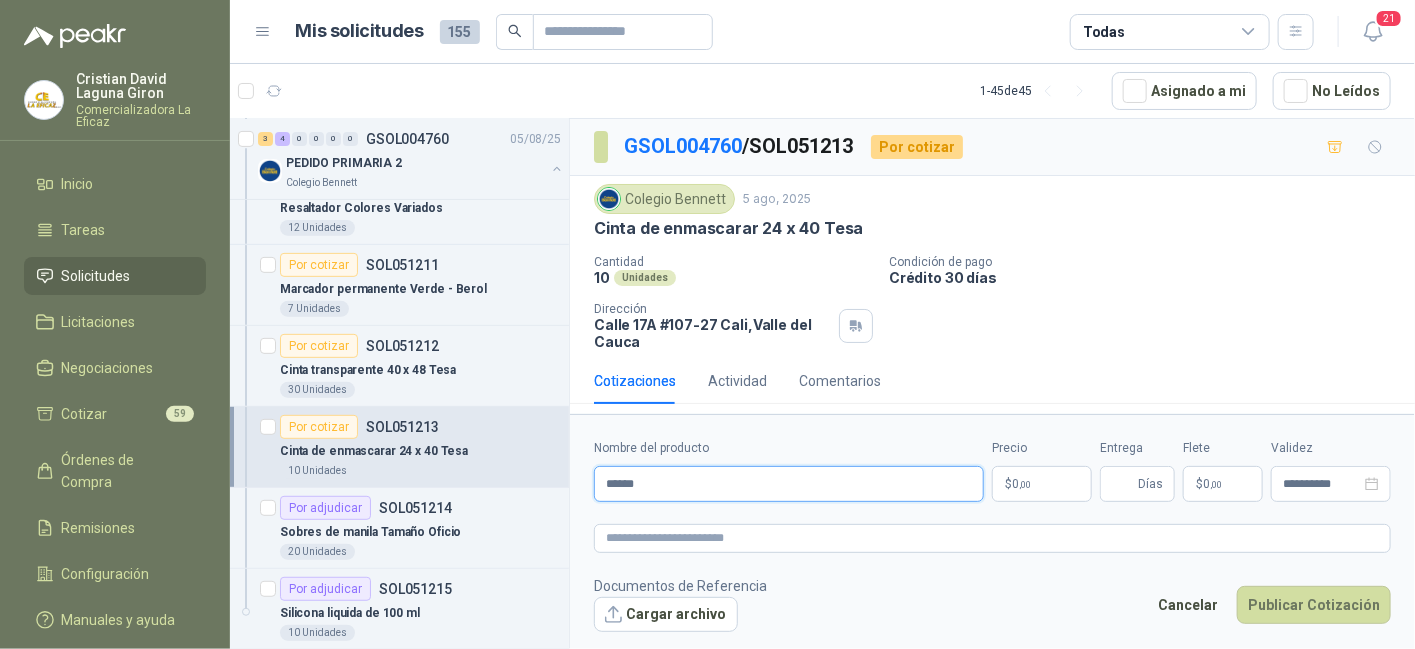 type on "**********" 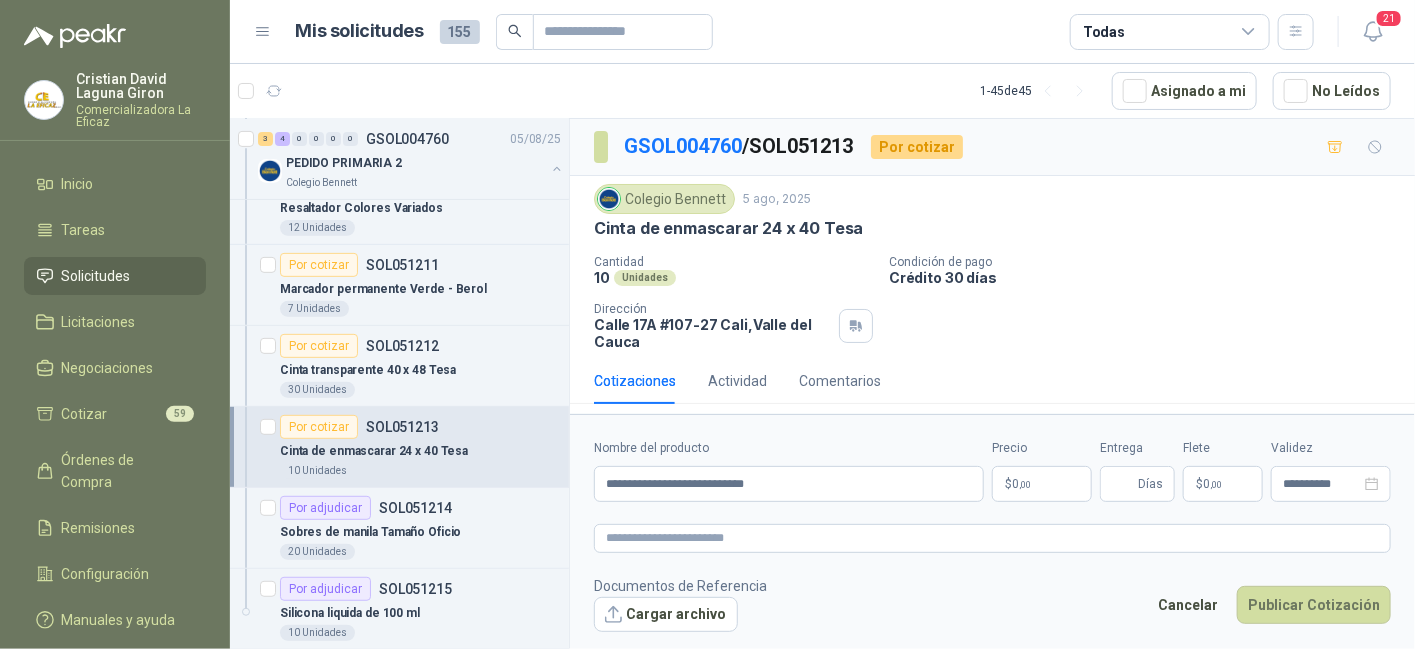 click on "0 ,00" at bounding box center [1021, 484] 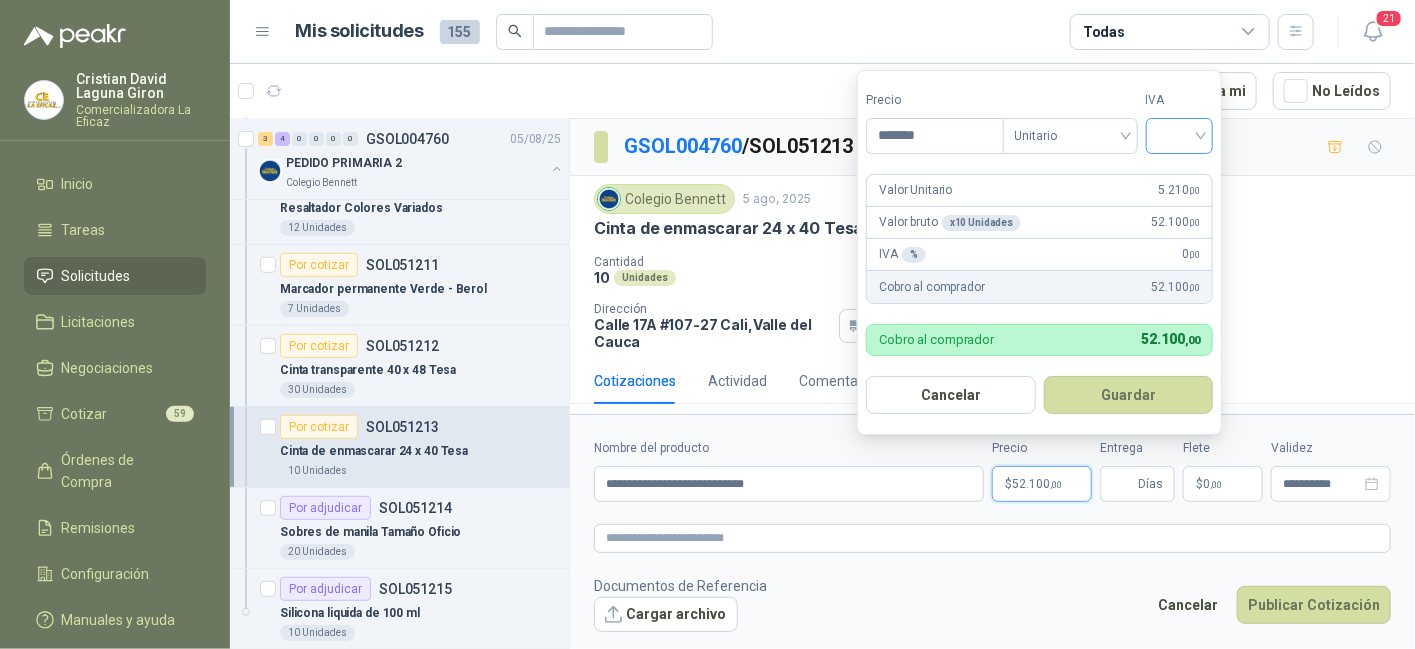 type on "*******" 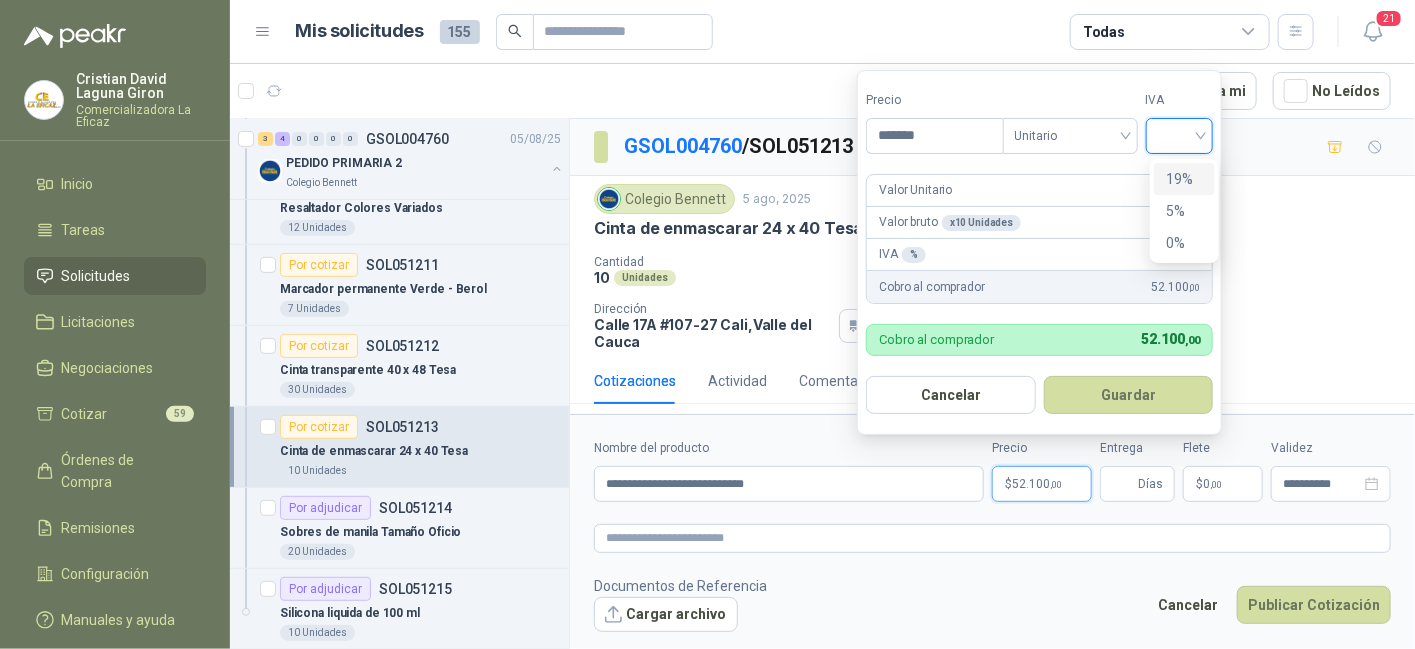 click at bounding box center [1180, 134] 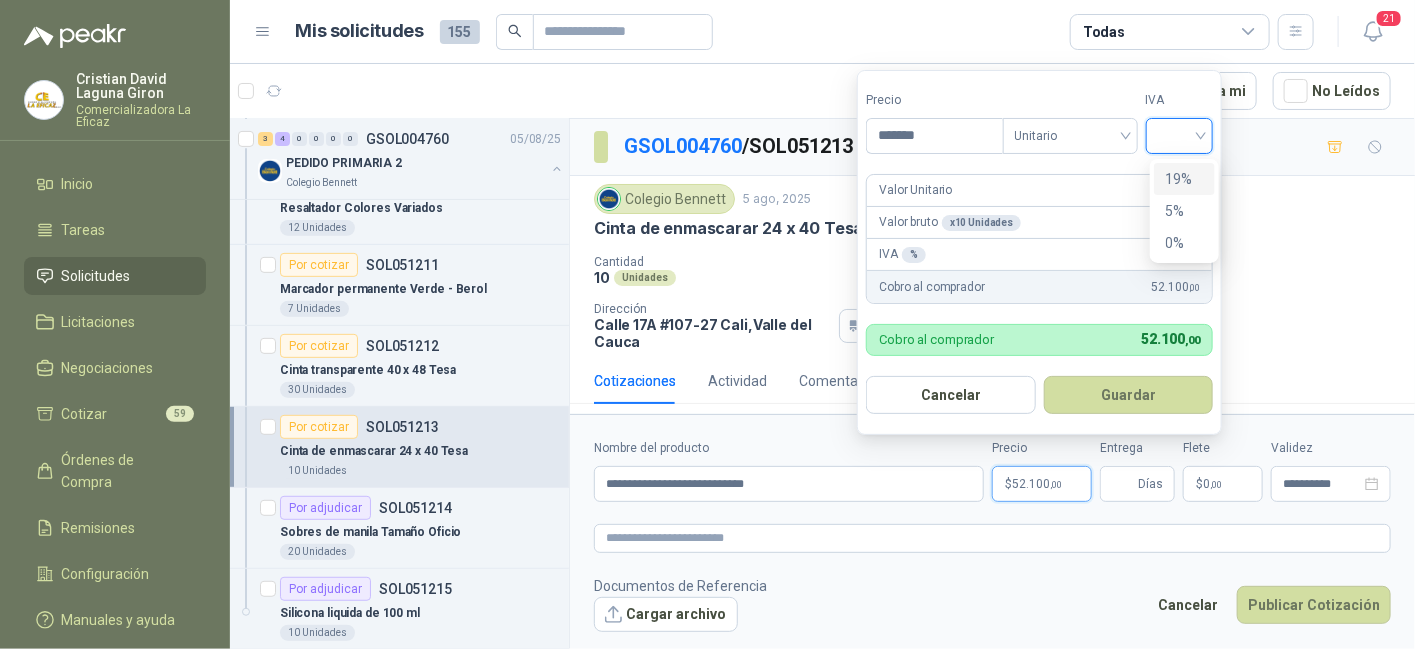 click on "19%" at bounding box center (1184, 179) 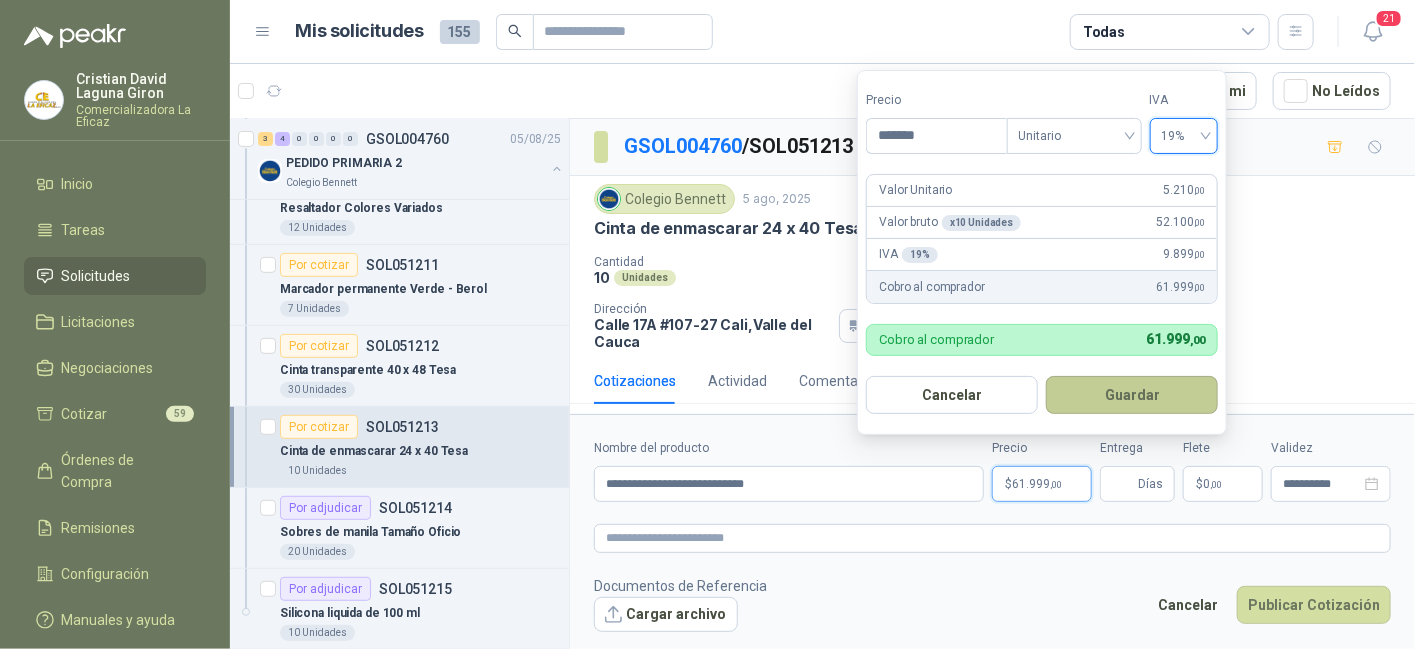 click on "Guardar" at bounding box center [1132, 395] 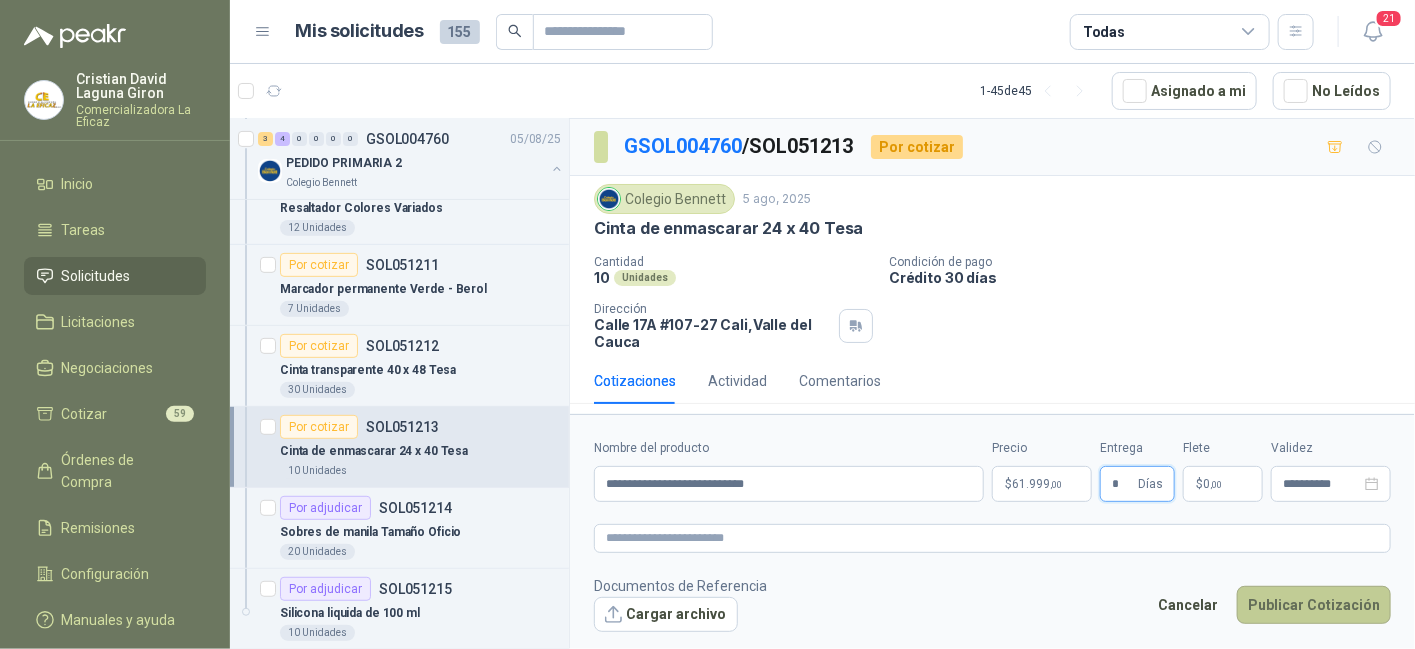 type on "*" 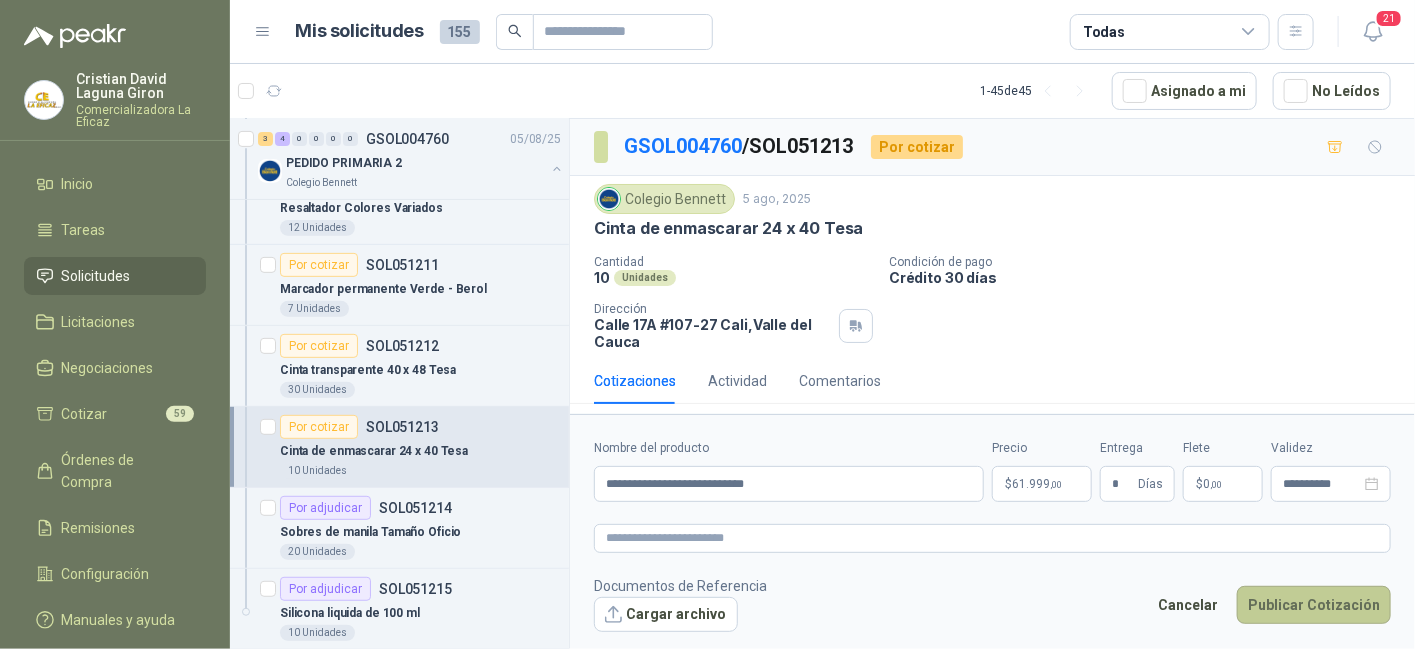 click on "Publicar Cotización" at bounding box center [1314, 605] 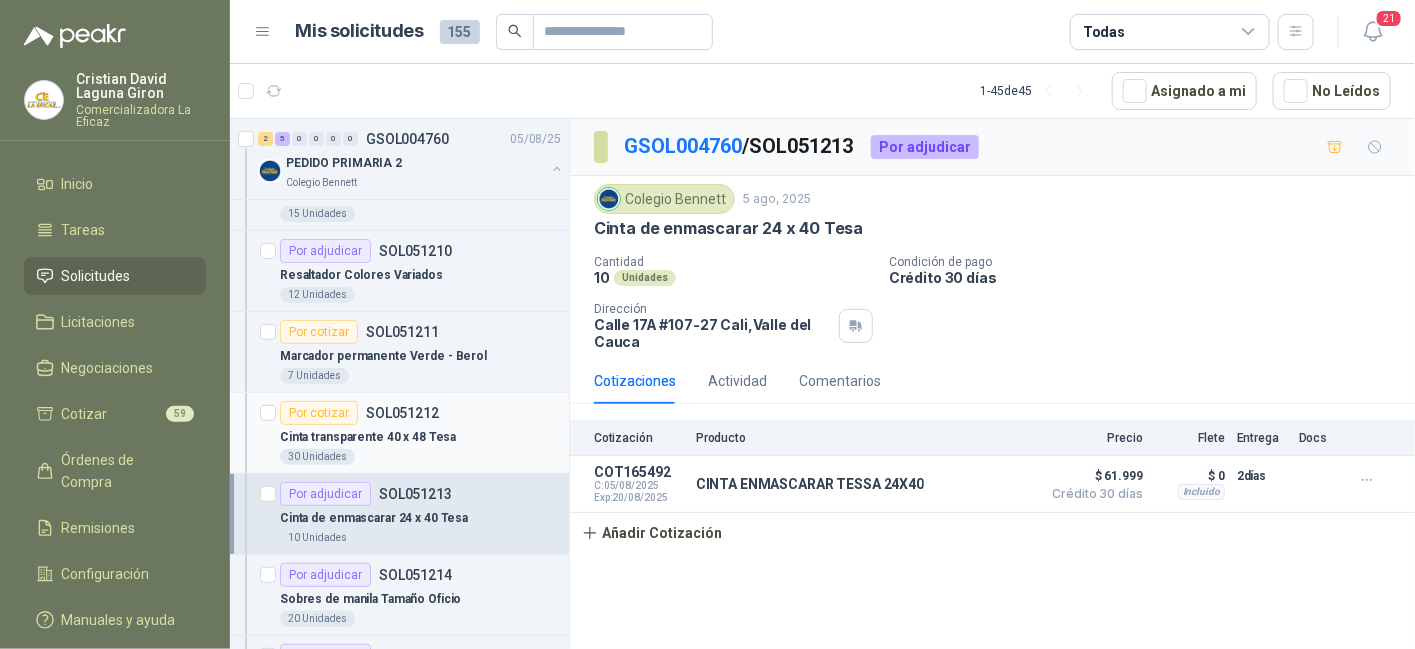 scroll, scrollTop: 200, scrollLeft: 0, axis: vertical 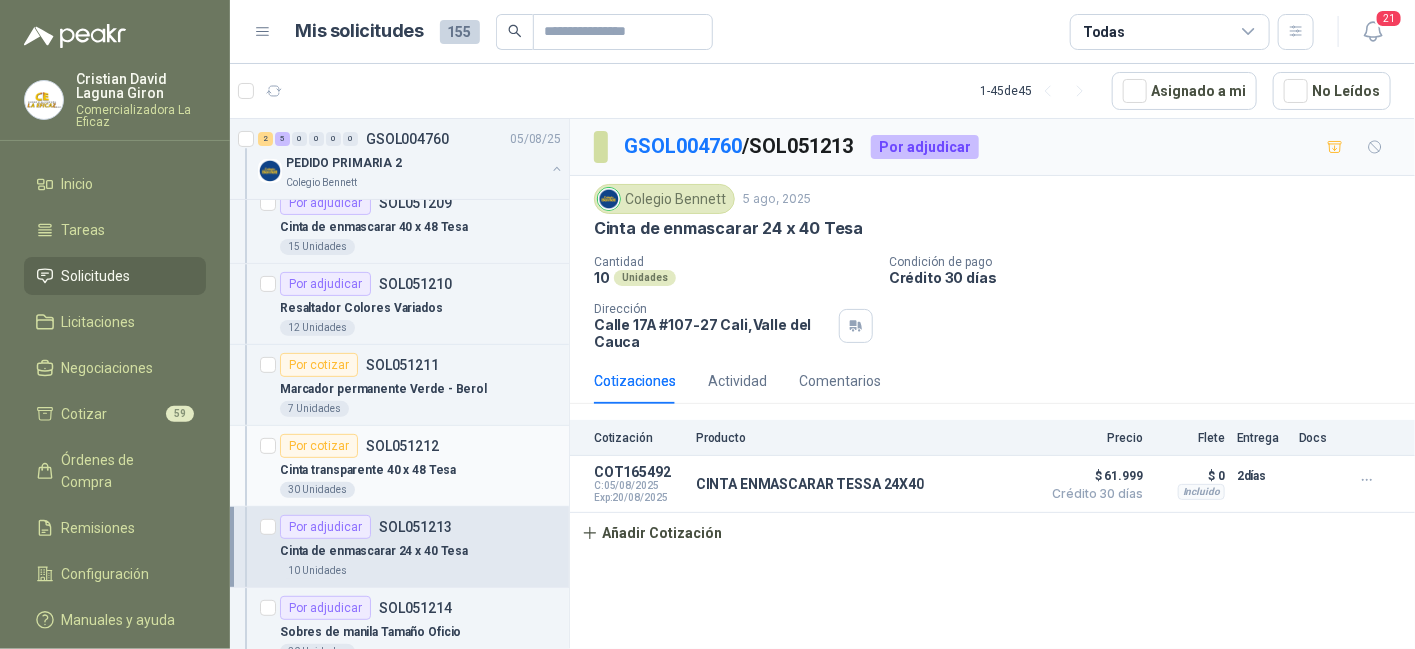click on "Cinta transparente 40 x 48 Tesa" at bounding box center [368, 470] 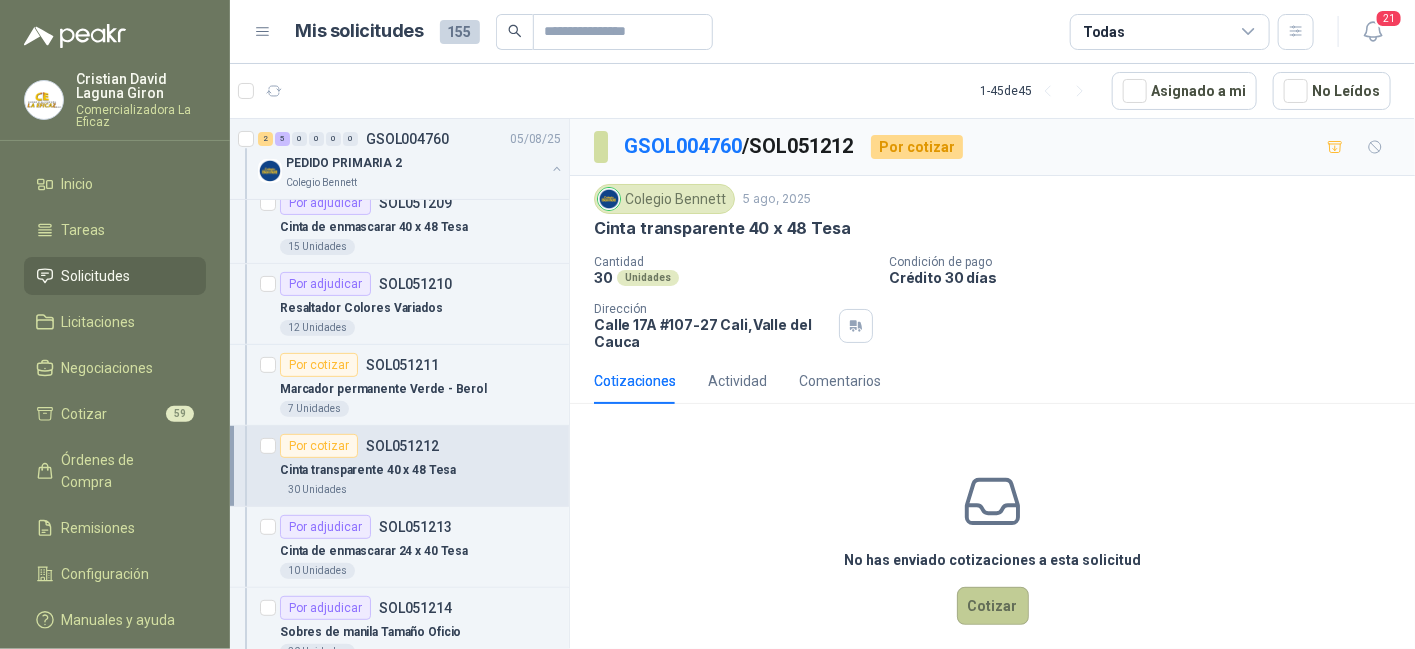 click on "Cotizar" at bounding box center [993, 606] 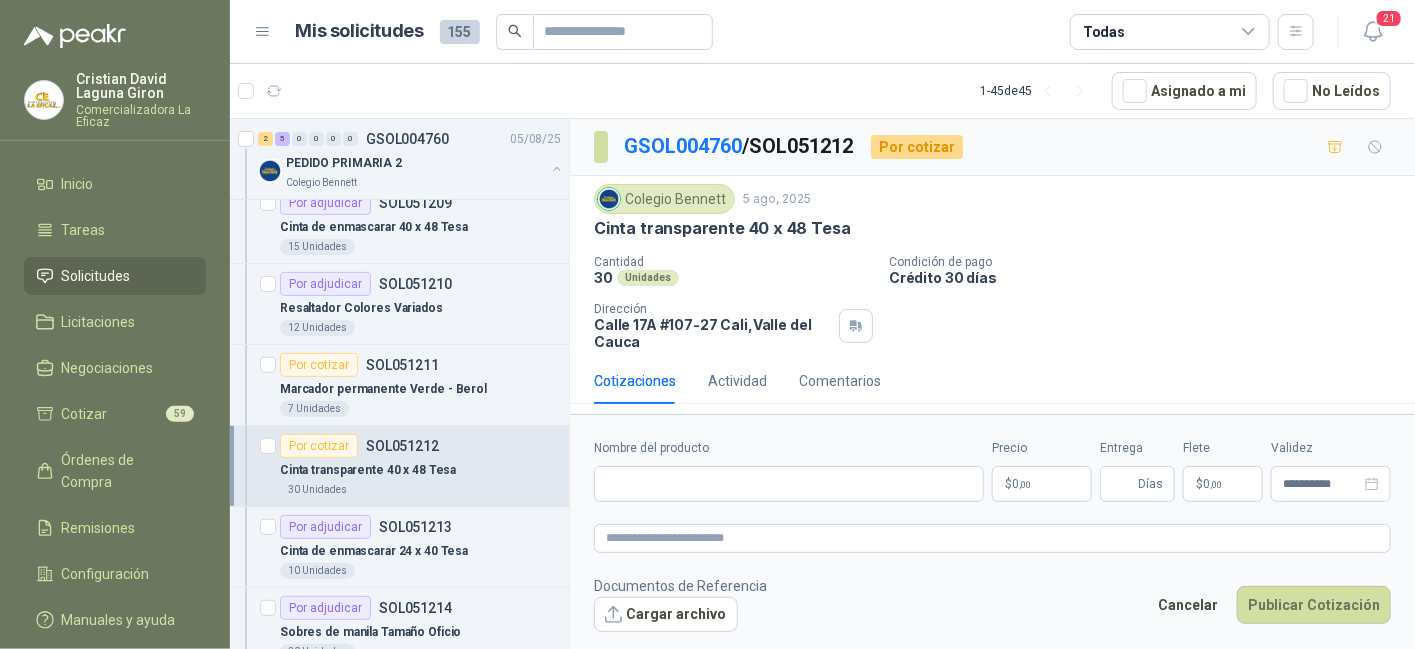 type 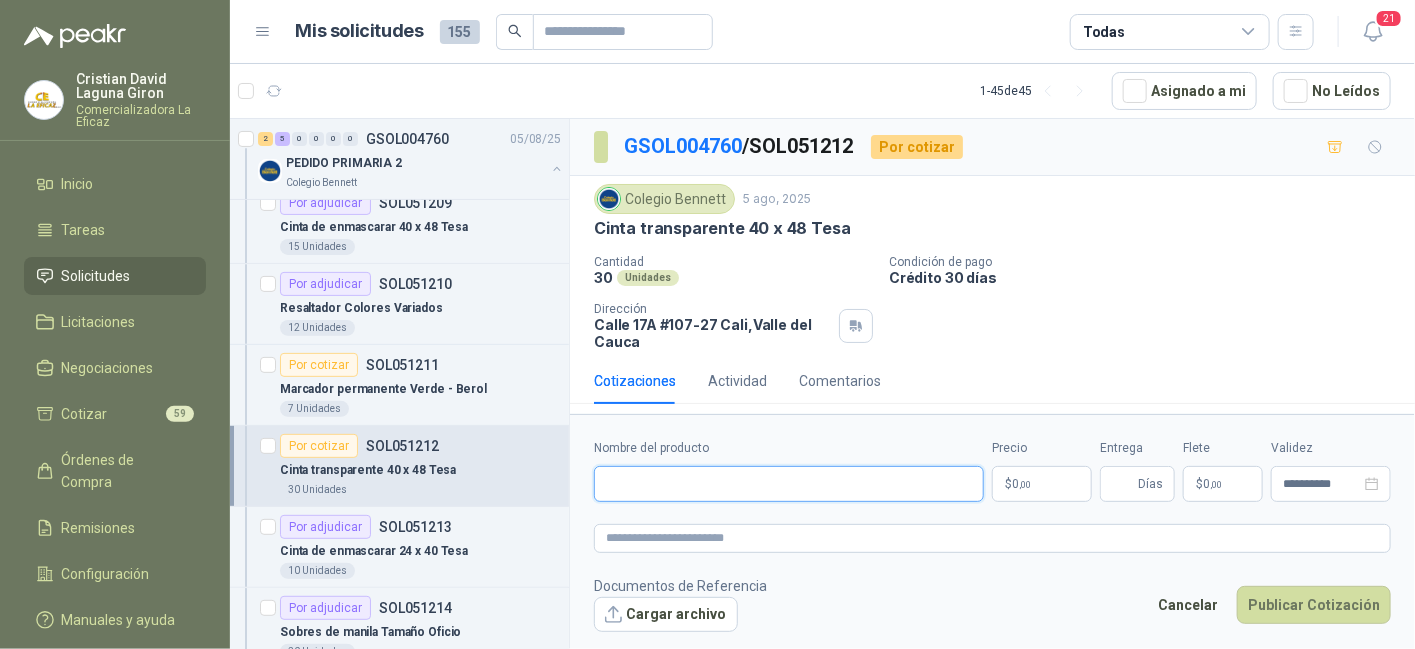 click on "Nombre del producto" at bounding box center [789, 484] 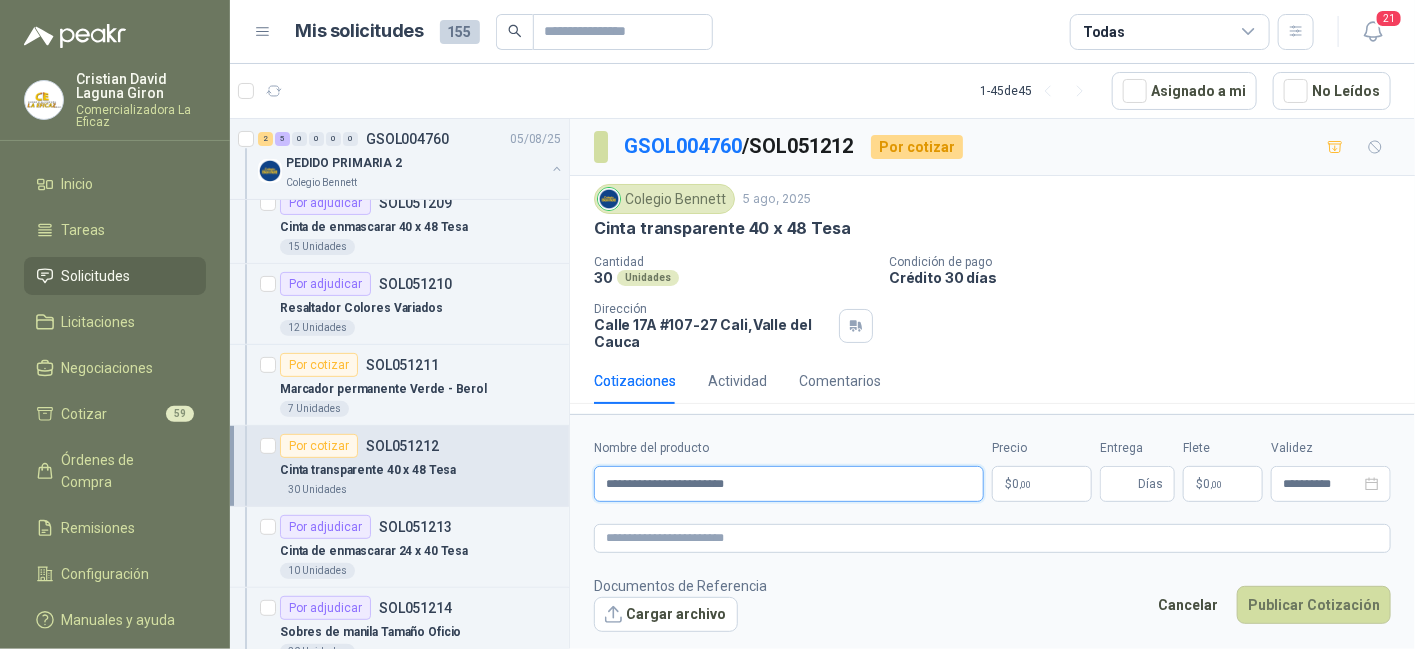 type on "**********" 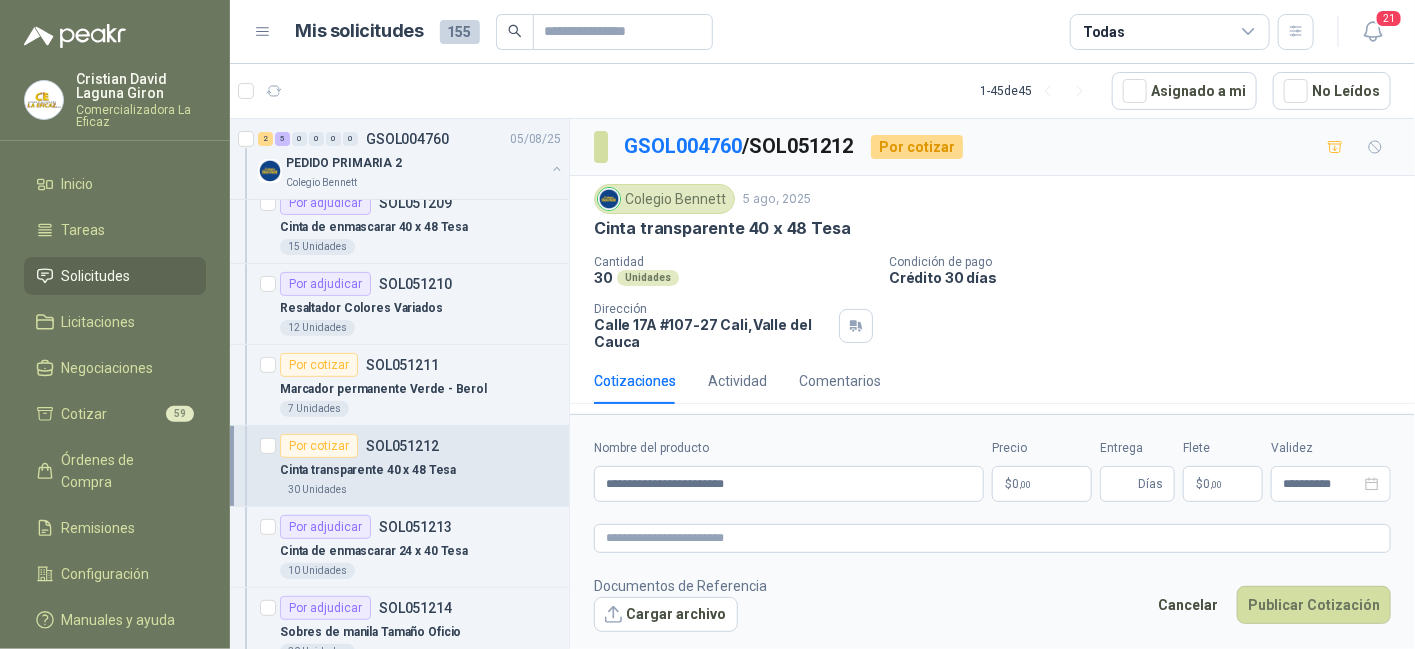 click on ",00" at bounding box center (1025, 484) 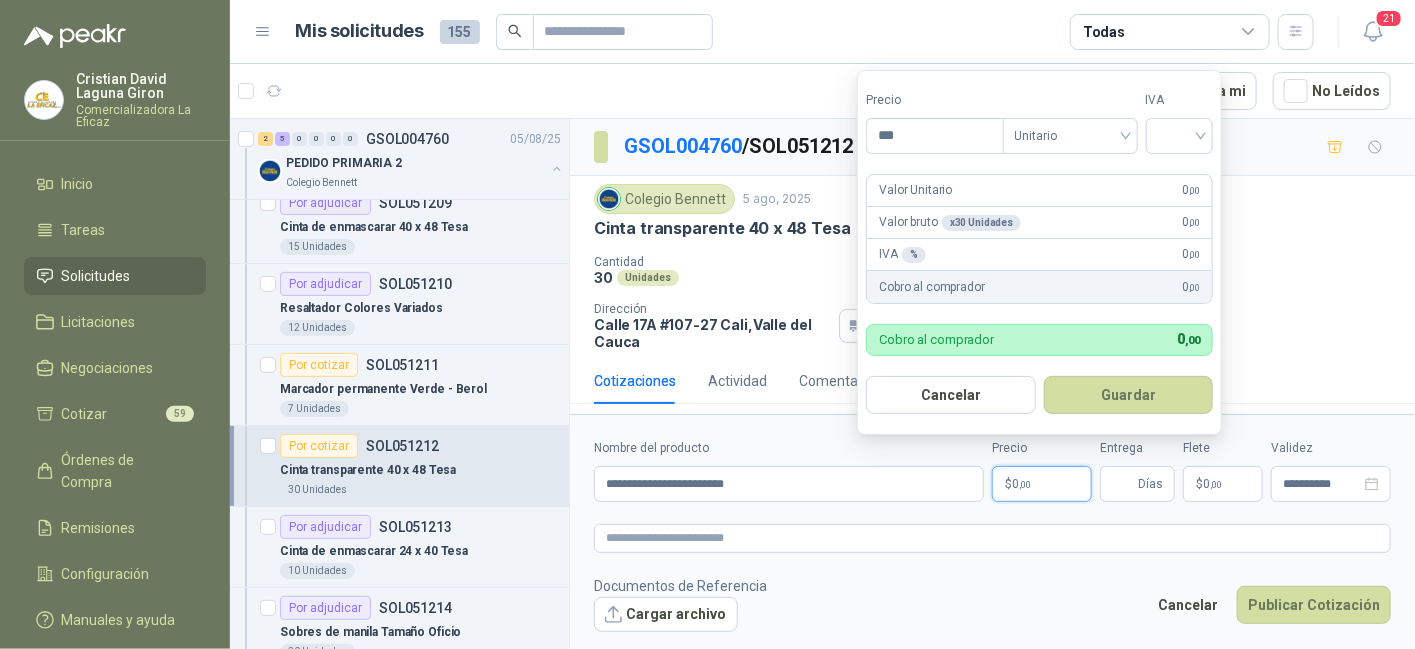 click on ",00" at bounding box center (1025, 484) 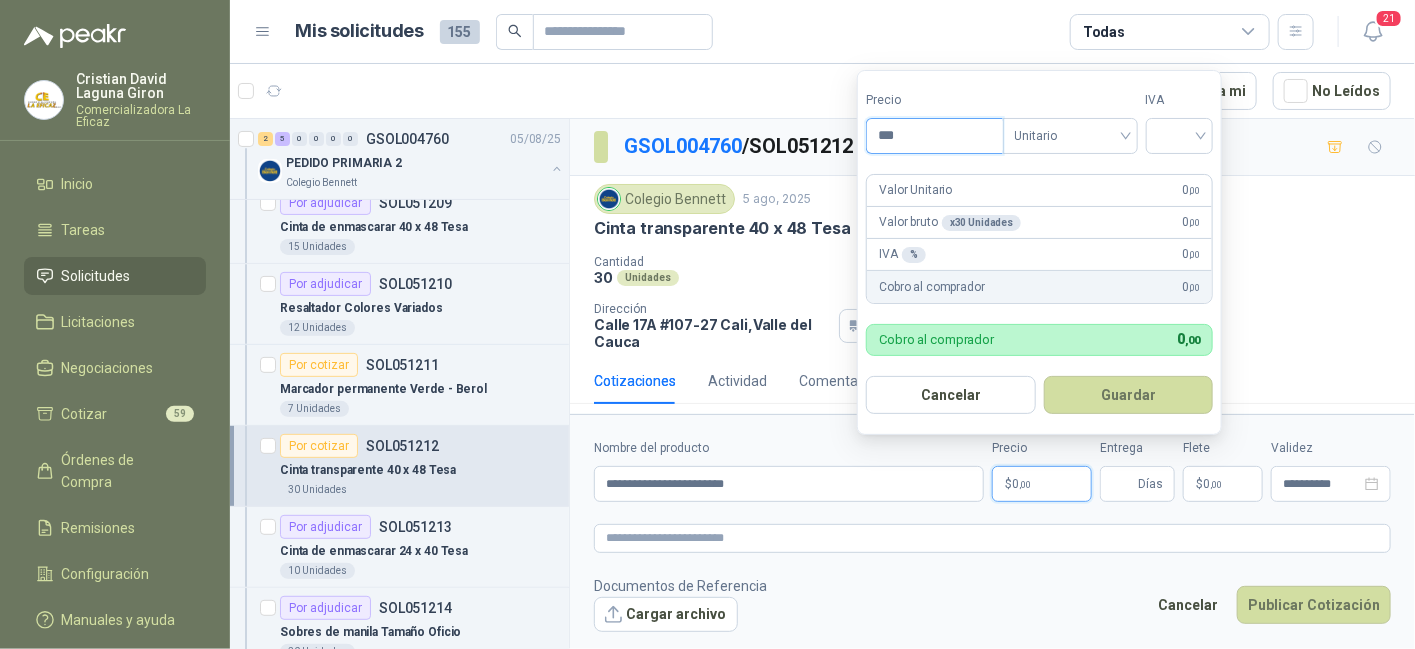 click on "***" at bounding box center [934, 136] 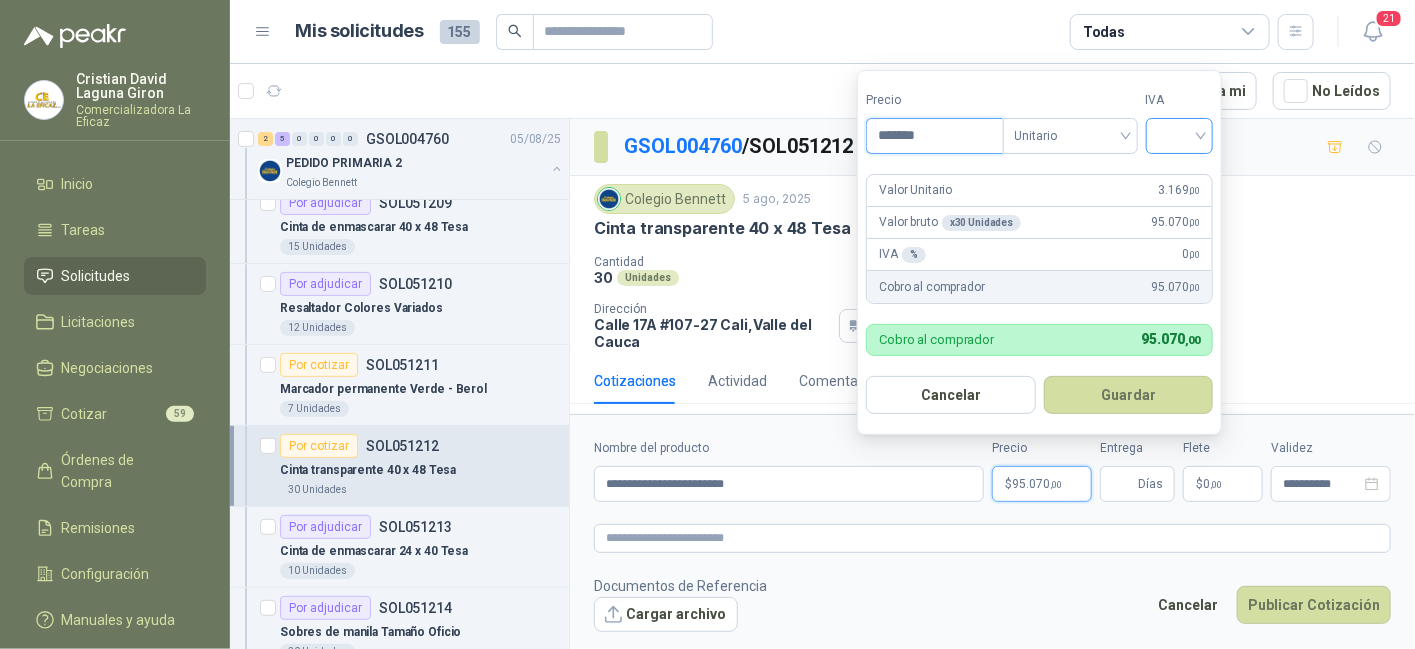 type on "*******" 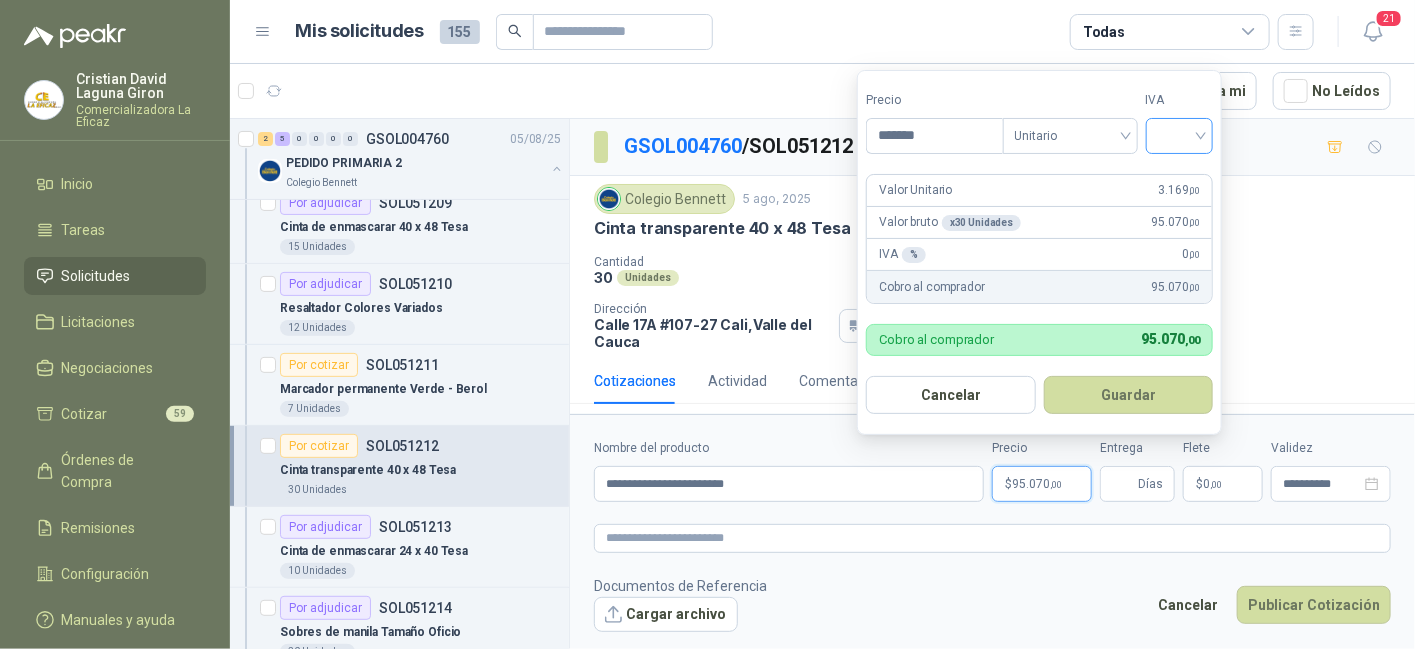 click at bounding box center (1180, 134) 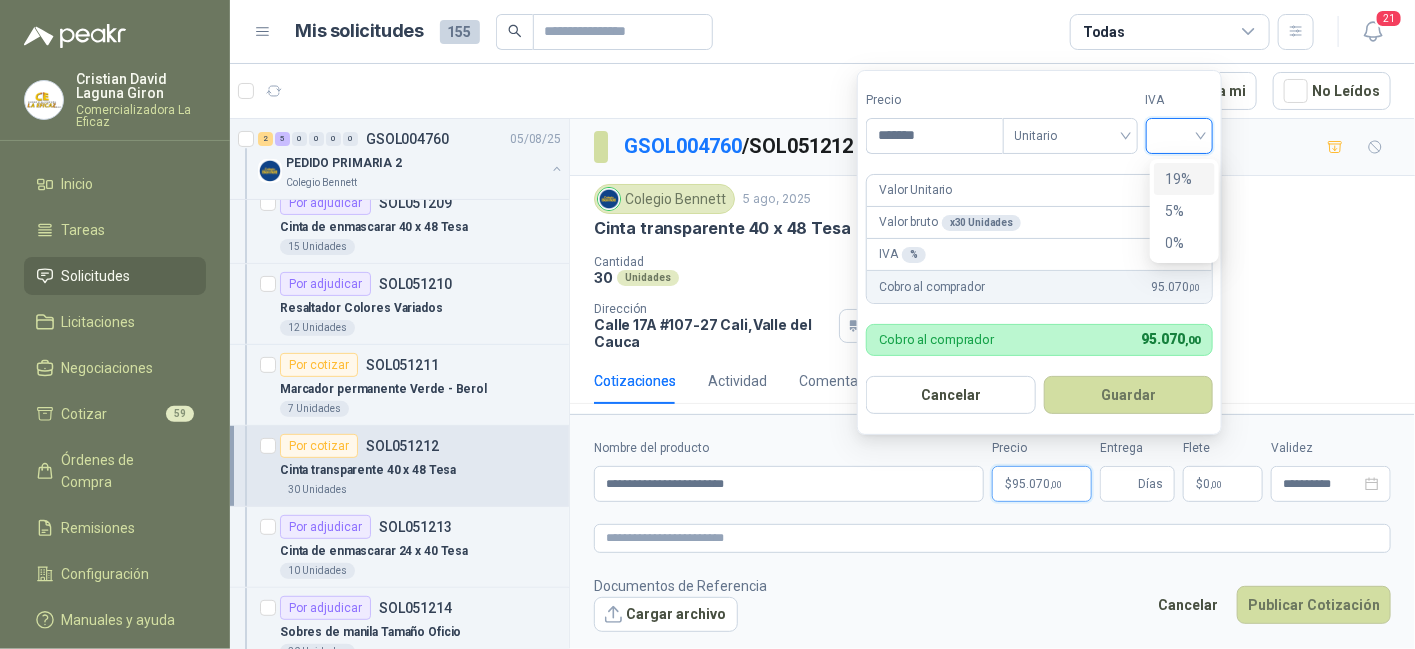 click on "19%" at bounding box center [1184, 179] 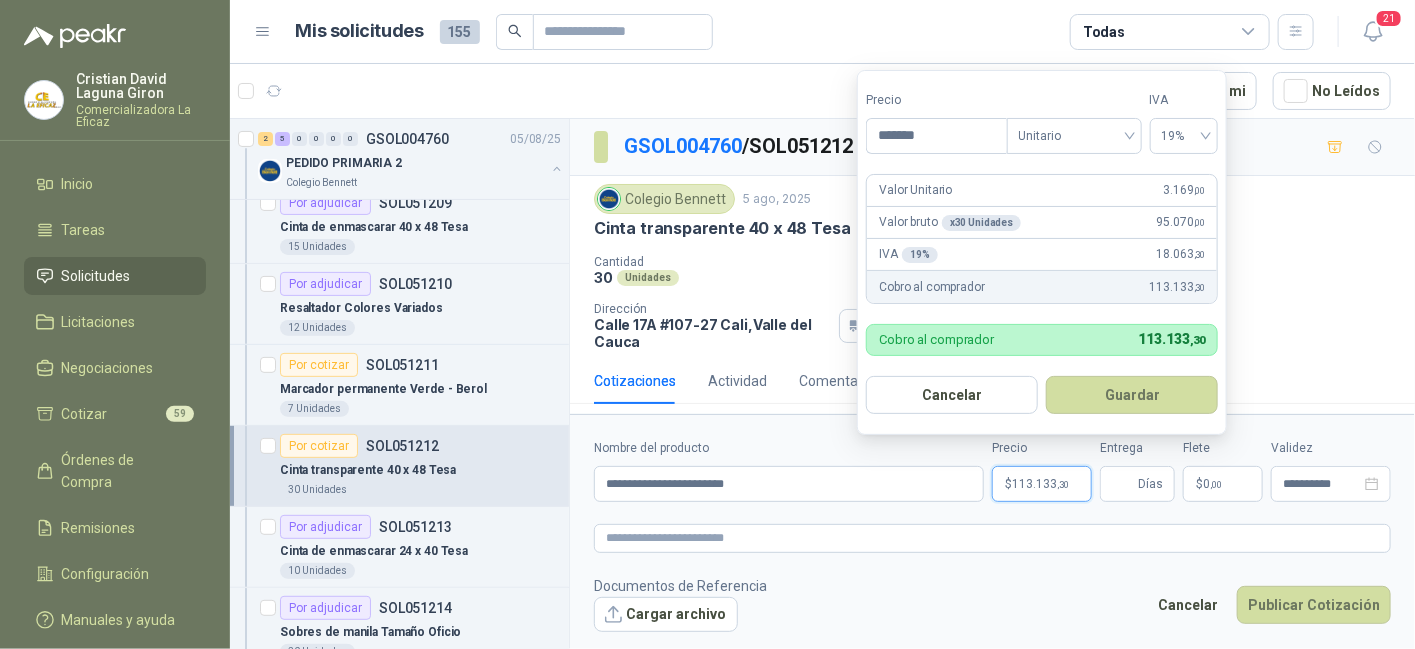 drag, startPoint x: 1111, startPoint y: 401, endPoint x: 1102, endPoint y: 396, distance: 10.29563 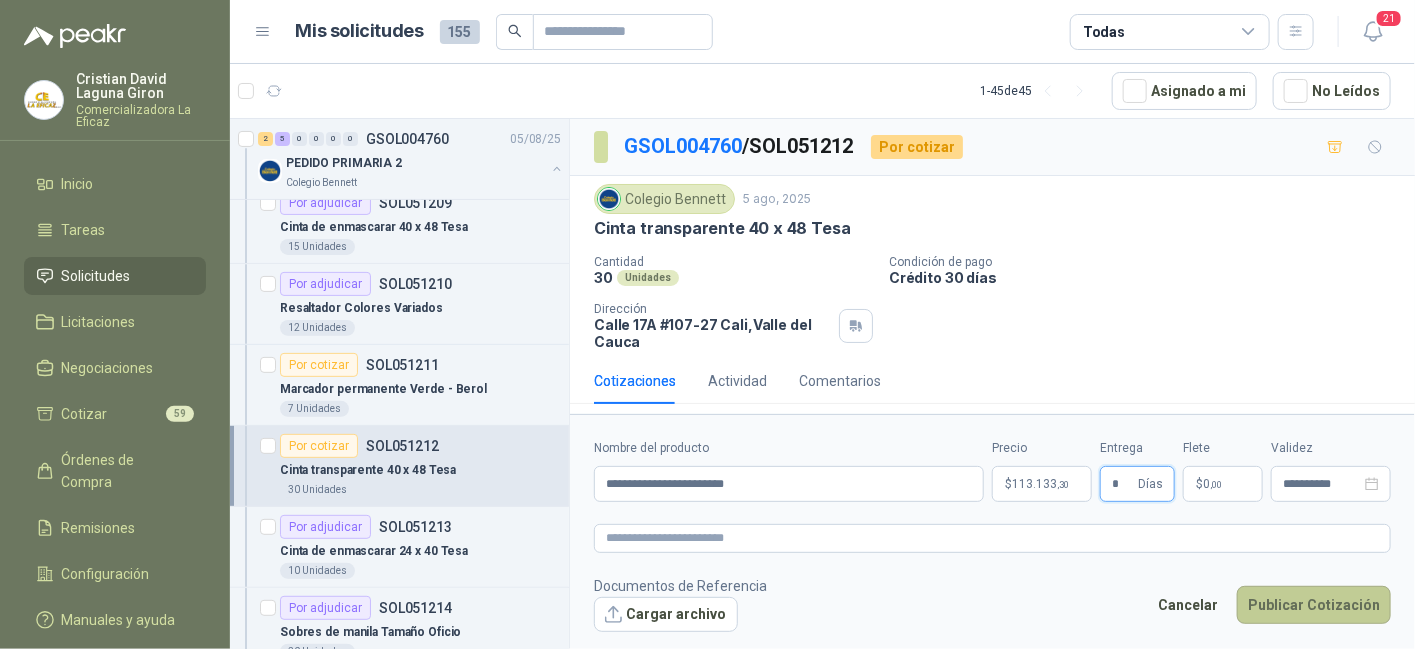 type on "*" 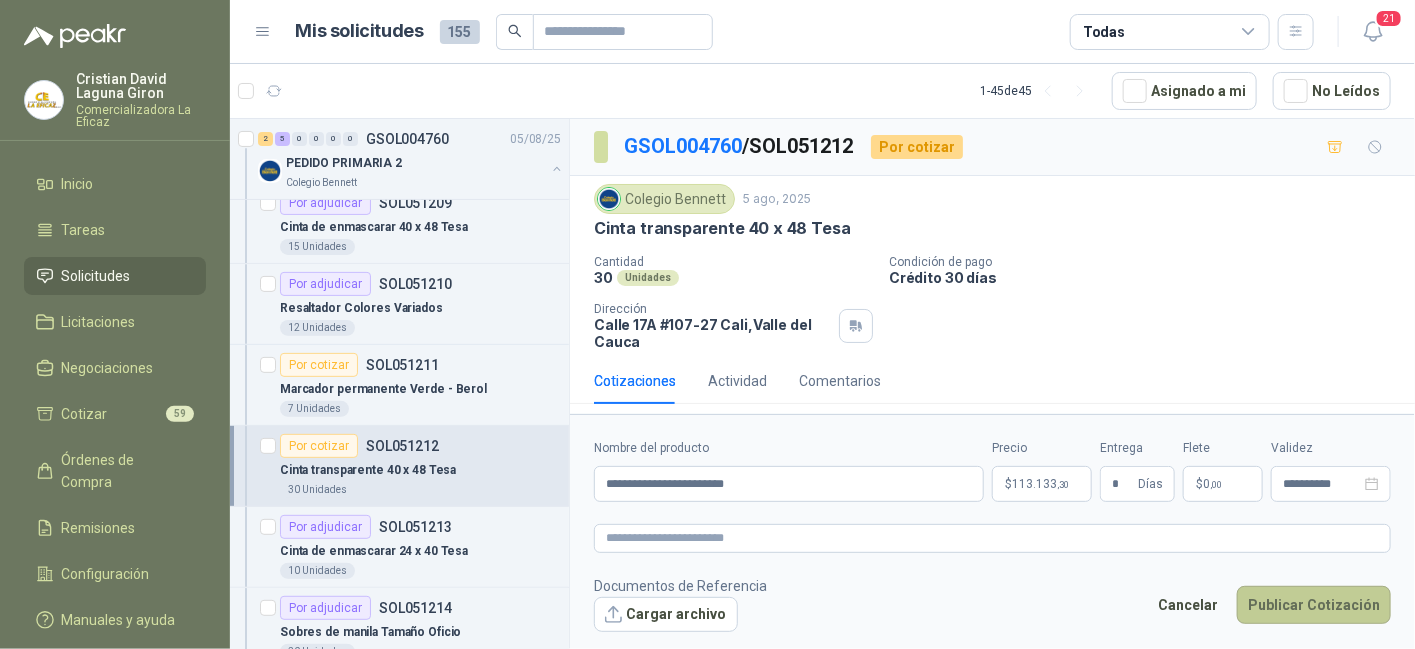 click on "Publicar Cotización" at bounding box center [1314, 605] 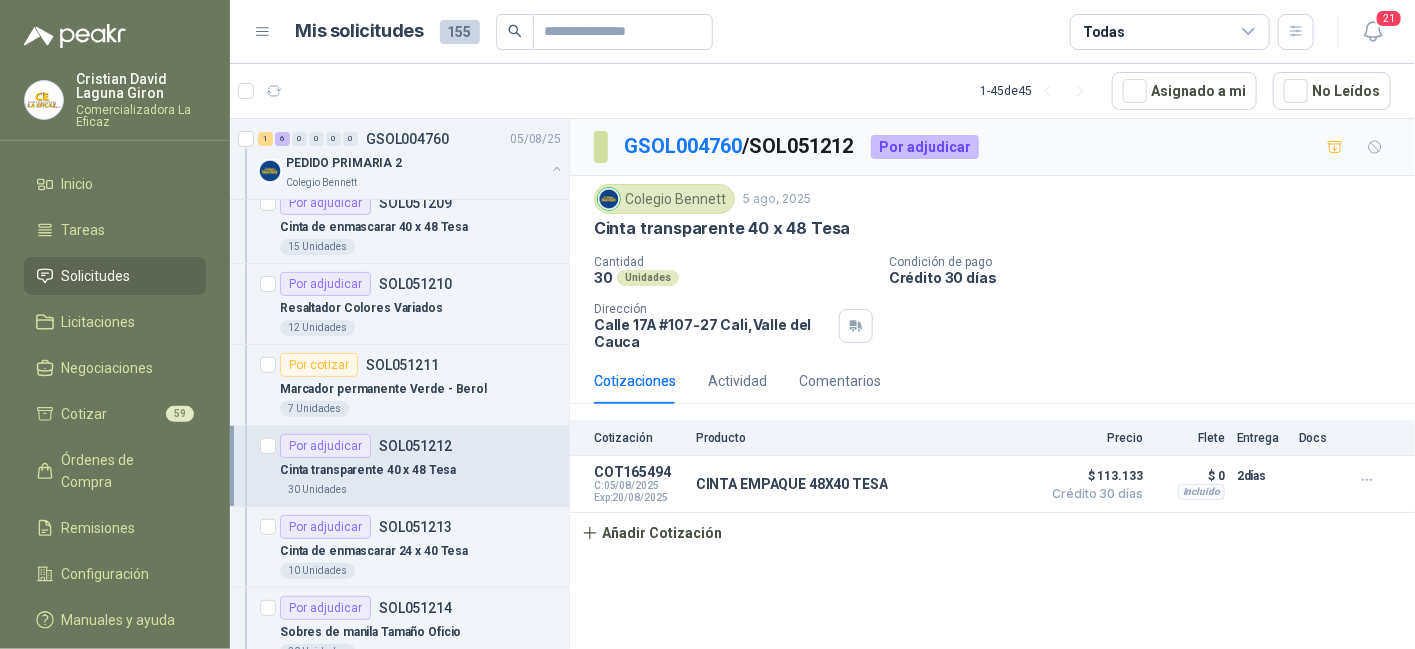 click on "Solicitudes" at bounding box center (96, 276) 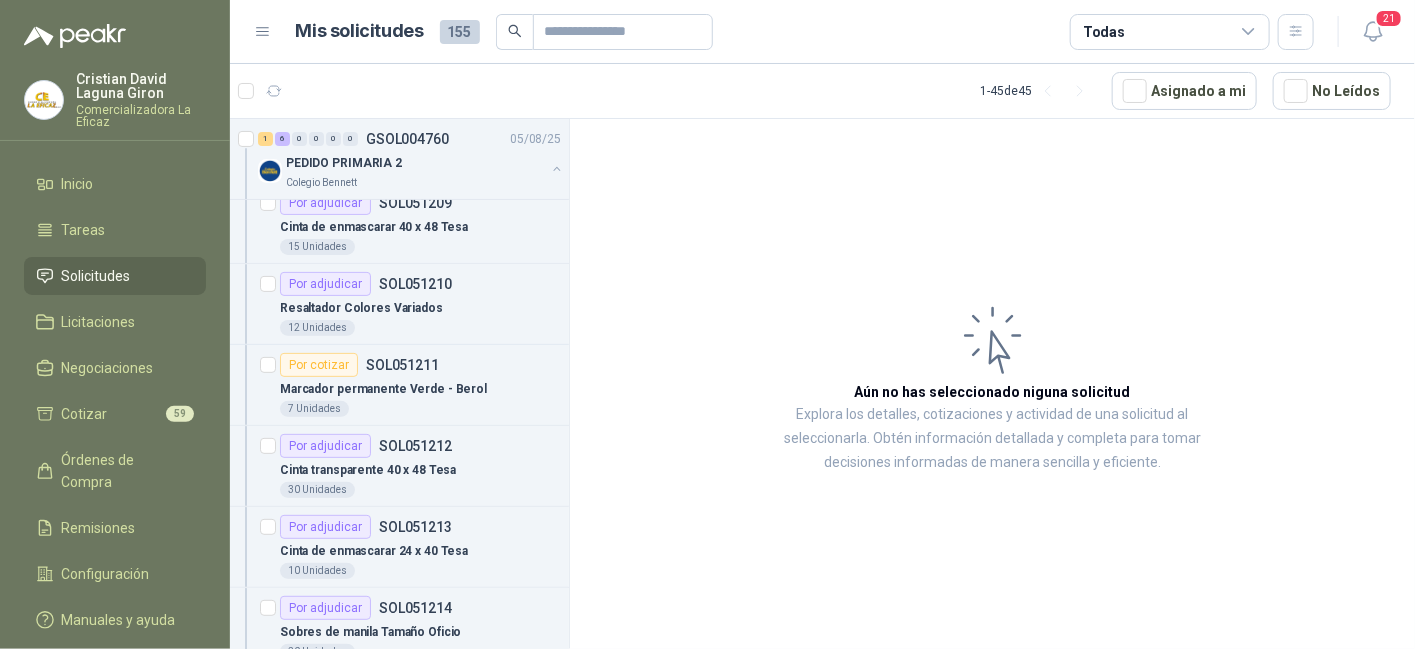 click on "Solicitudes" at bounding box center (96, 276) 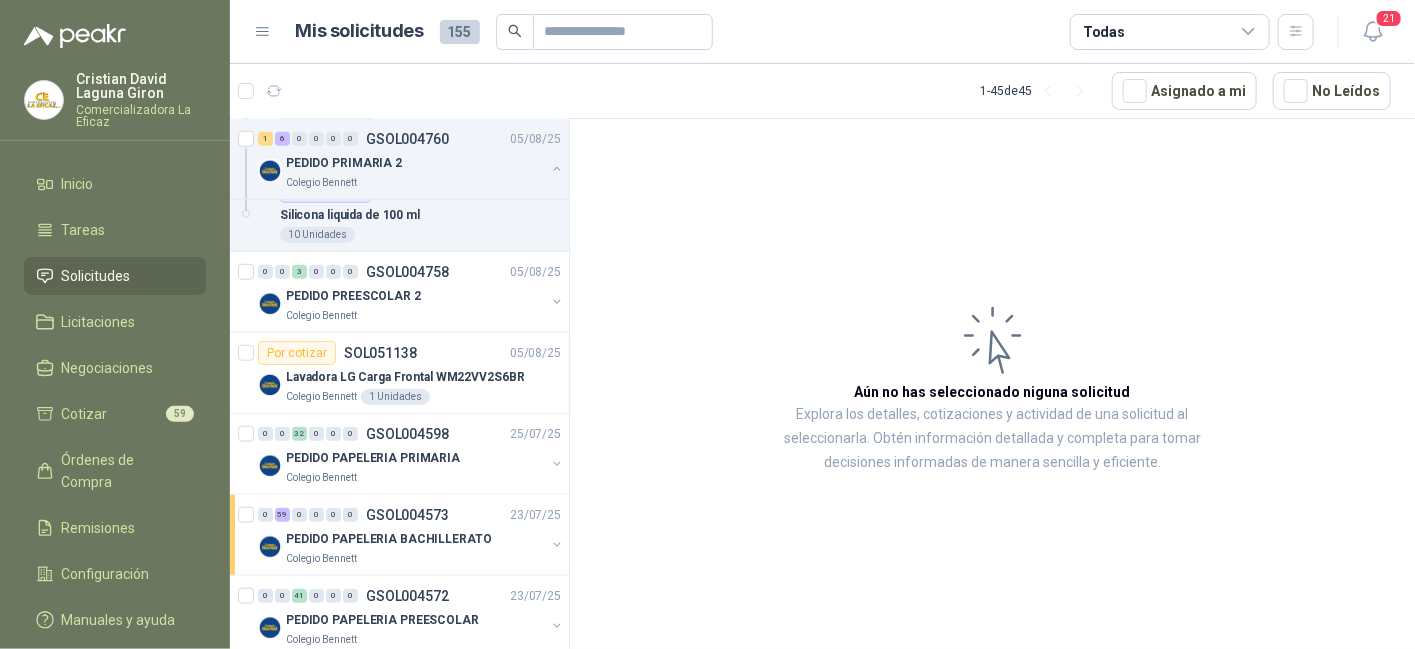 scroll, scrollTop: 700, scrollLeft: 0, axis: vertical 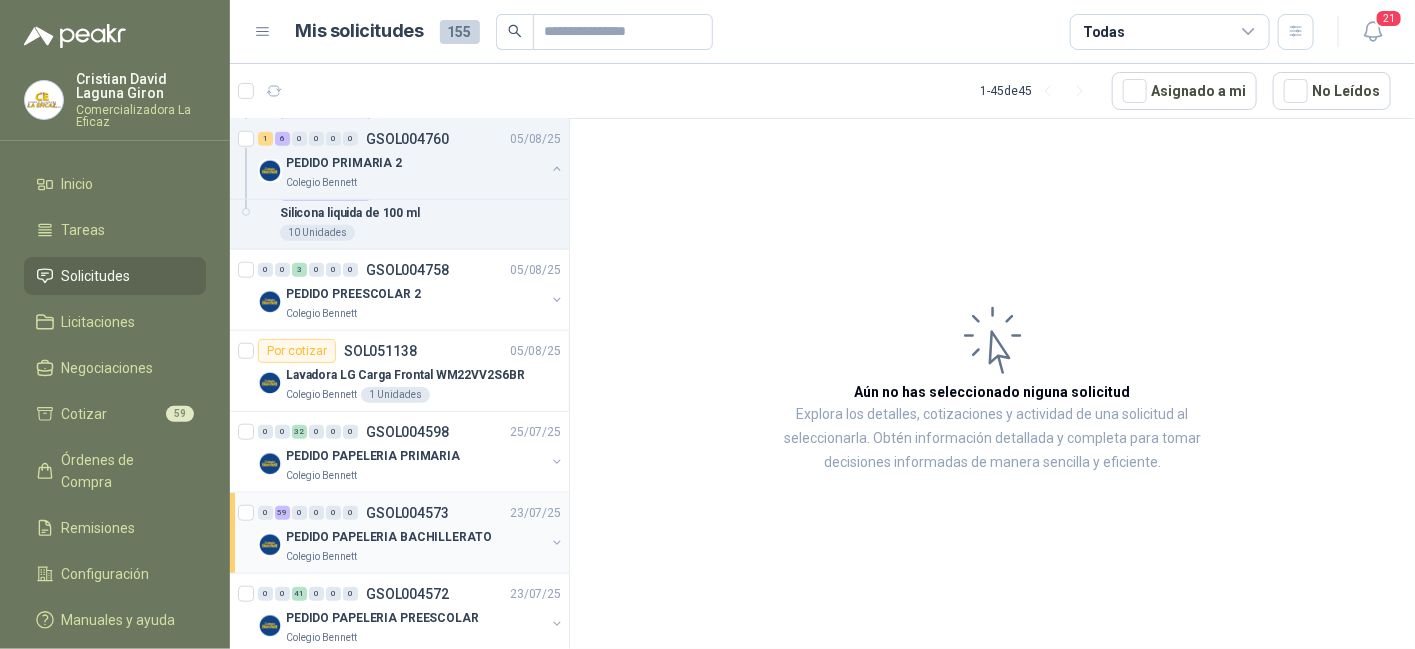 click on "PEDIDO PAPELERIA BACHILLERATO" at bounding box center [389, 537] 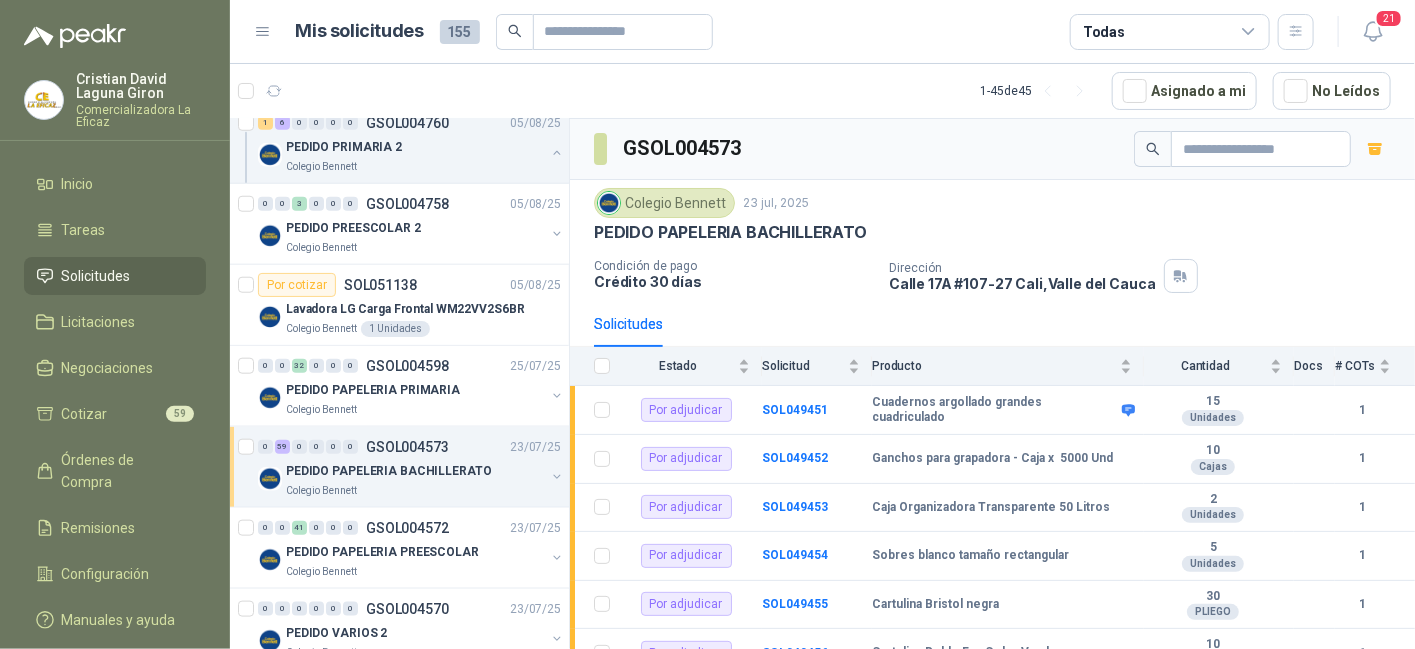 scroll, scrollTop: 800, scrollLeft: 0, axis: vertical 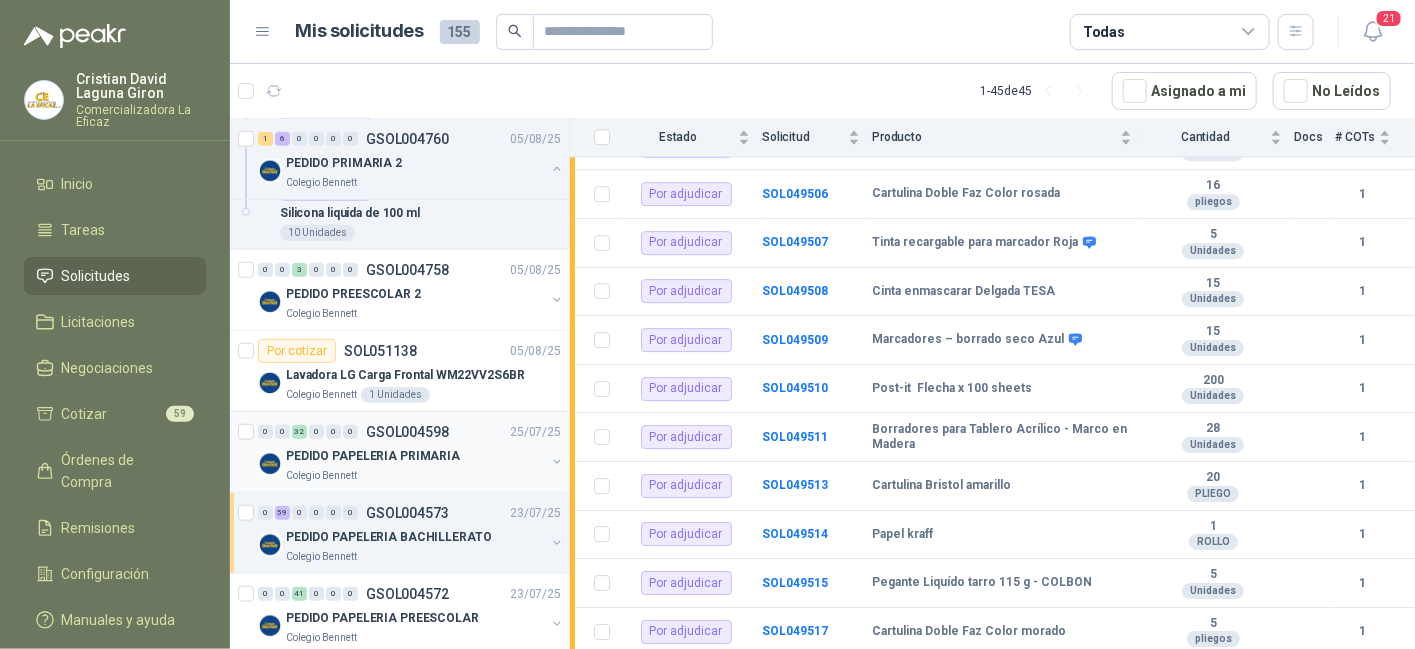click on "PEDIDO PAPELERIA PRIMARIA" at bounding box center [373, 456] 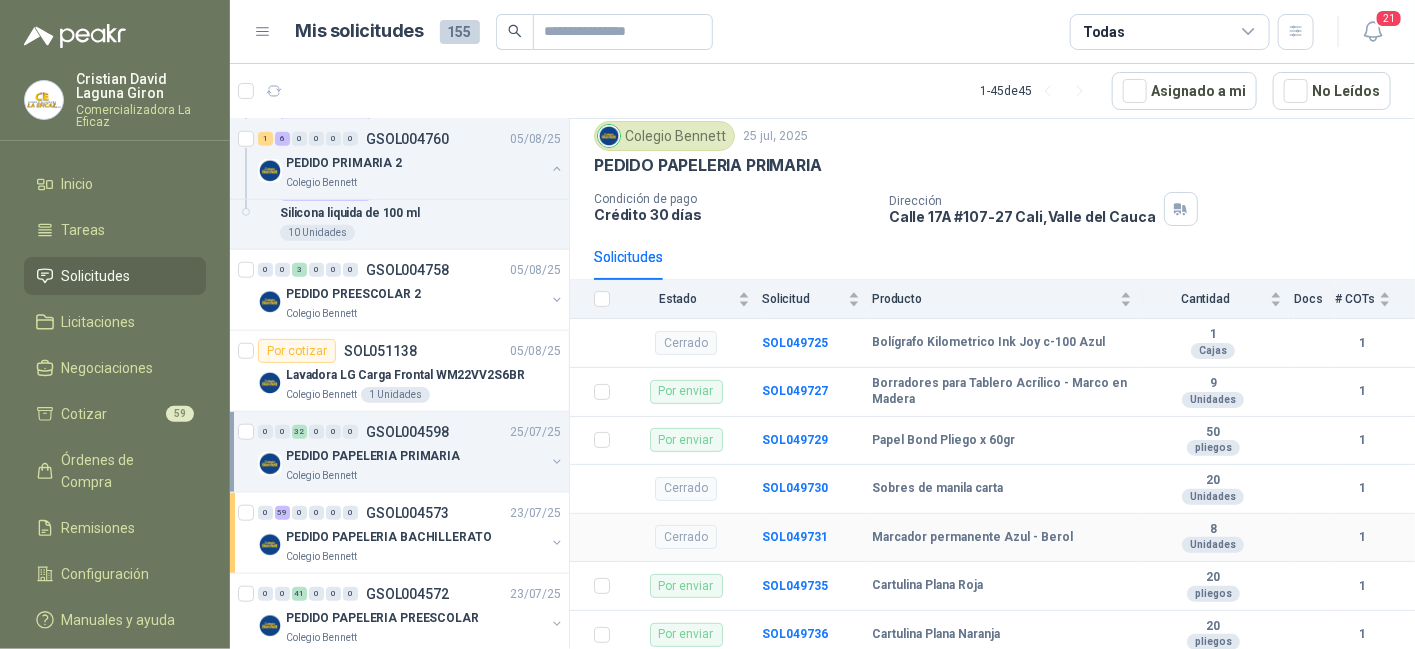 scroll, scrollTop: 100, scrollLeft: 0, axis: vertical 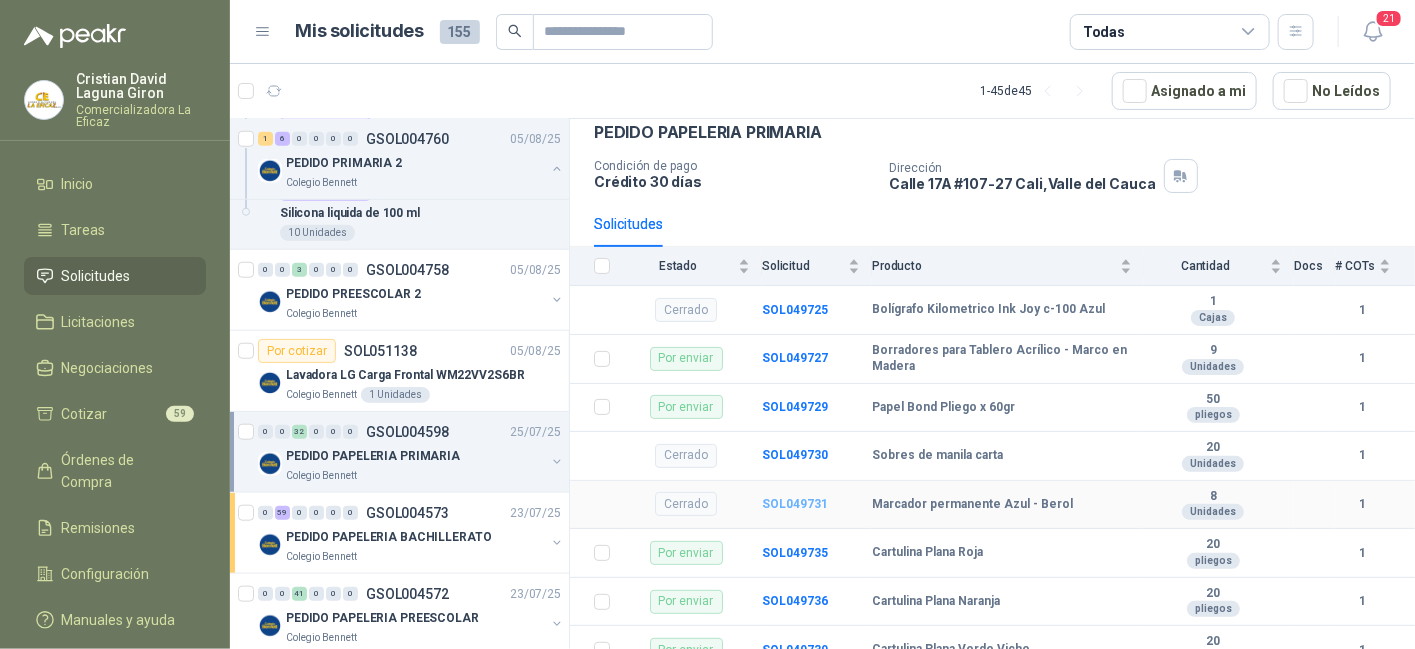 click on "SOL049731" at bounding box center (795, 504) 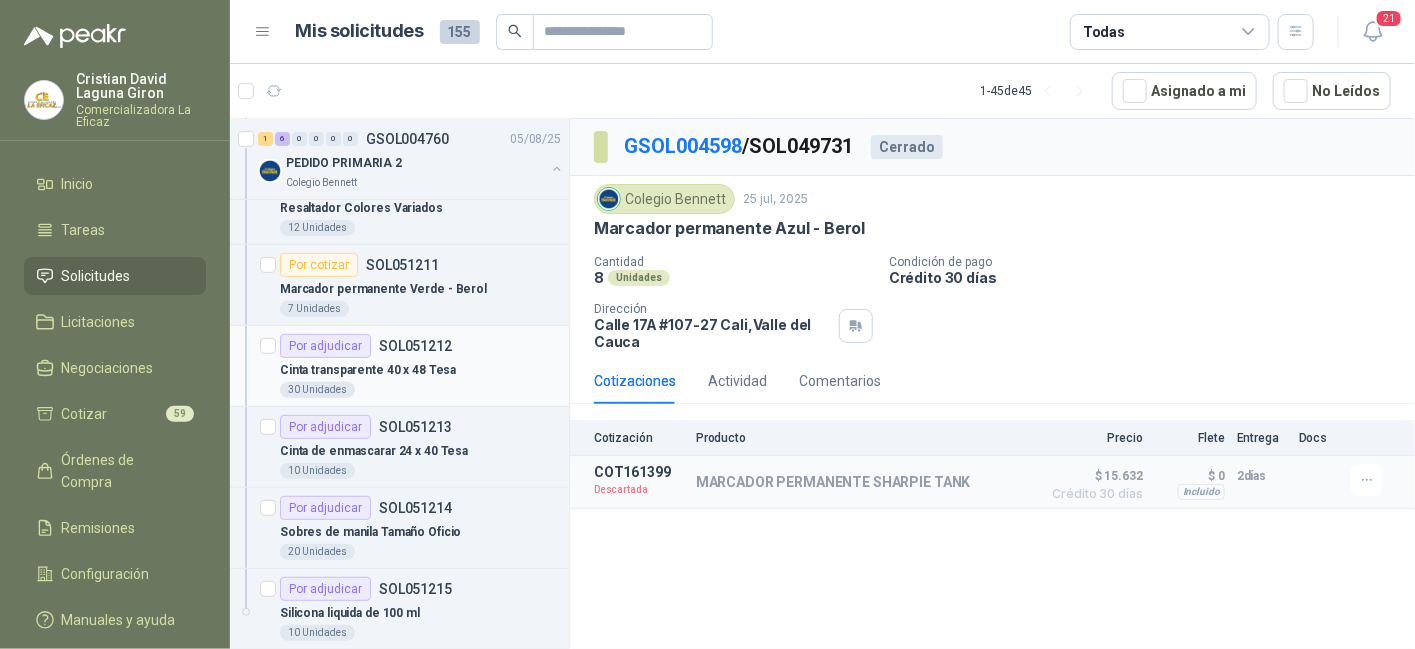 scroll, scrollTop: 0, scrollLeft: 0, axis: both 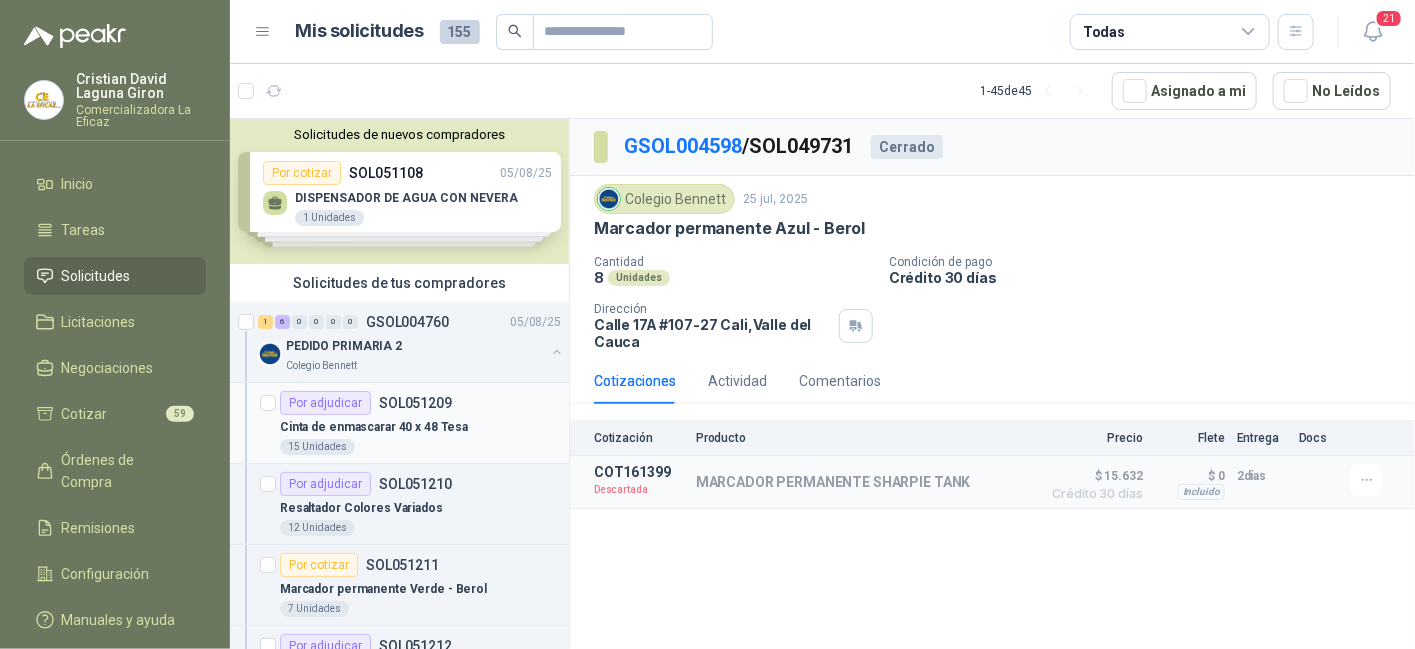 click on "Cinta de enmascarar 40 x 48 Tesa" at bounding box center [374, 427] 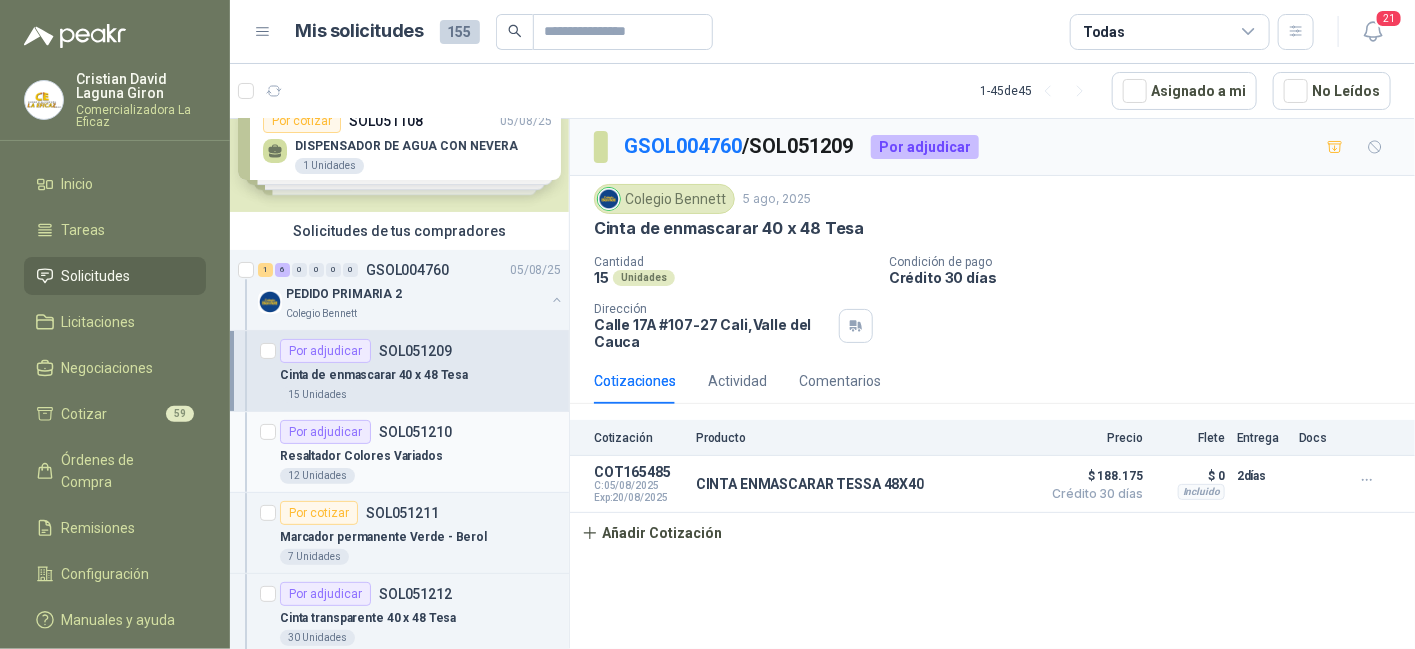 scroll, scrollTop: 100, scrollLeft: 0, axis: vertical 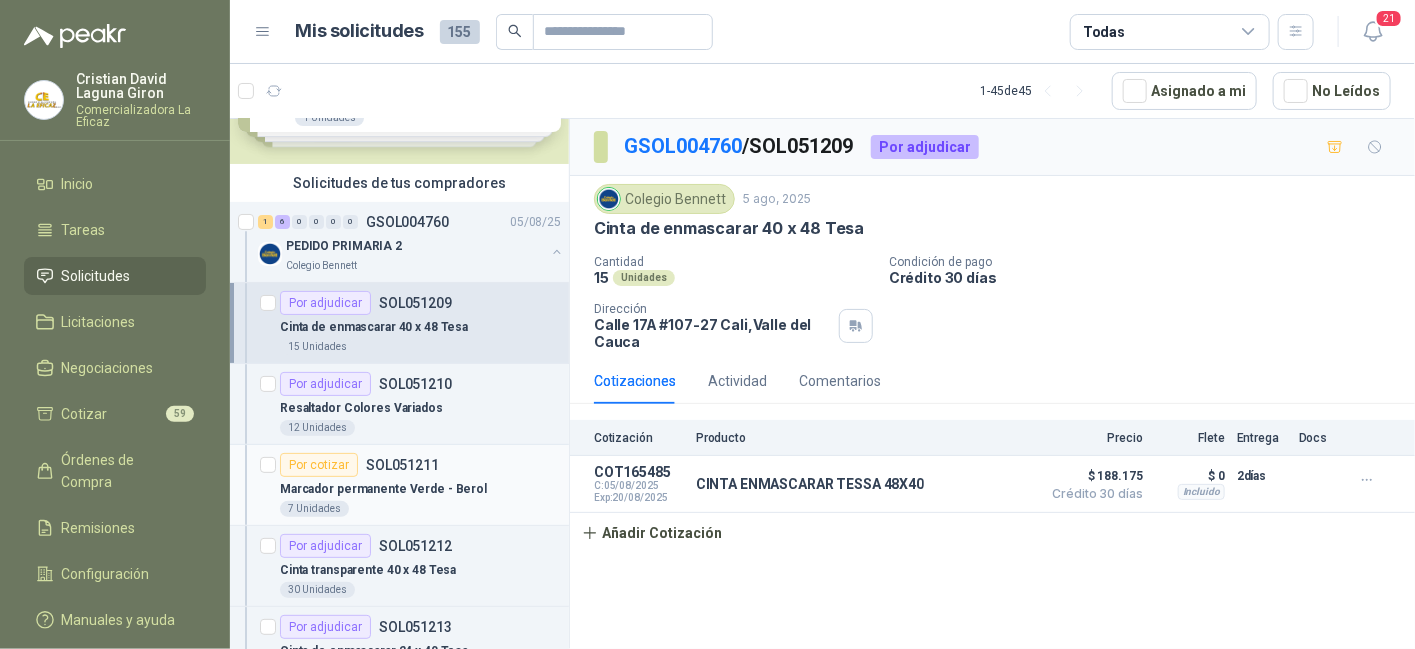 click on "Marcador permanente Verde - Berol" at bounding box center [420, 489] 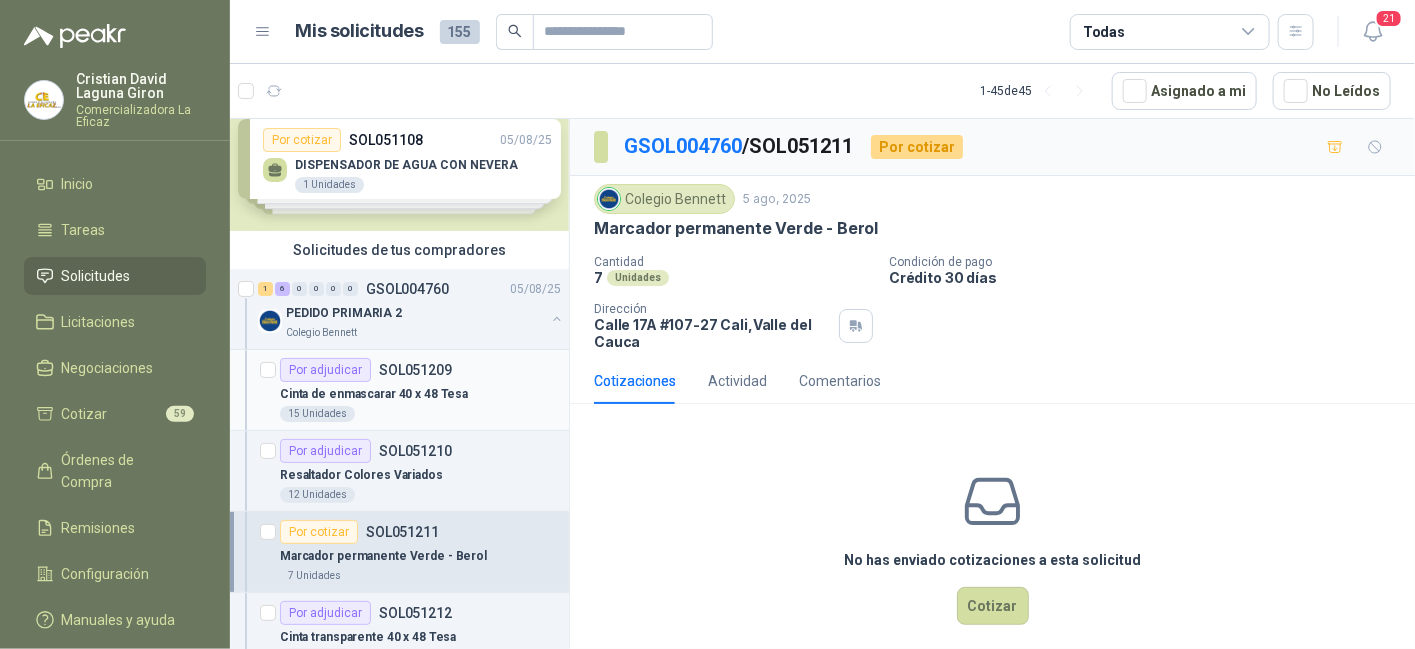 scroll, scrollTop: 0, scrollLeft: 0, axis: both 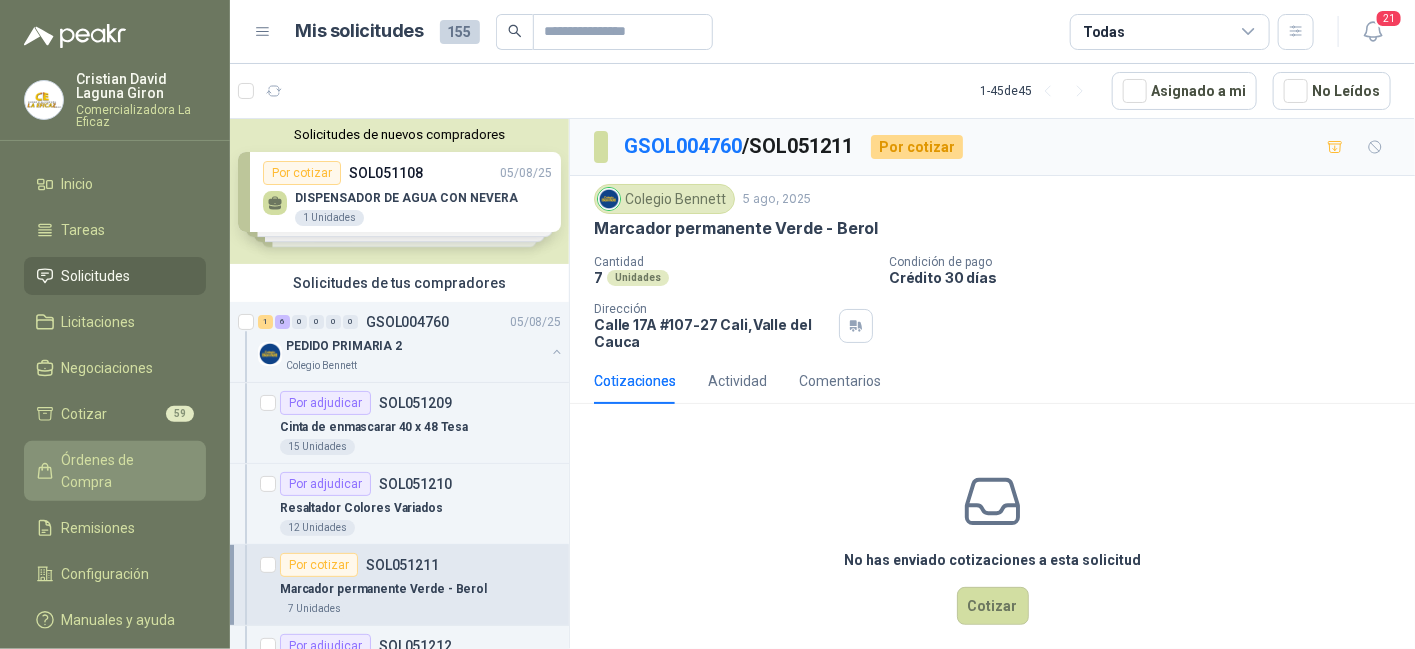 click on "Órdenes de Compra" at bounding box center [124, 471] 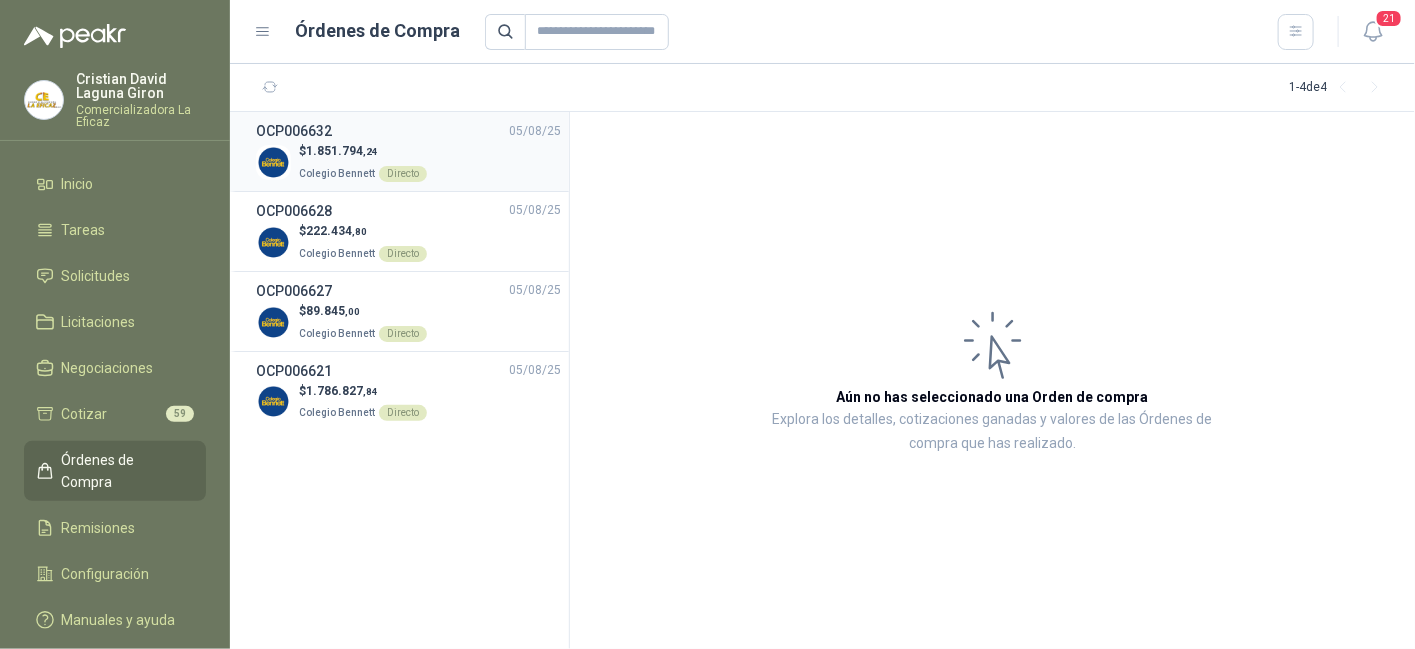 click on "1.851.794 ,24" at bounding box center (342, 151) 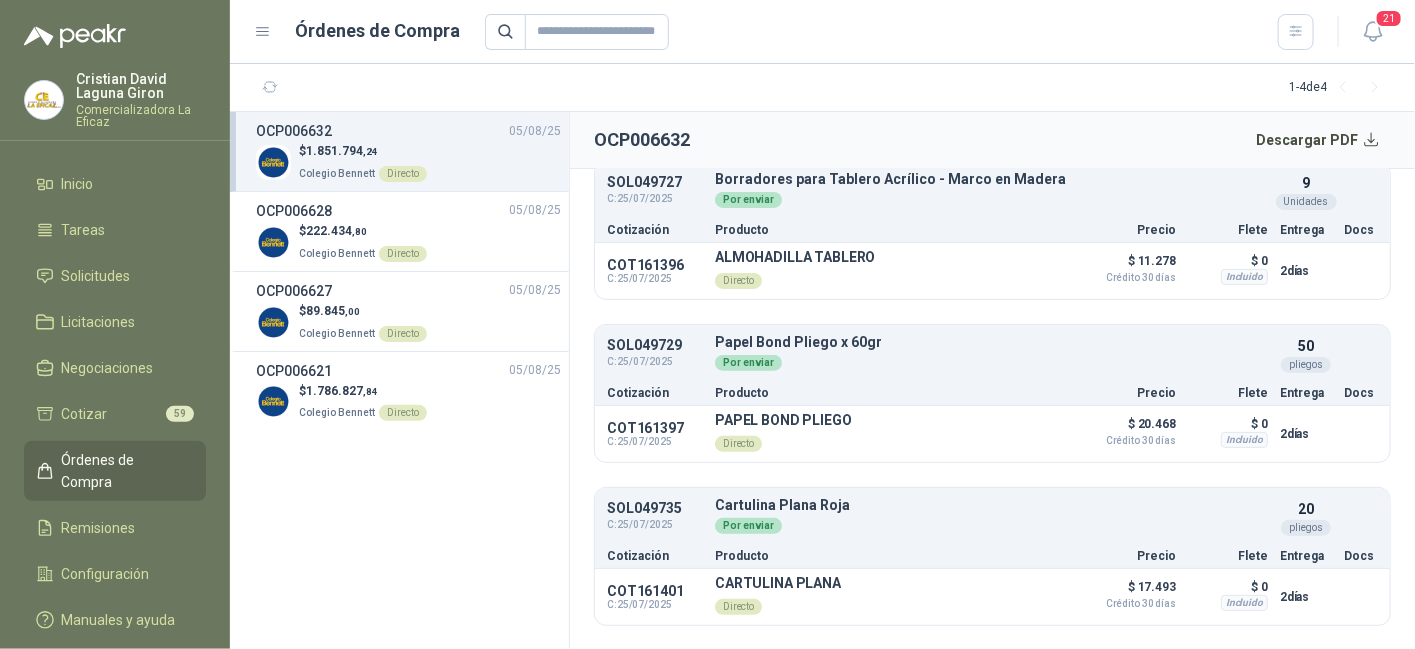 scroll, scrollTop: 300, scrollLeft: 0, axis: vertical 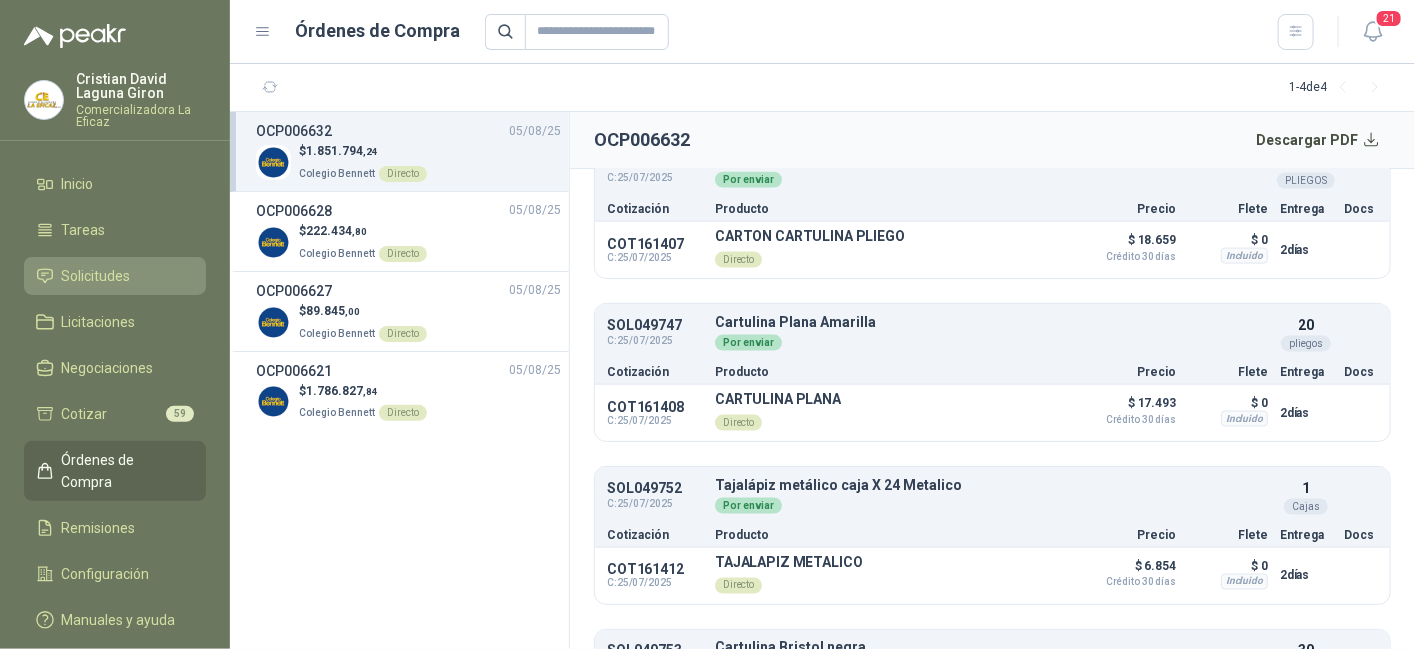 click on "Solicitudes" at bounding box center (96, 276) 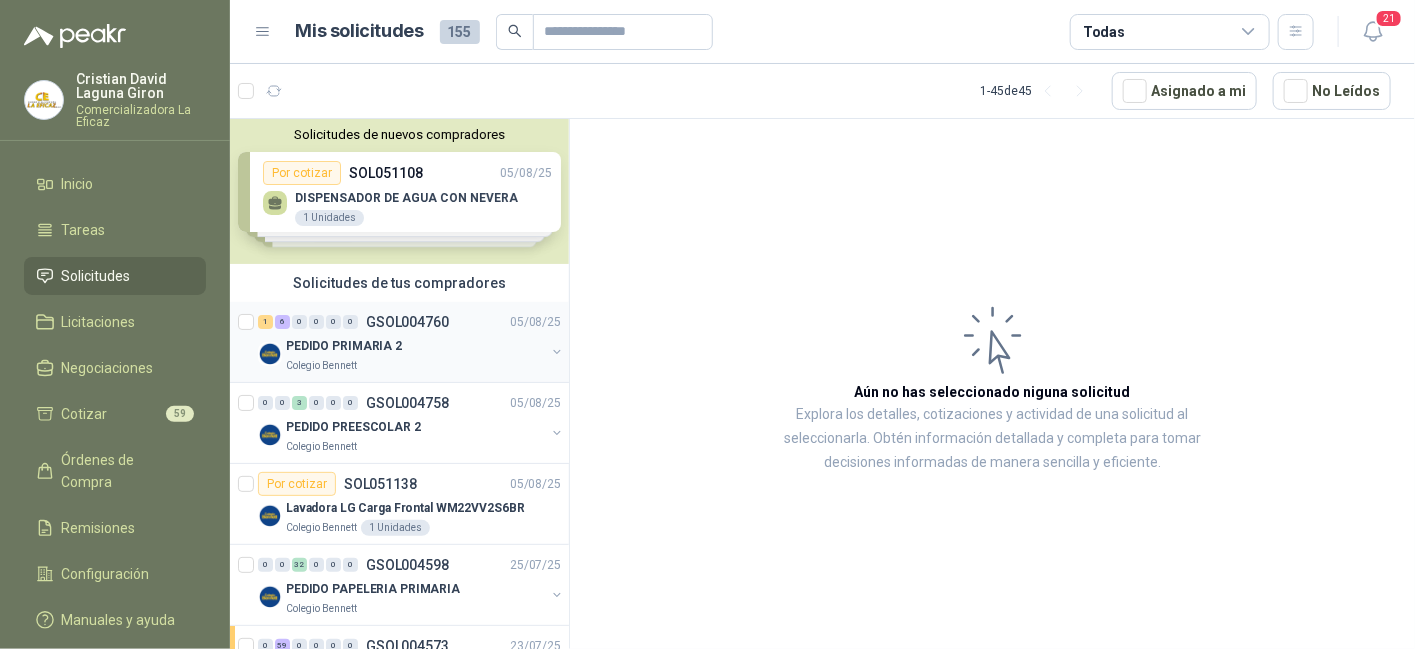 click on "PEDIDO PRIMARIA 2" at bounding box center [415, 346] 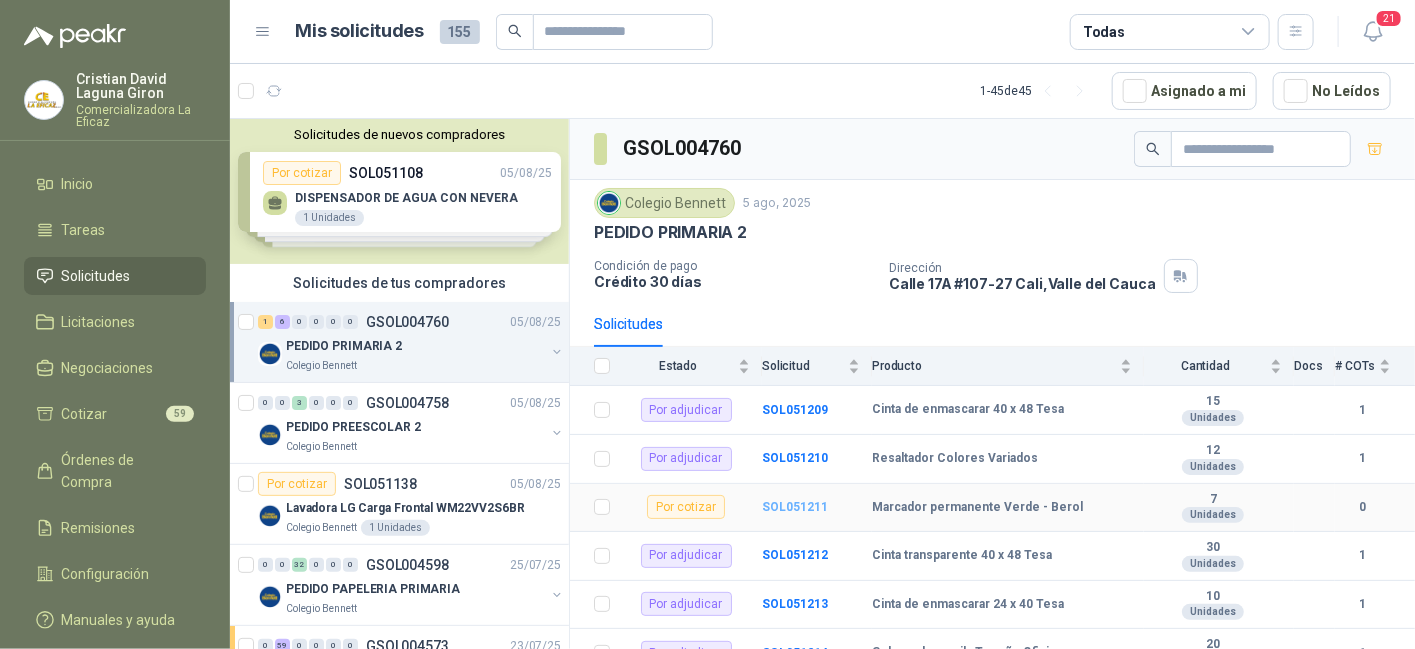 click on "SOL051211" at bounding box center (795, 507) 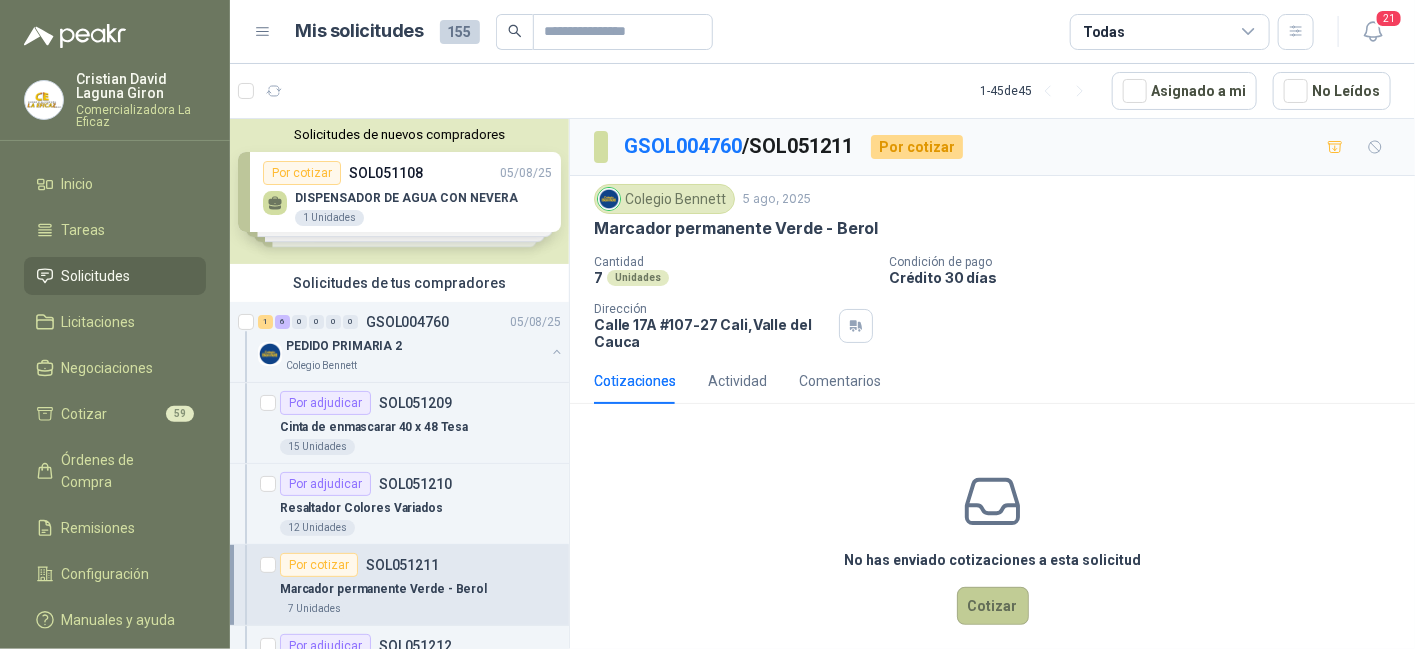 click on "Cotizar" at bounding box center [993, 606] 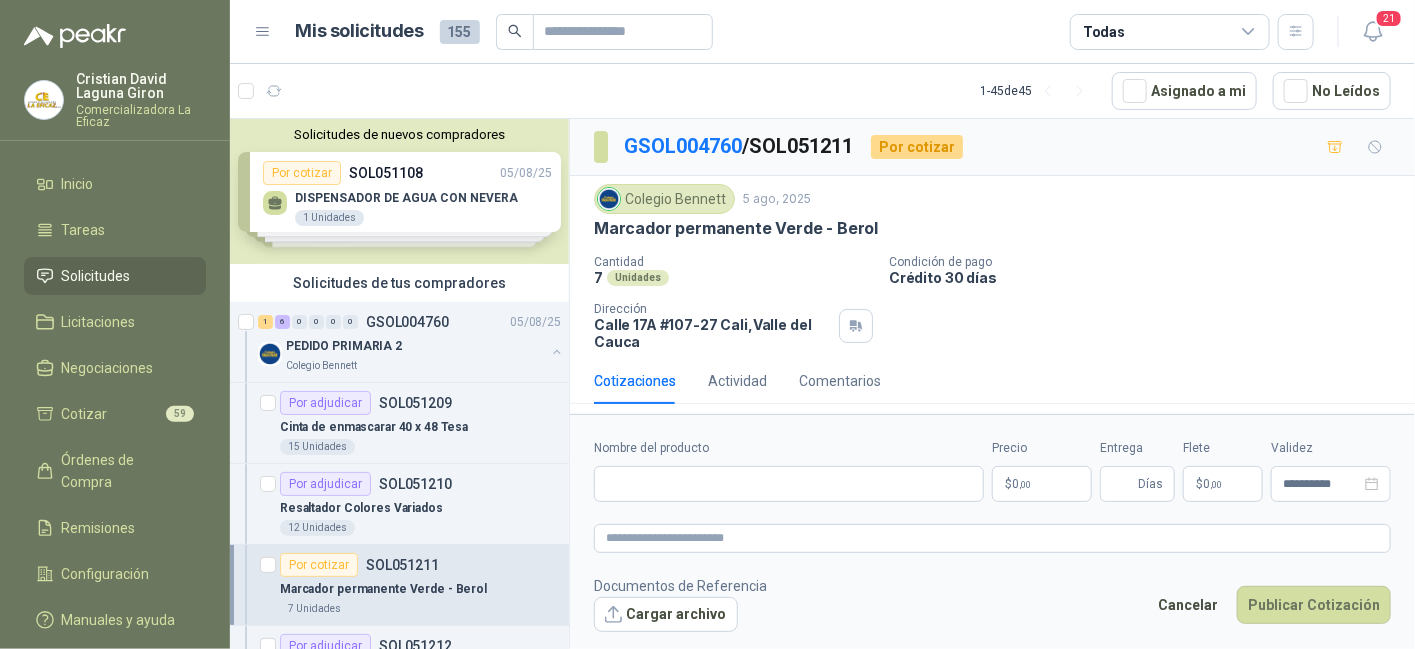 type 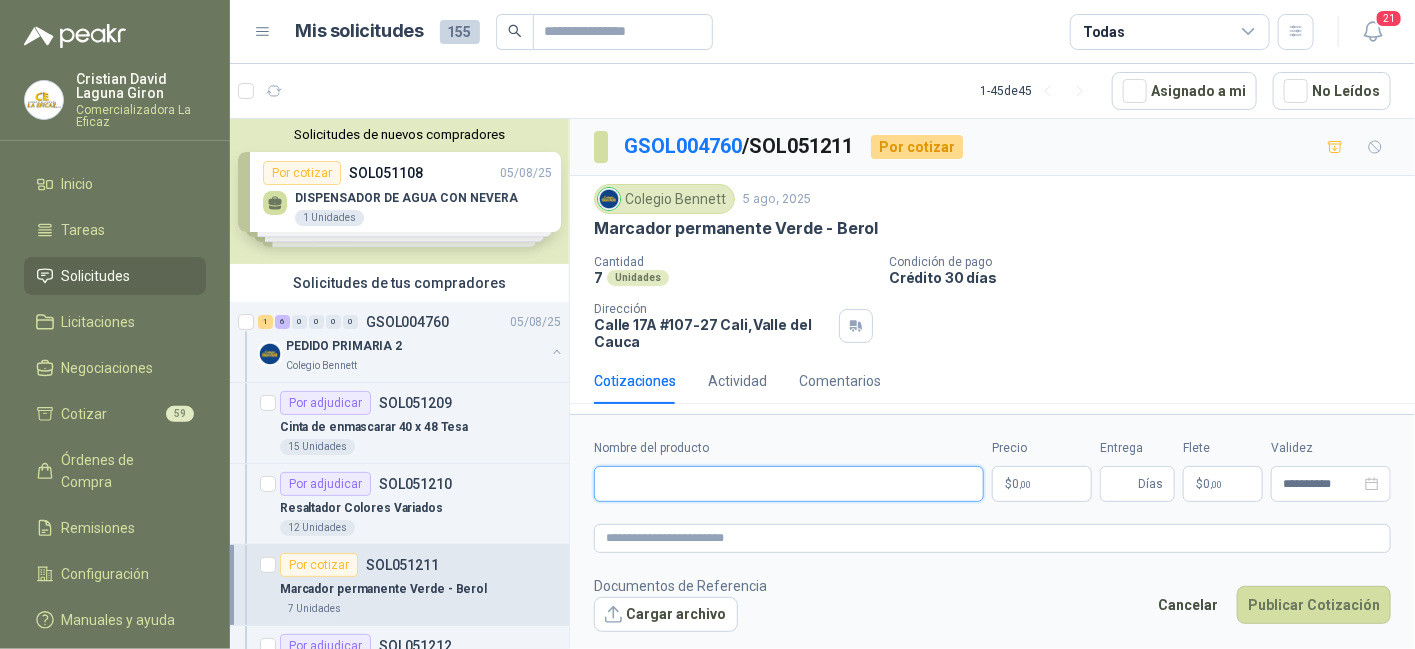 click on "Nombre del producto" at bounding box center (789, 484) 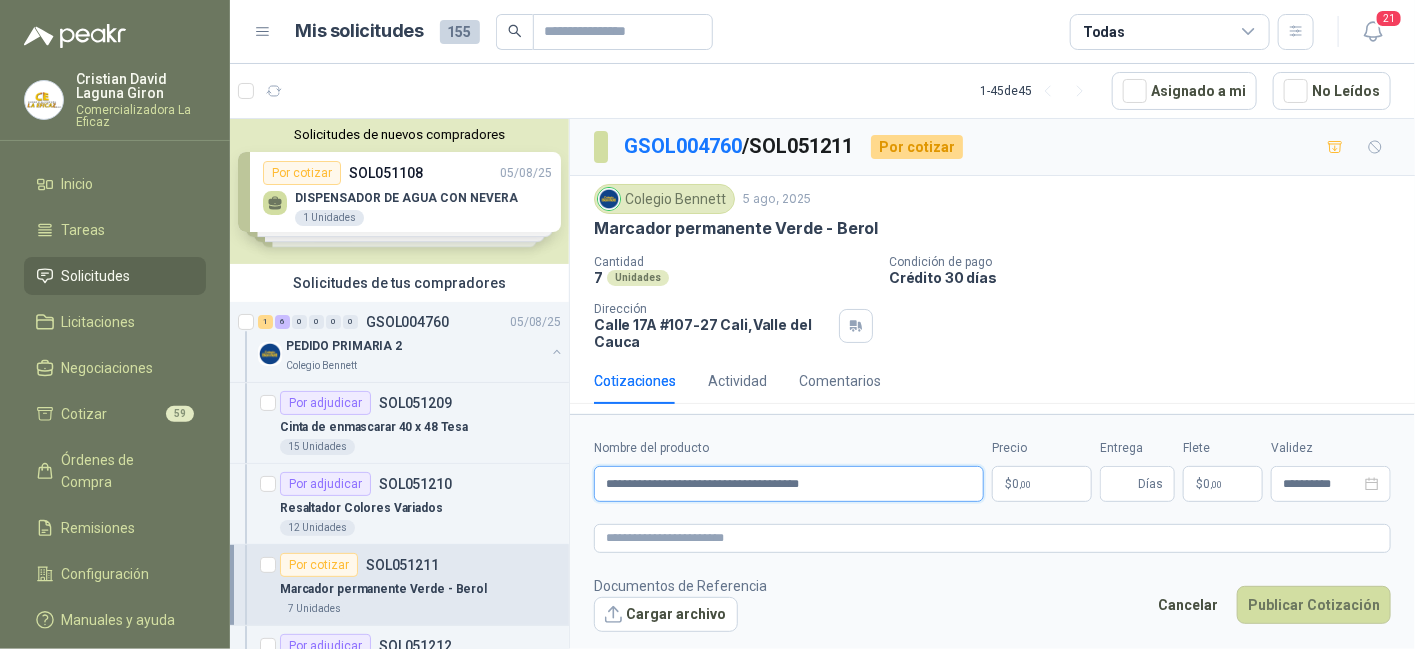 type on "**********" 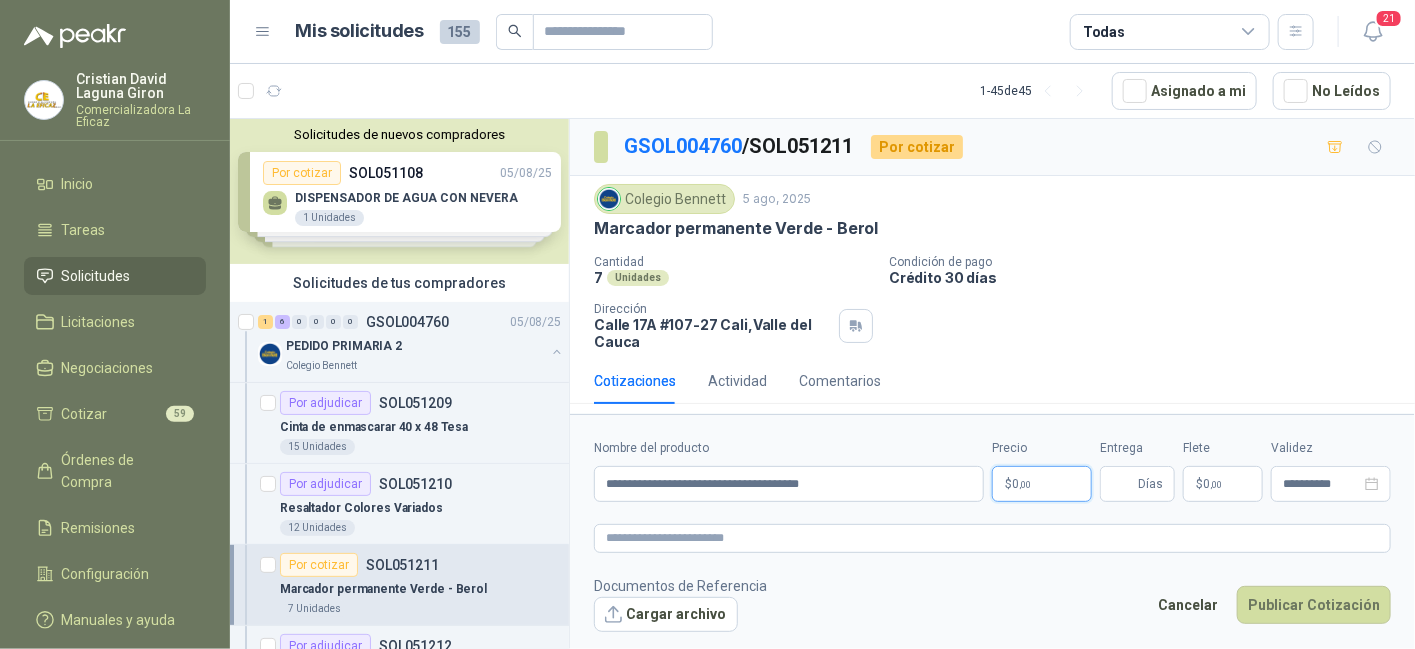 click on "$  0 ,00" at bounding box center [1042, 484] 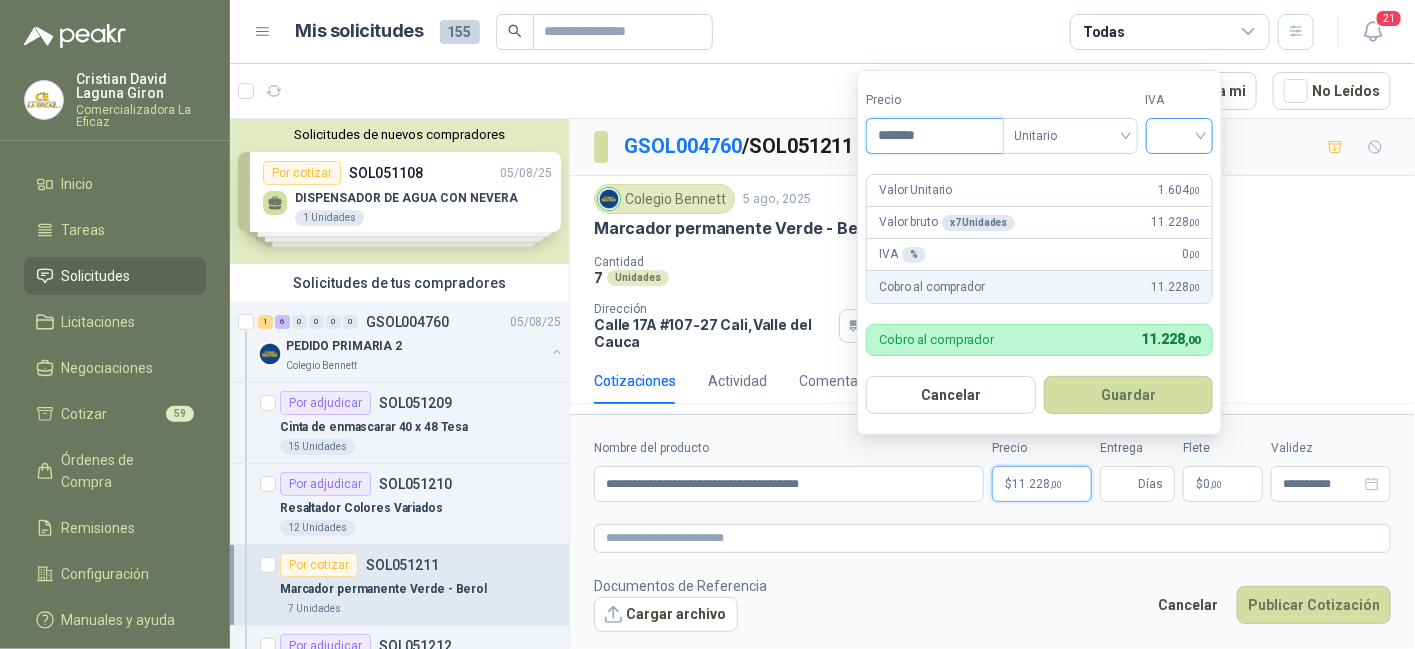 type on "*******" 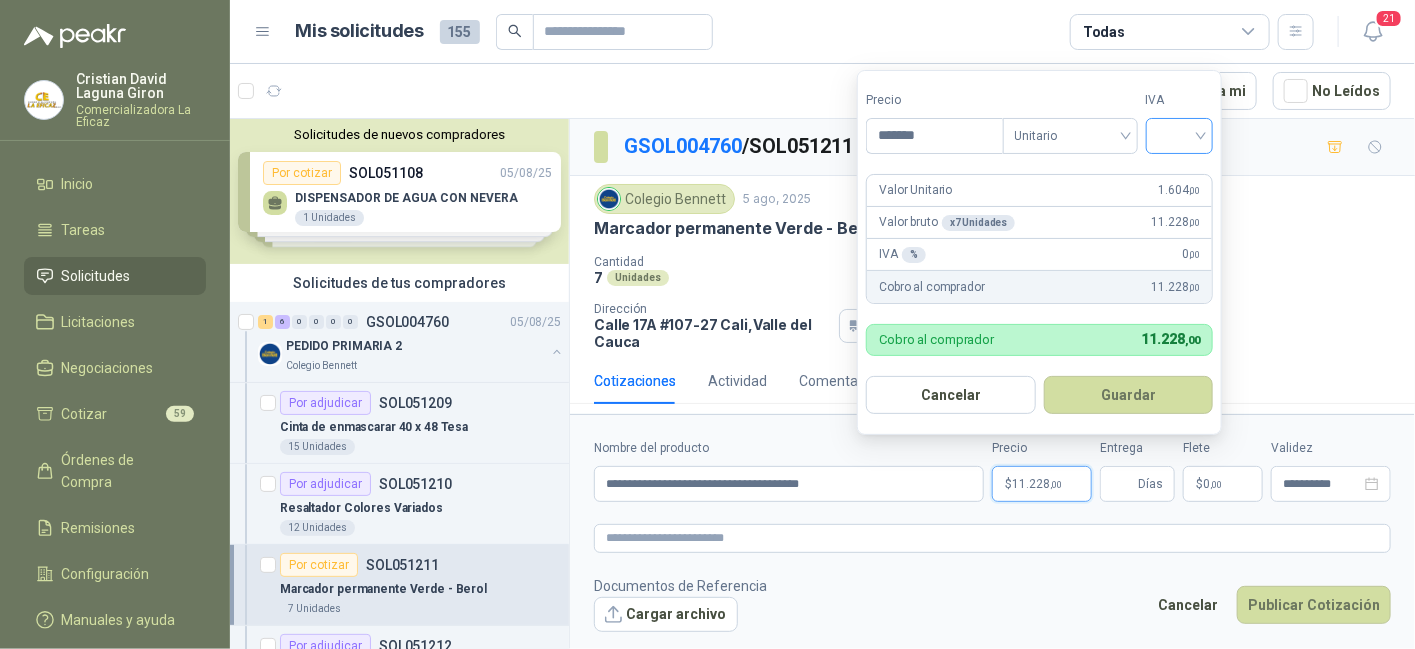 click at bounding box center (1180, 134) 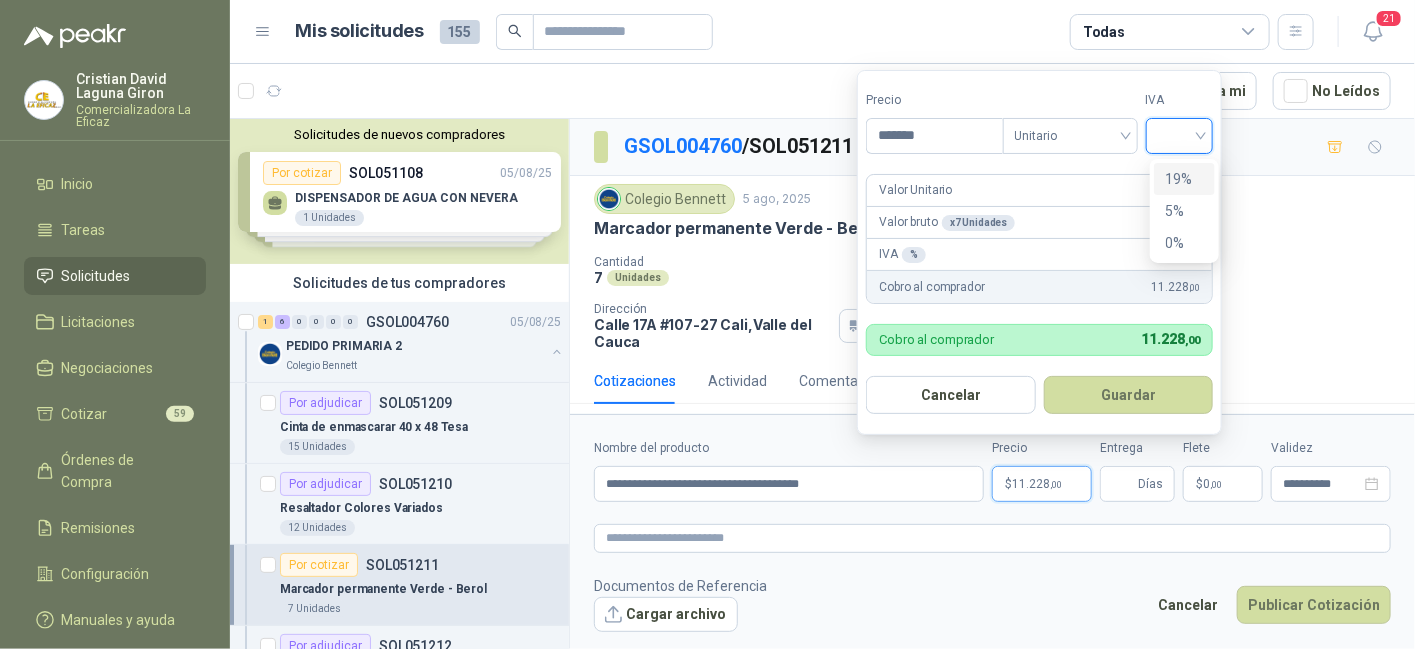 click on "19%" at bounding box center (1184, 179) 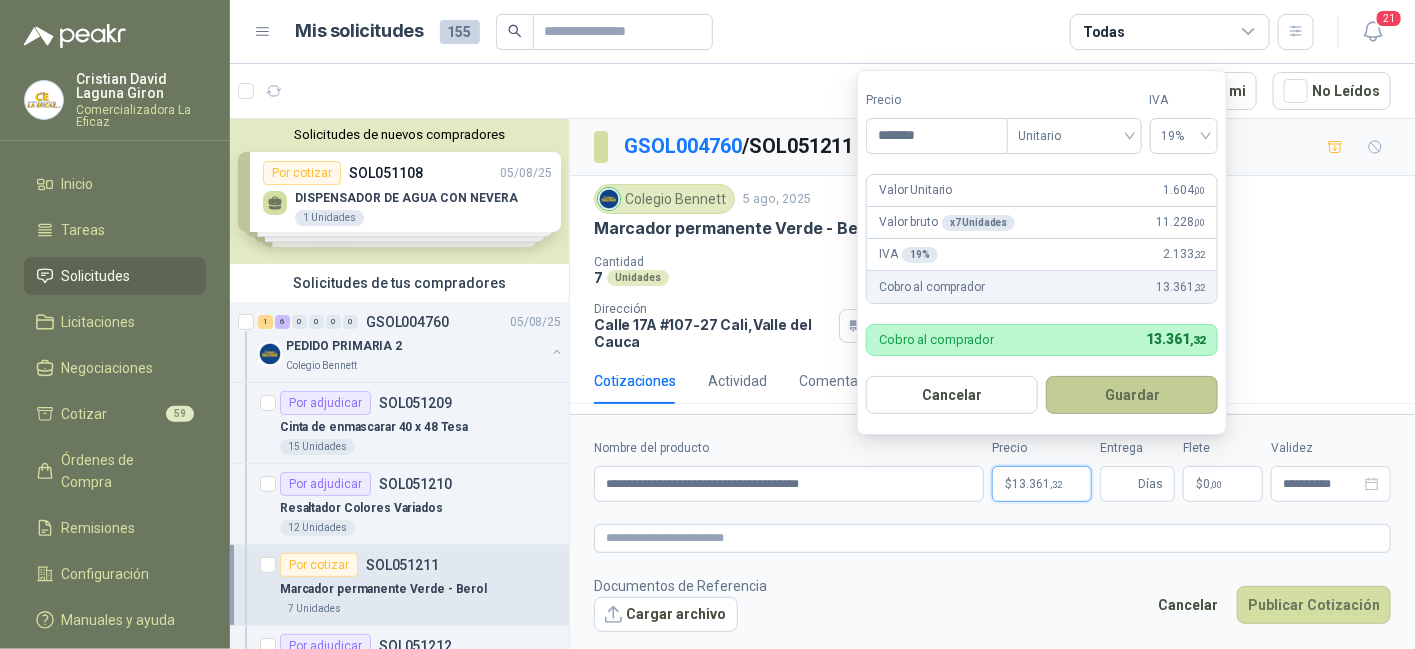 click on "Guardar" at bounding box center [1132, 395] 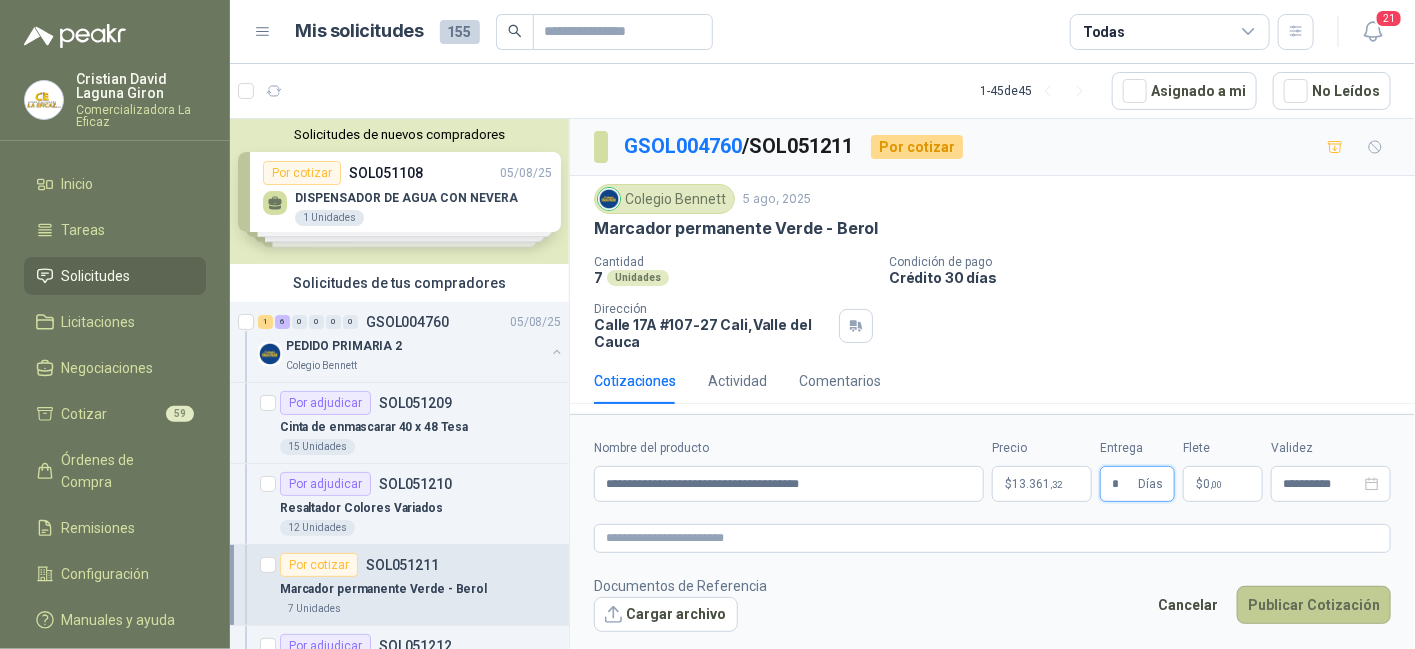 type on "*" 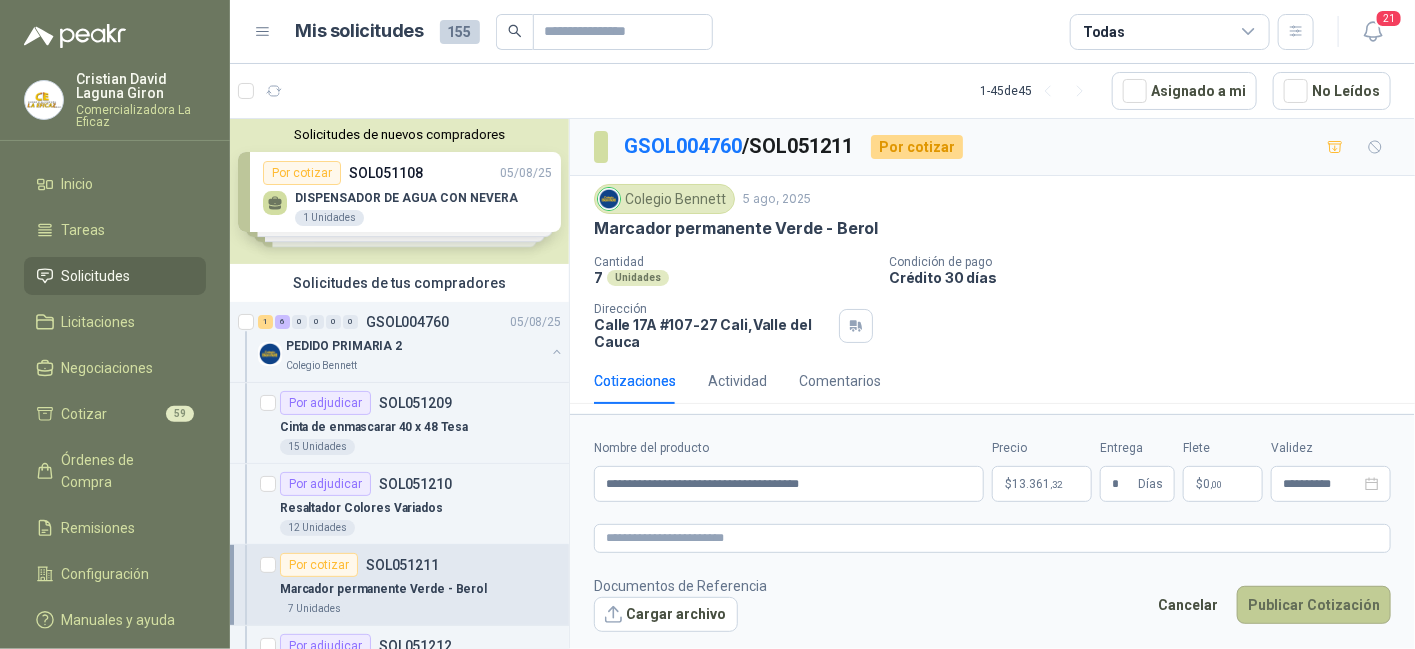 click on "Publicar Cotización" at bounding box center (1314, 605) 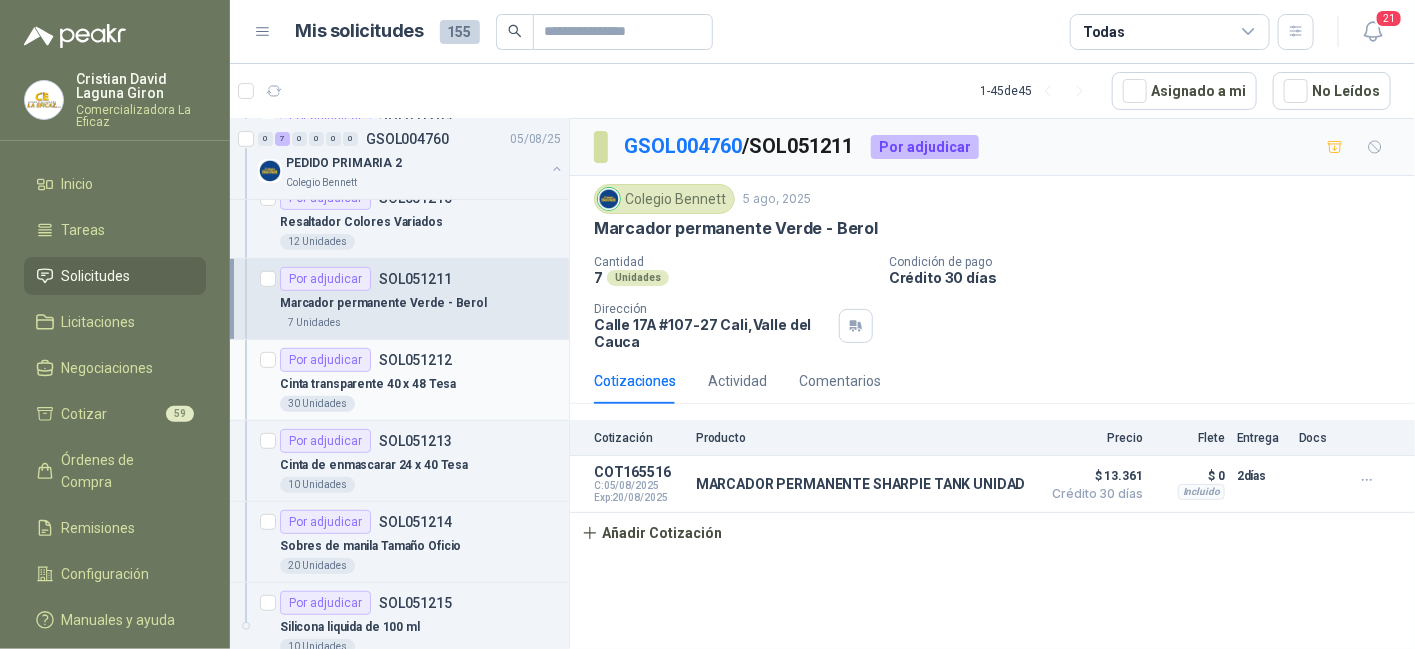 scroll, scrollTop: 600, scrollLeft: 0, axis: vertical 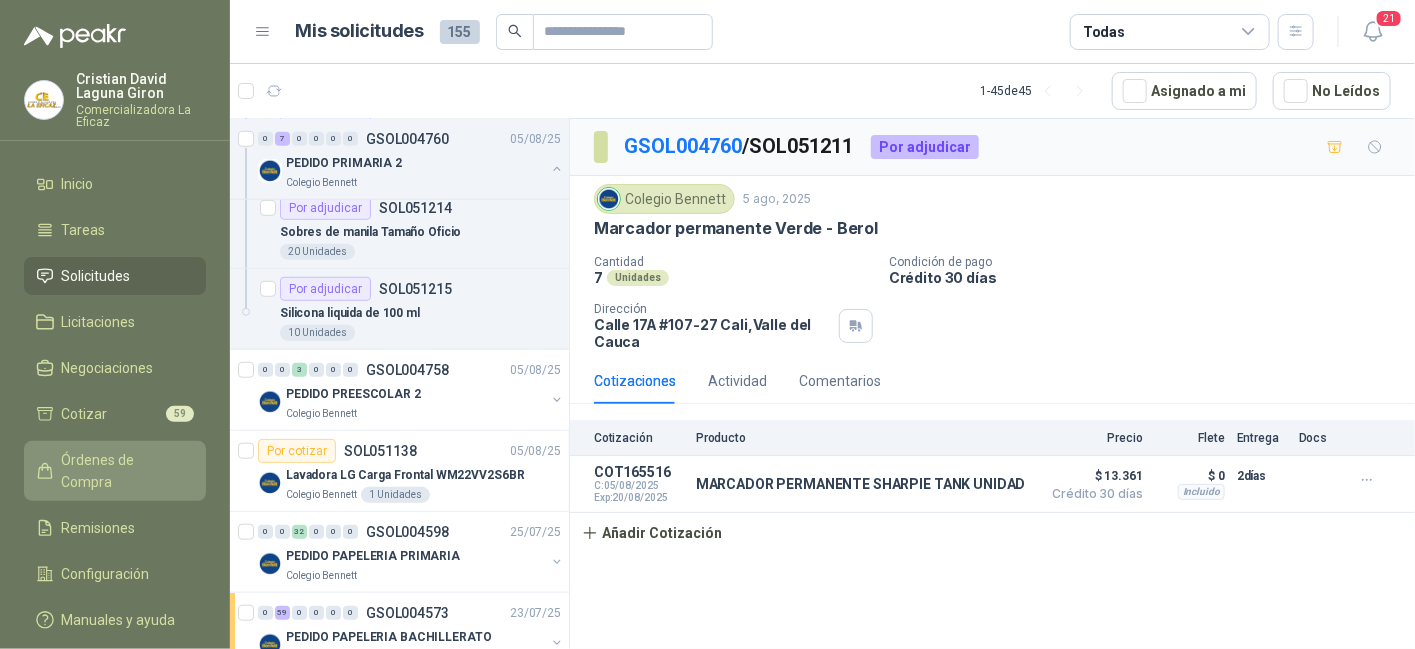 click on "Órdenes de Compra" at bounding box center [124, 471] 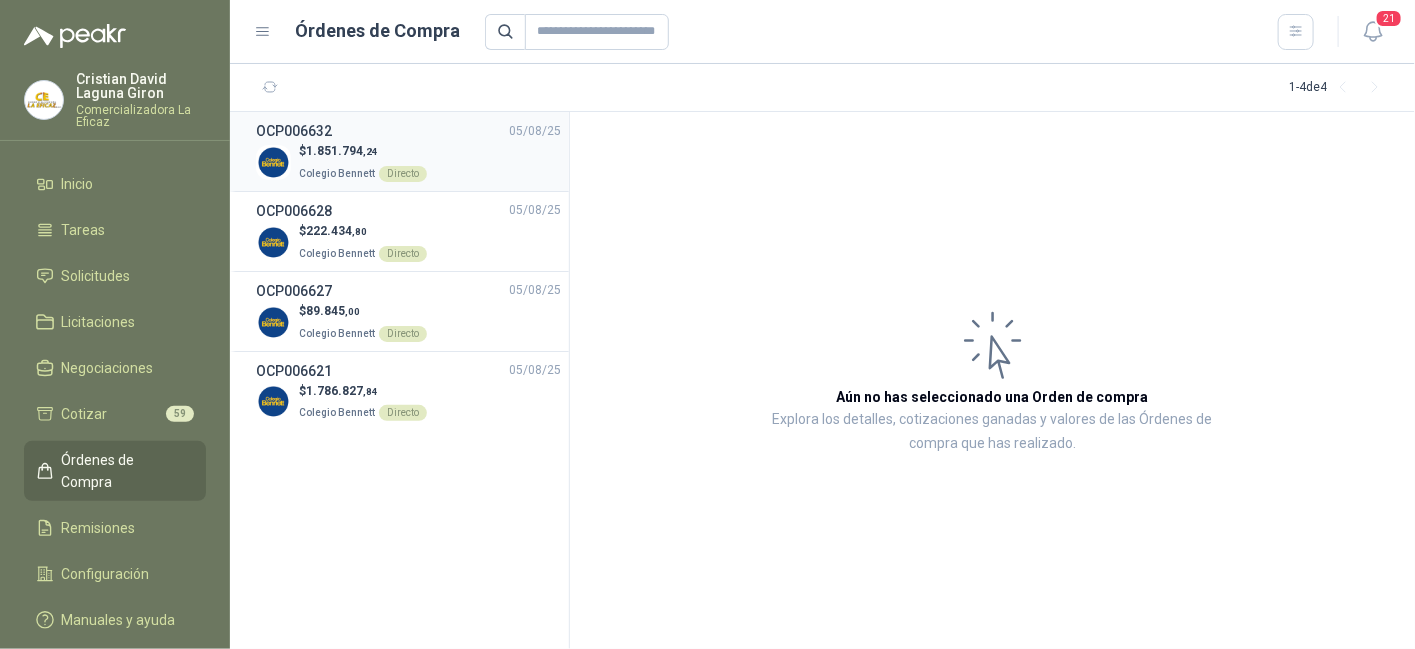 click on "Colegio Bennett" at bounding box center (337, 173) 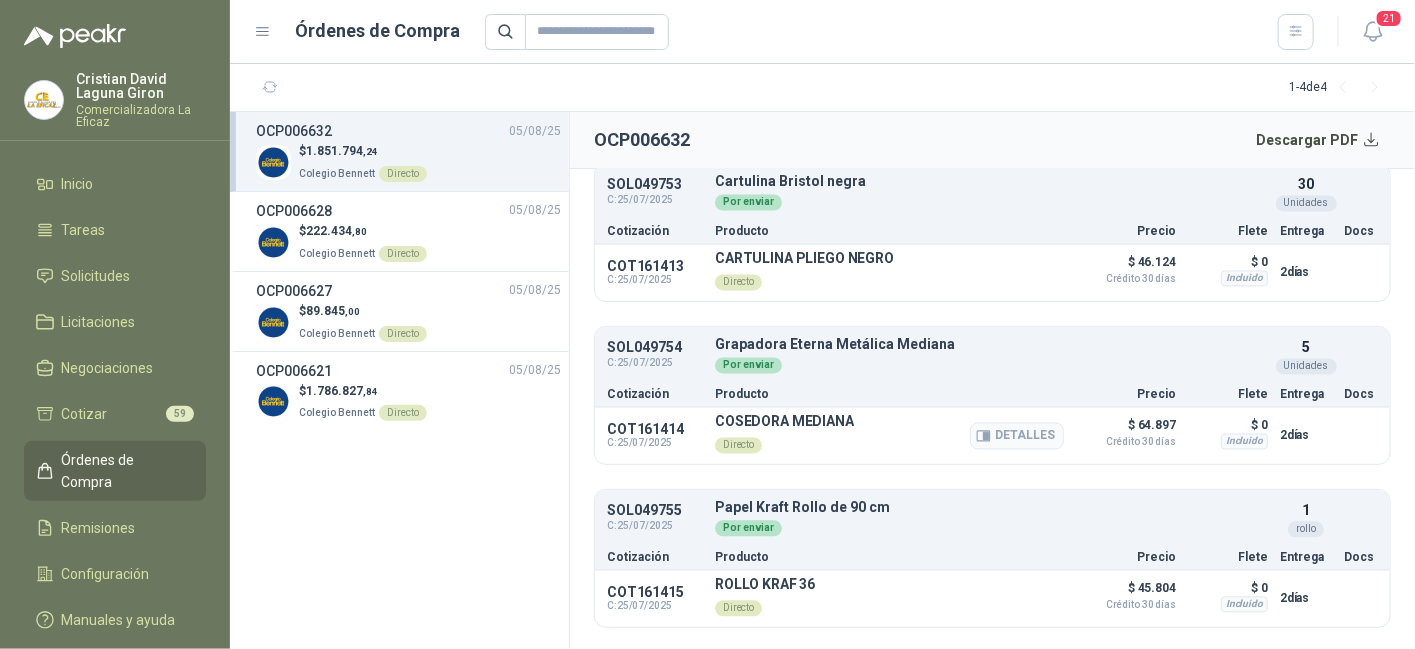 scroll, scrollTop: 1700, scrollLeft: 0, axis: vertical 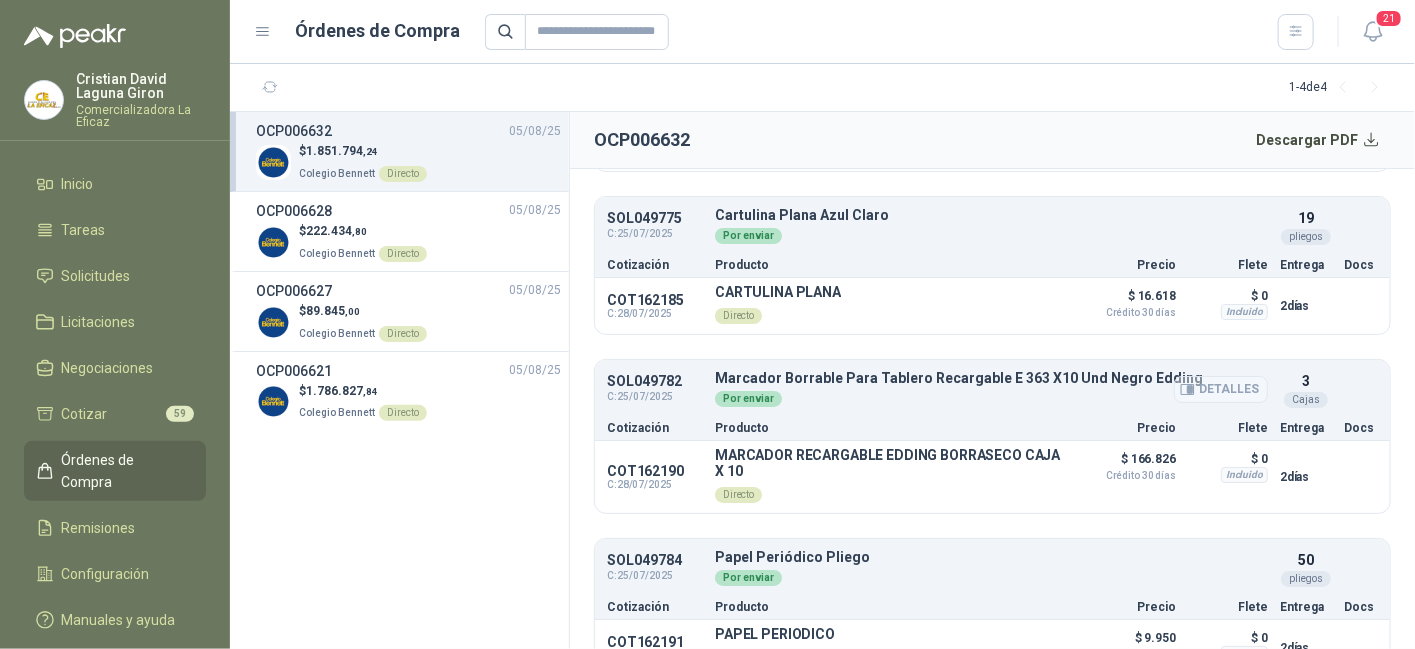 click on "Detalles" at bounding box center [1221, 389] 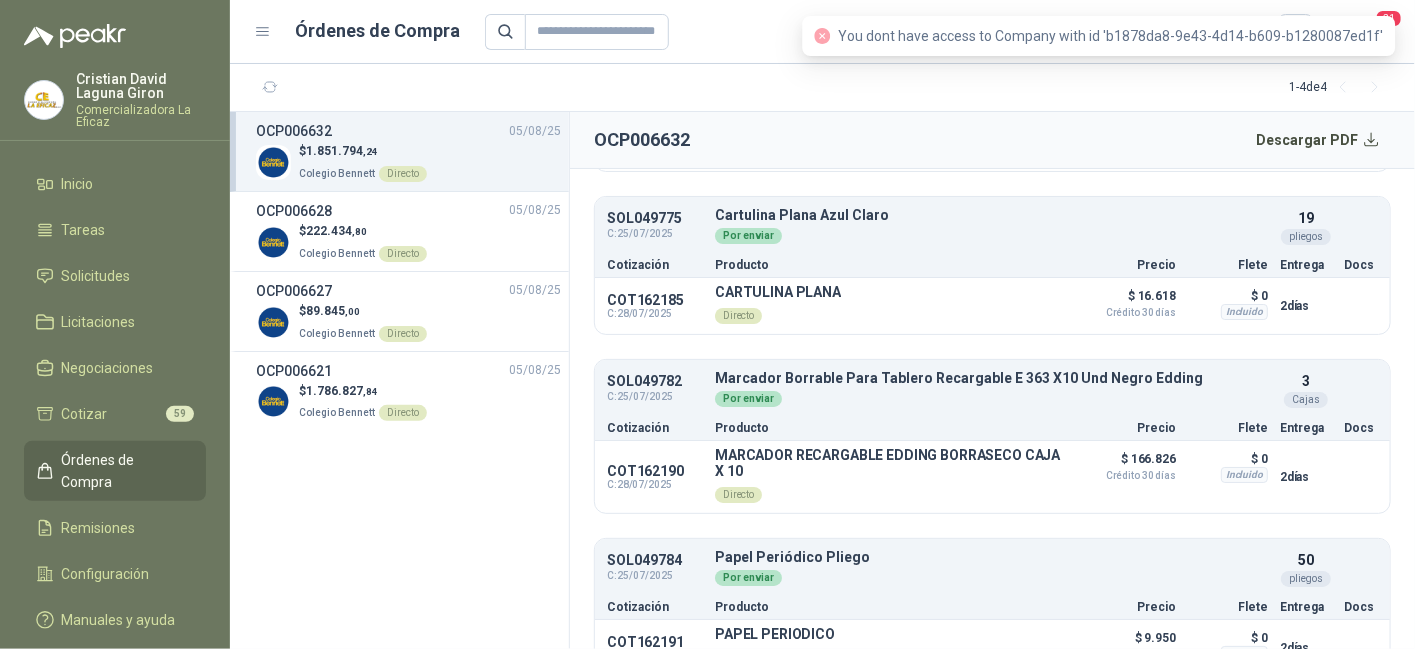 click on "Producto" at bounding box center [889, 428] 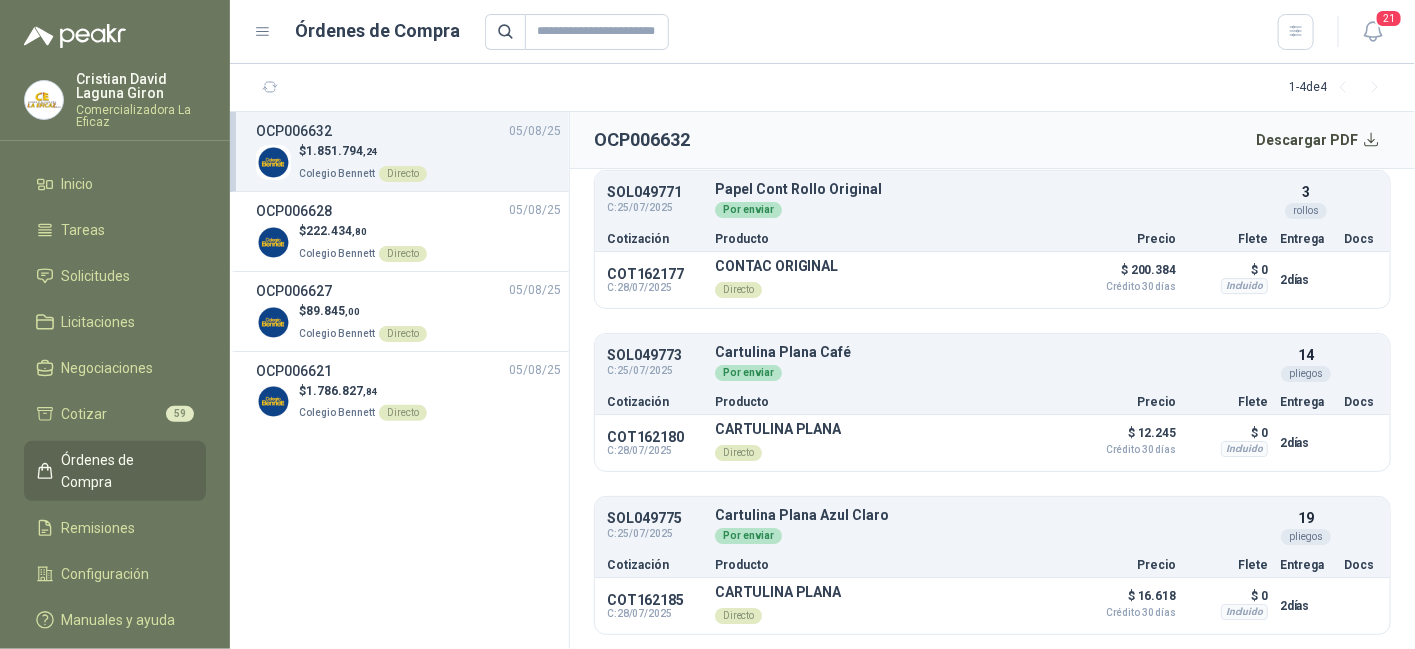 scroll, scrollTop: 2900, scrollLeft: 0, axis: vertical 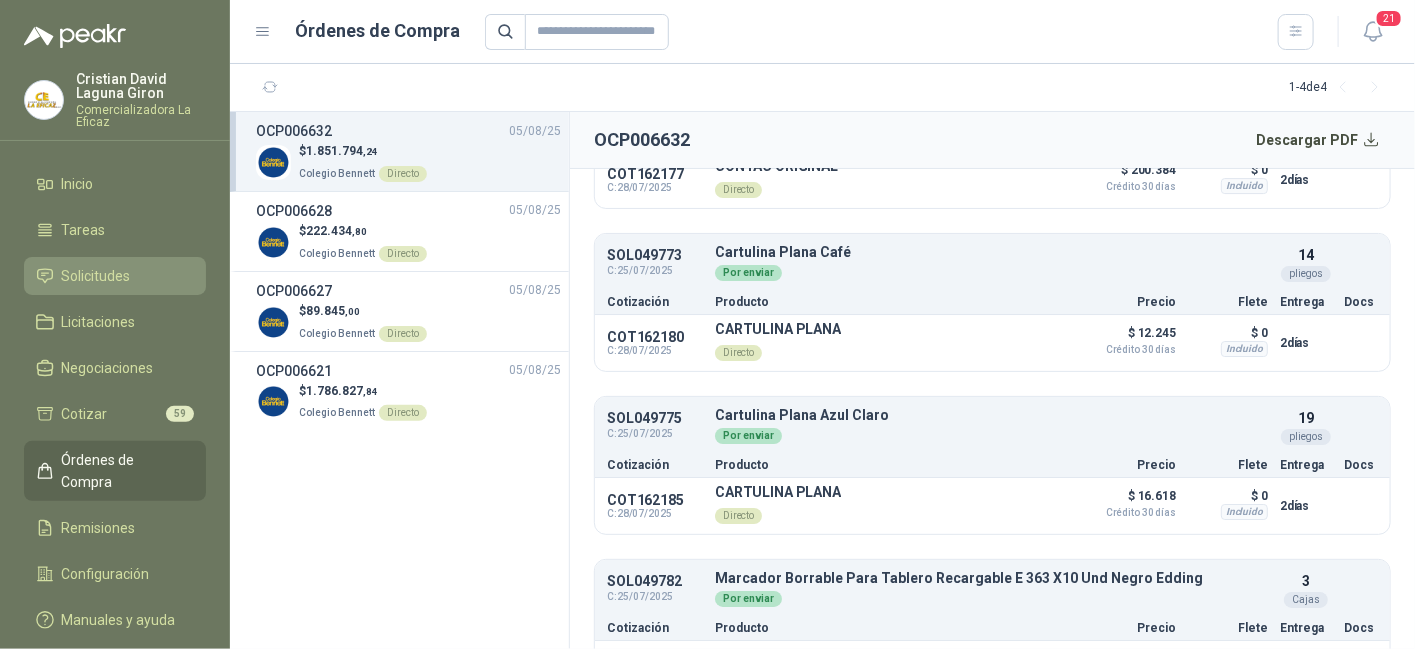 click on "Solicitudes" at bounding box center (96, 276) 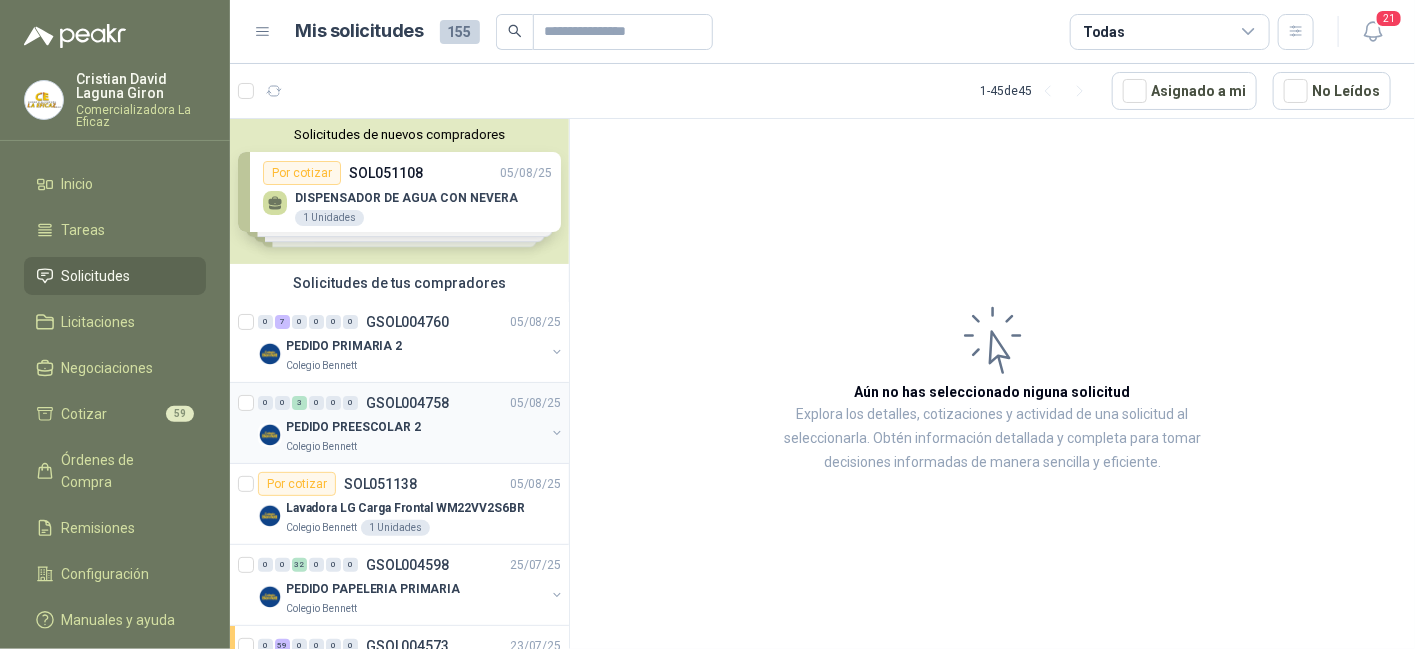 click on "PEDIDO PREESCOLAR 2" at bounding box center (353, 427) 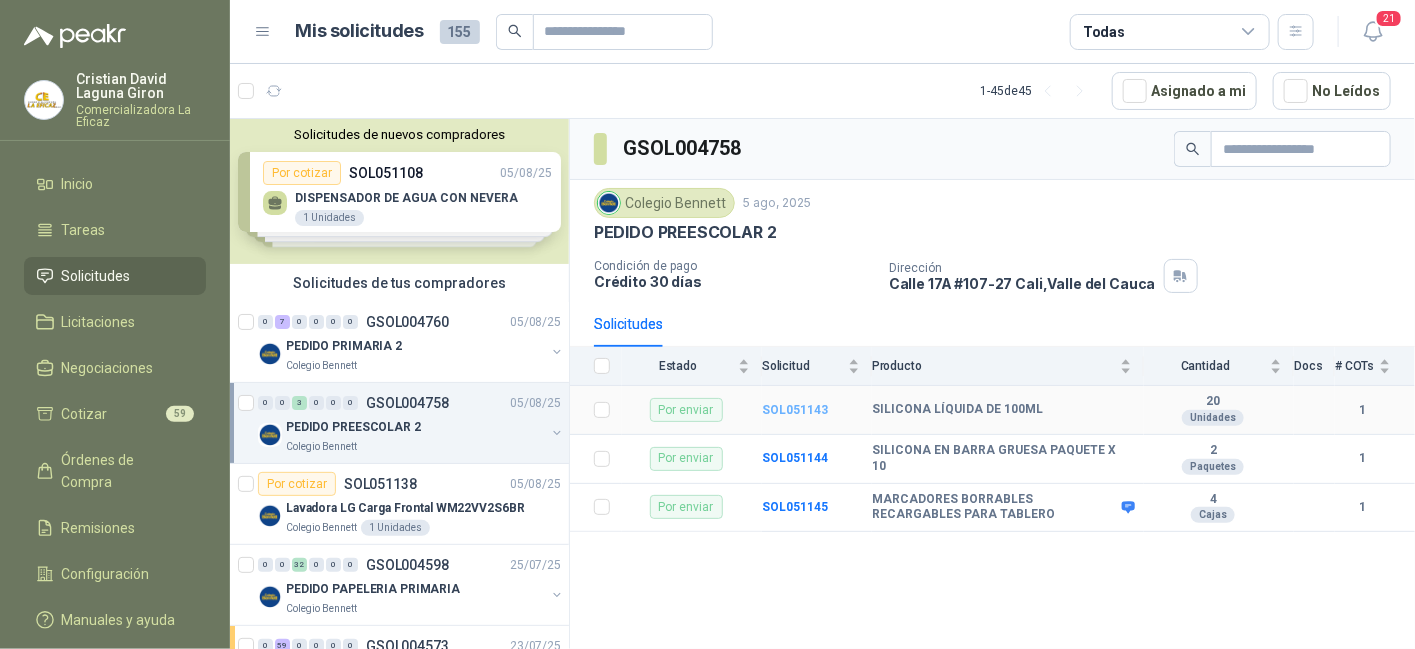 click on "SOL051143" at bounding box center (795, 410) 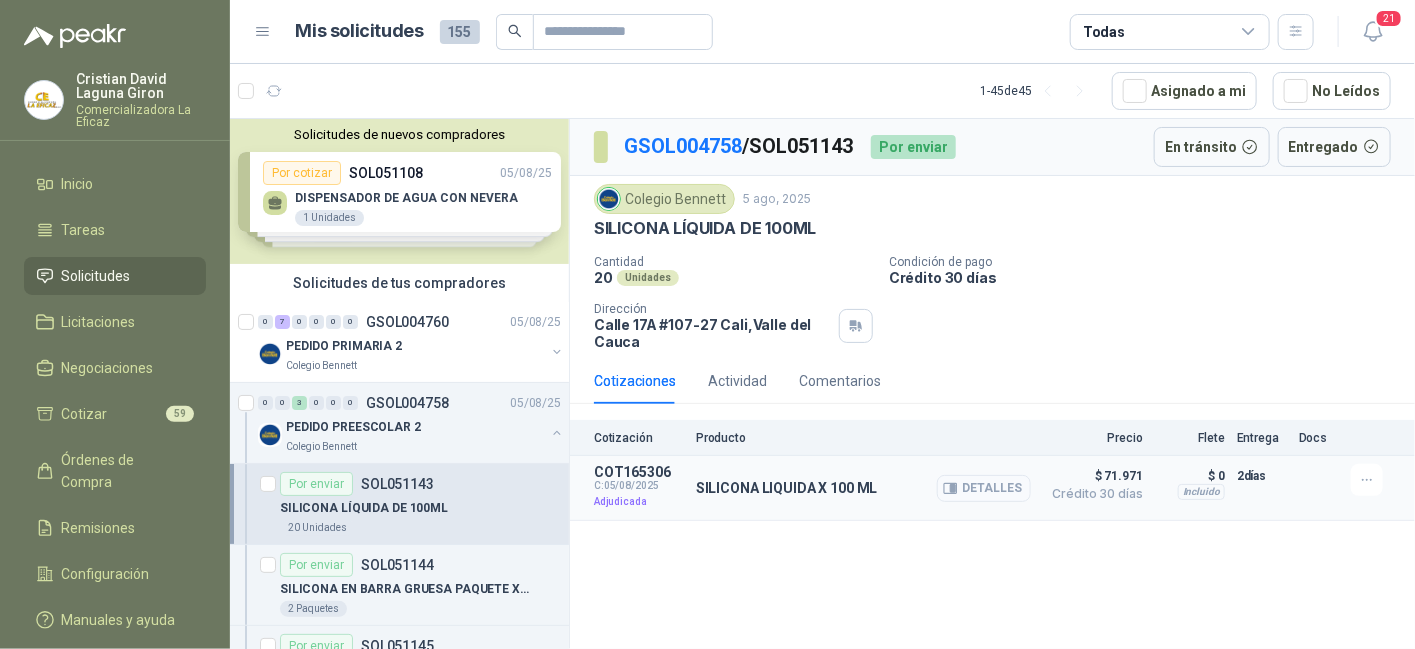 click on "Detalles" at bounding box center (984, 488) 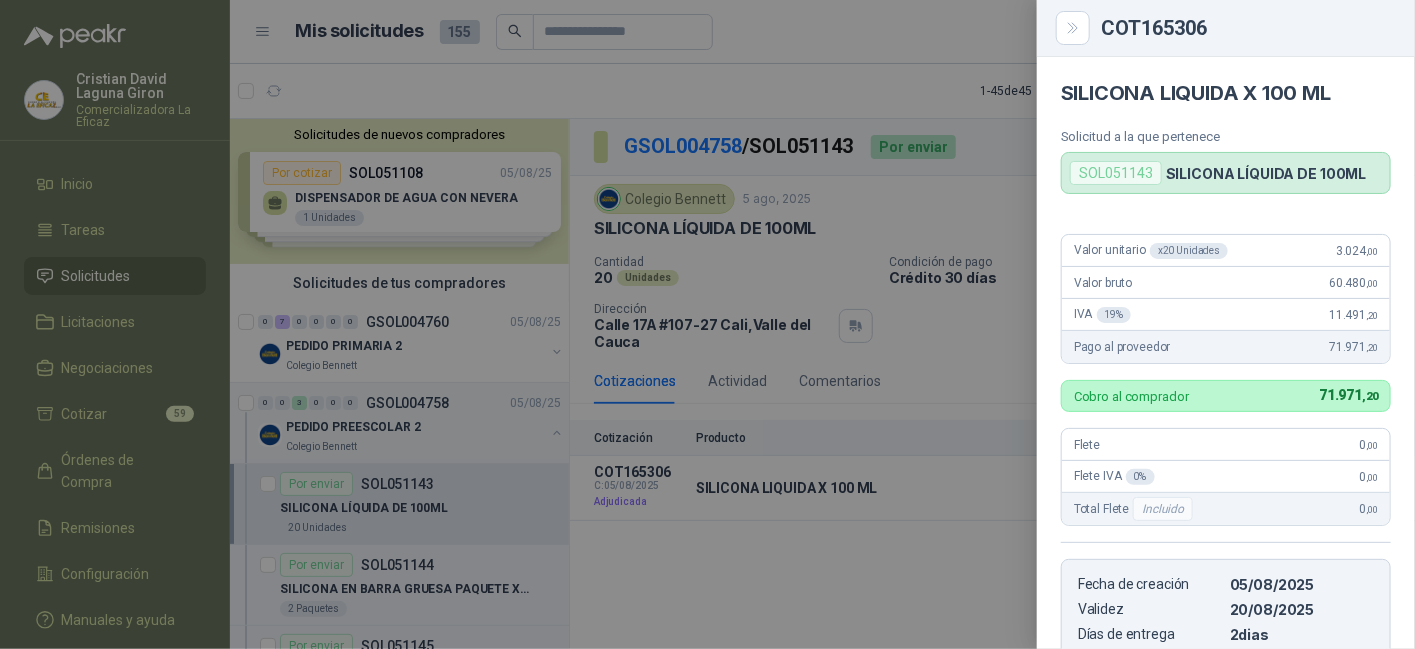 click at bounding box center (707, 324) 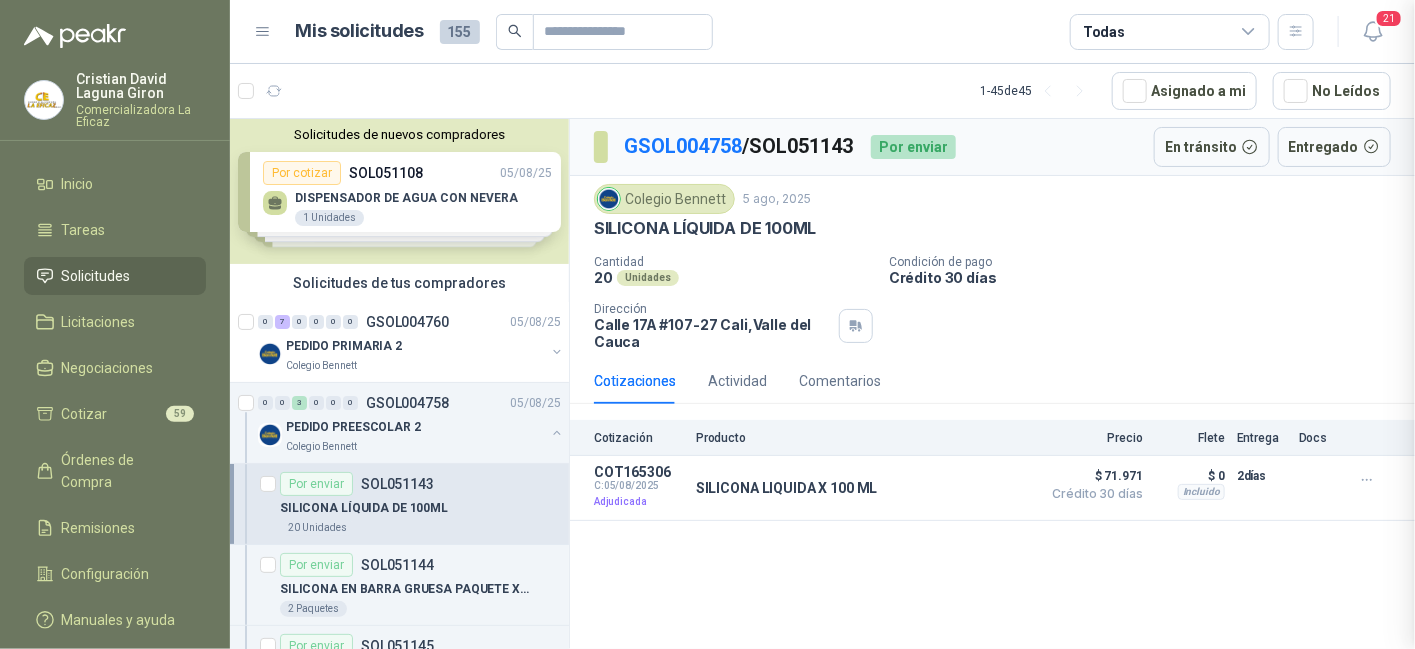 type 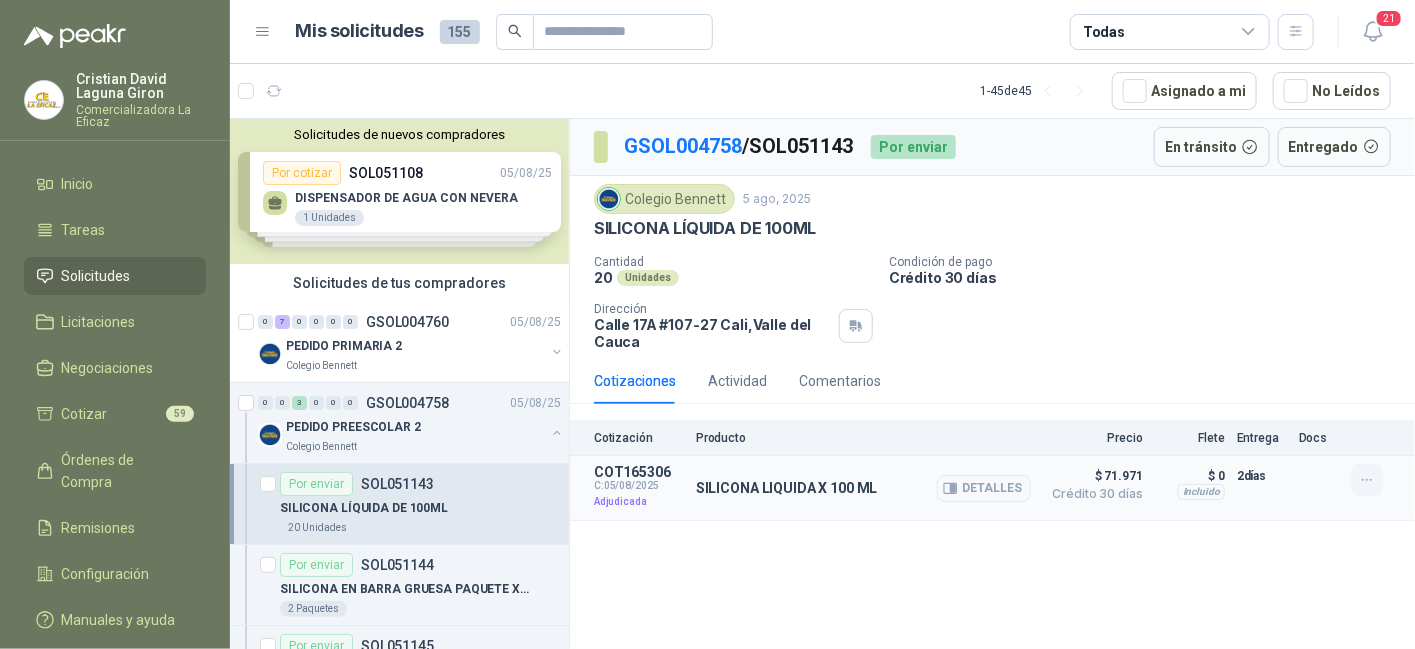 click 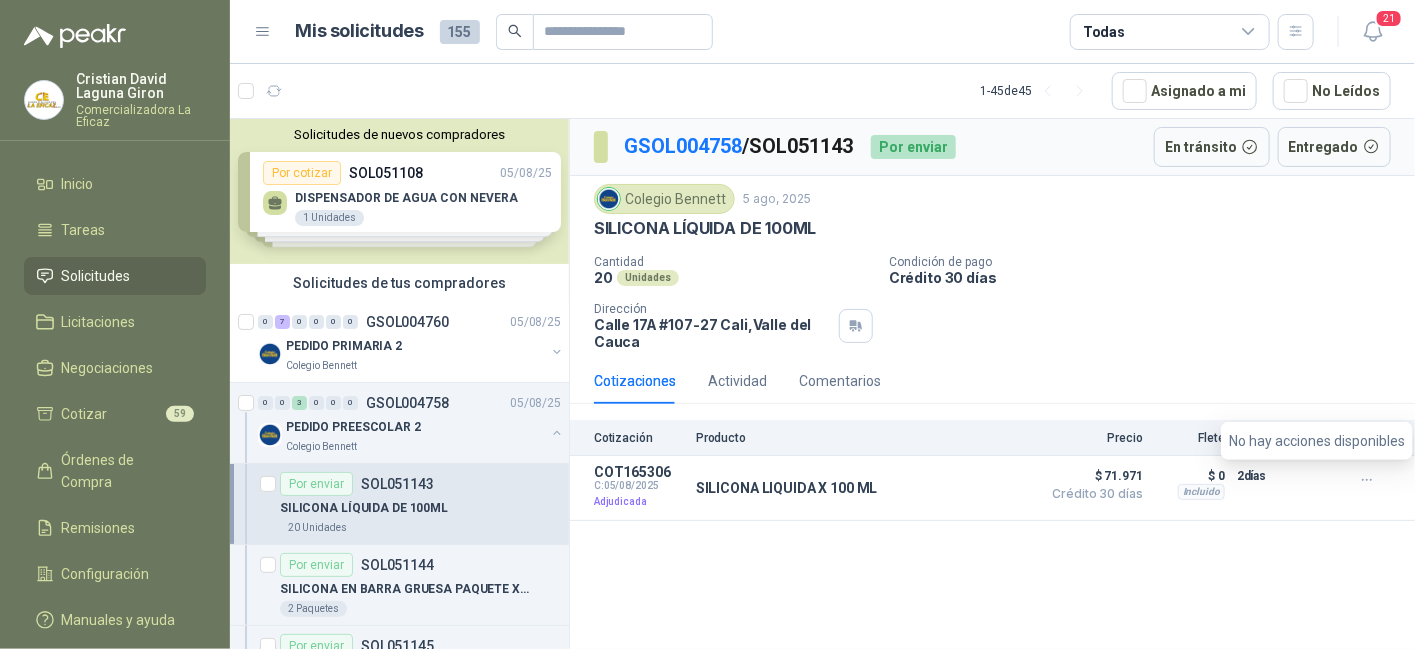 click on "GSOL004758  /  SOL051143 Por enviar En tránsito  Entregado  Colegio Bennett 5 ago, 2025   SILICONA LÍQUIDA DE 100ML Cantidad 20   Unidades Condición de pago Crédito 30 días Dirección Calle 17A #107-27   Cali ,  Valle del Cauca Cotizaciones Actividad Comentarios Cotización Producto Precio Flete Entrega Docs COT165306 C:  05/08/2025 Adjudicada SILICONA LIQUIDA X 100 ML Detalles $ 71.971 Crédito 30 días $ 71.971 Crédito 30 días Incluido   $ 0 Entrega:    2  días $ 0 Incluido   2  días" at bounding box center (992, 387) 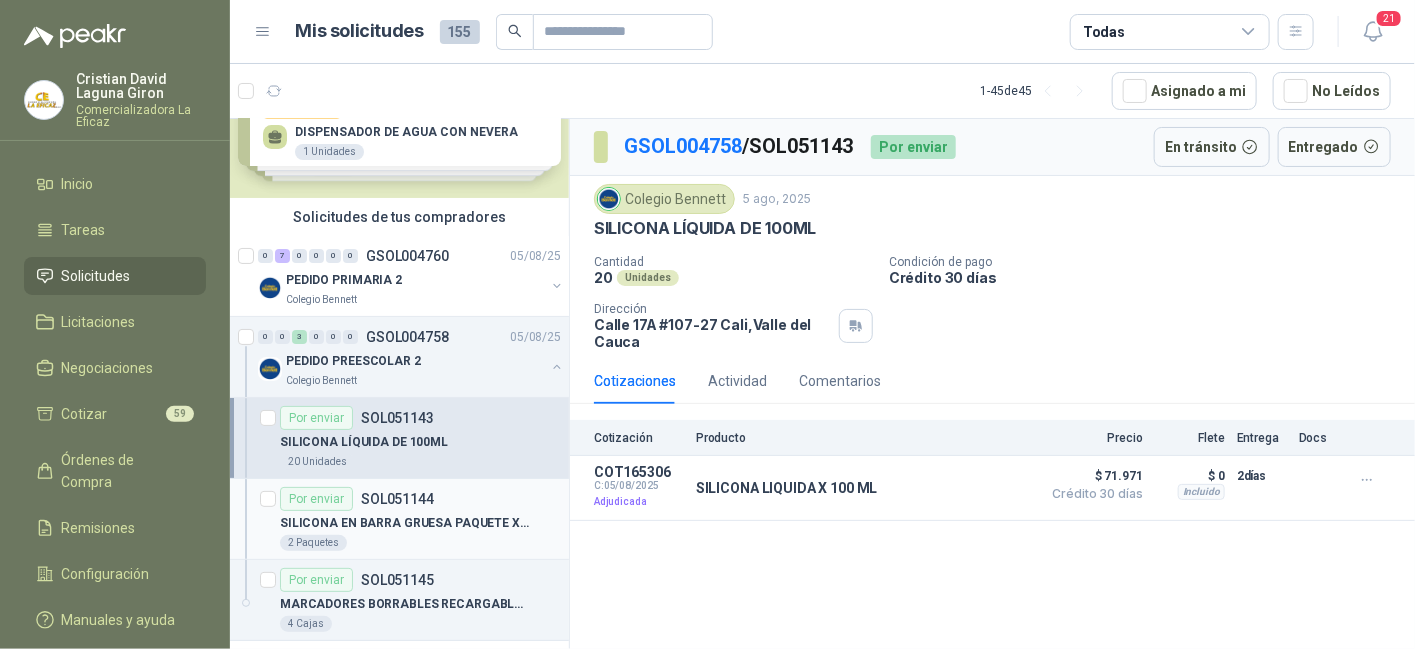 scroll, scrollTop: 100, scrollLeft: 0, axis: vertical 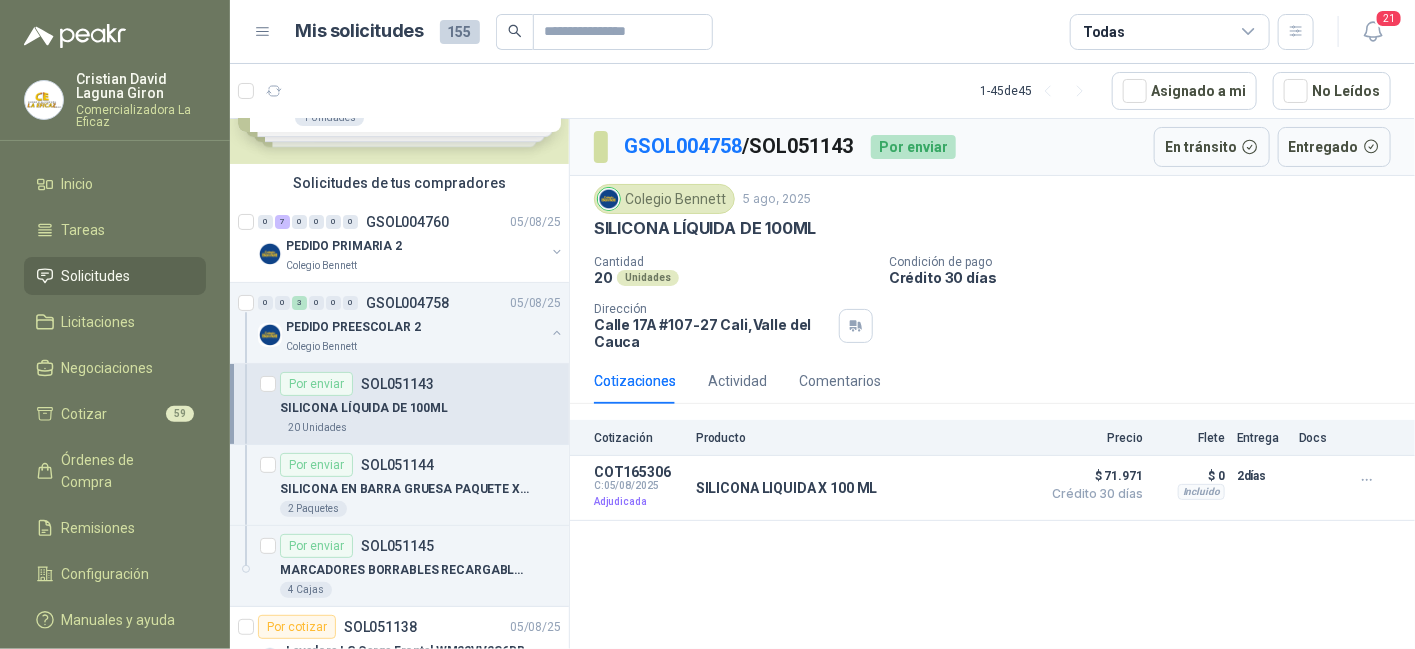 click on "SILICONA LÍQUIDA DE 100ML" at bounding box center (364, 408) 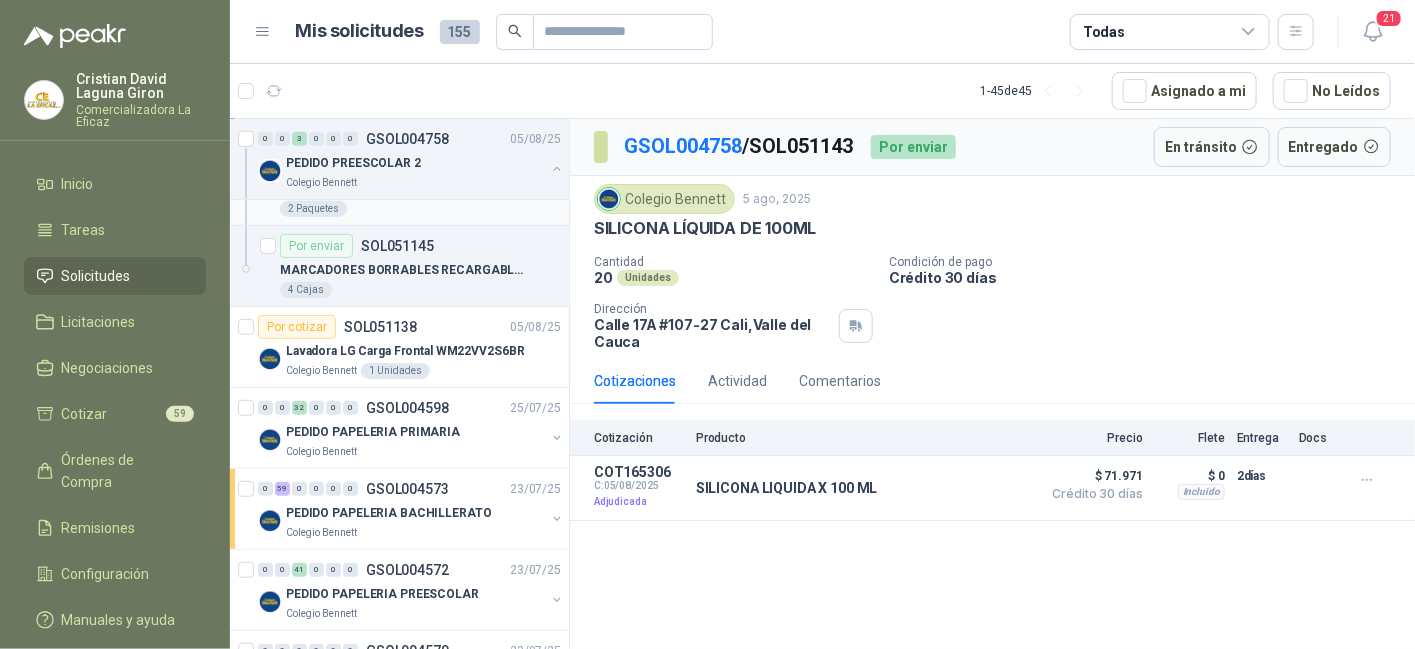 scroll, scrollTop: 0, scrollLeft: 0, axis: both 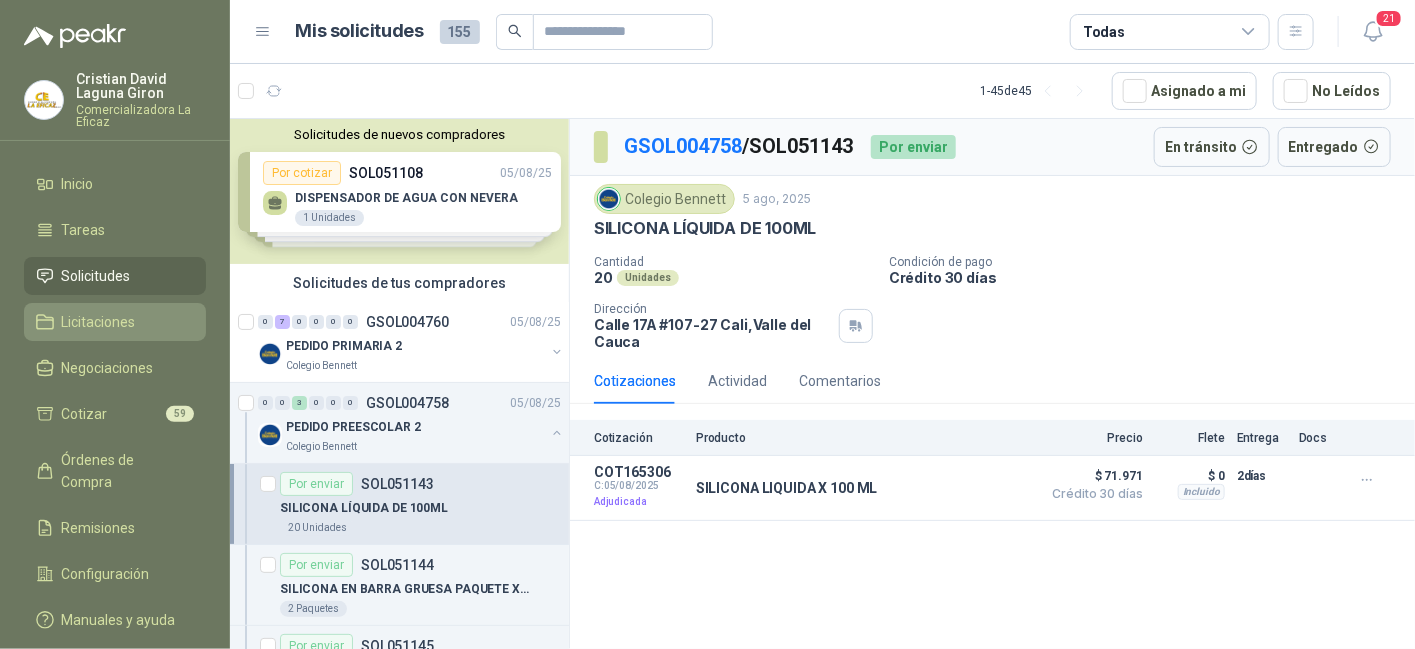 click on "Licitaciones" at bounding box center (99, 322) 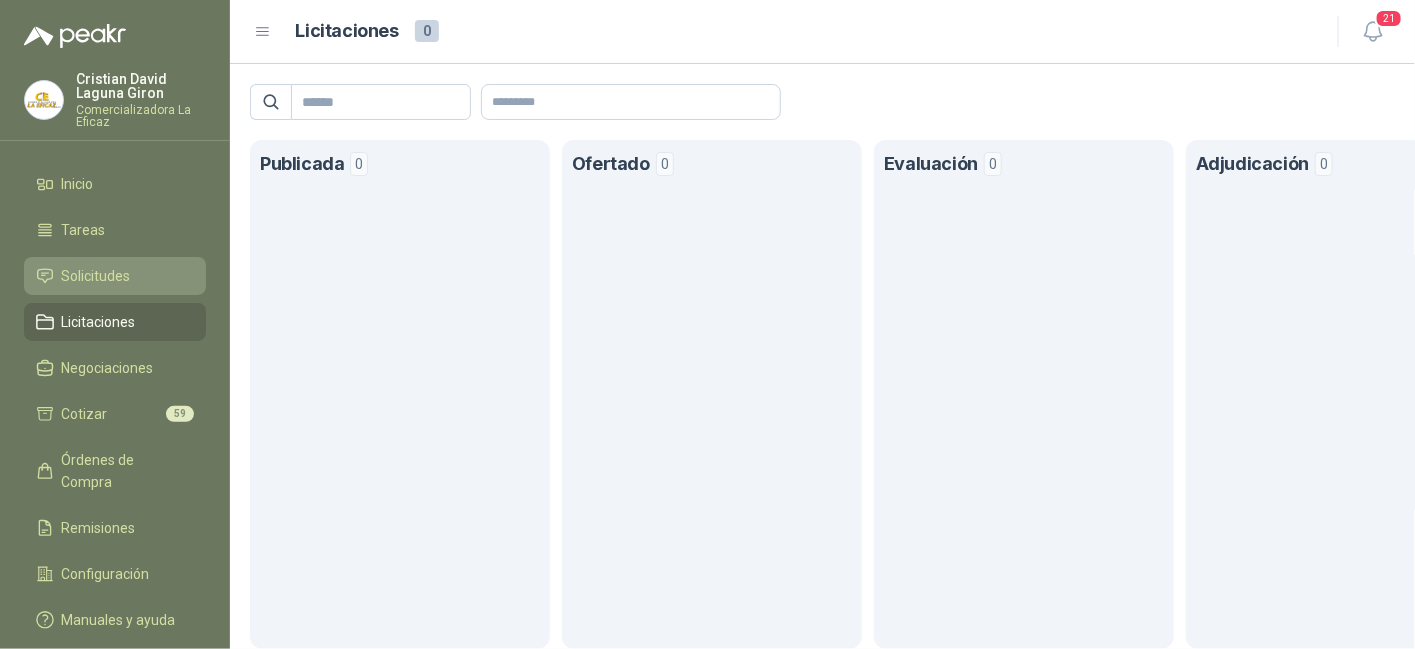 click on "Solicitudes" at bounding box center (96, 276) 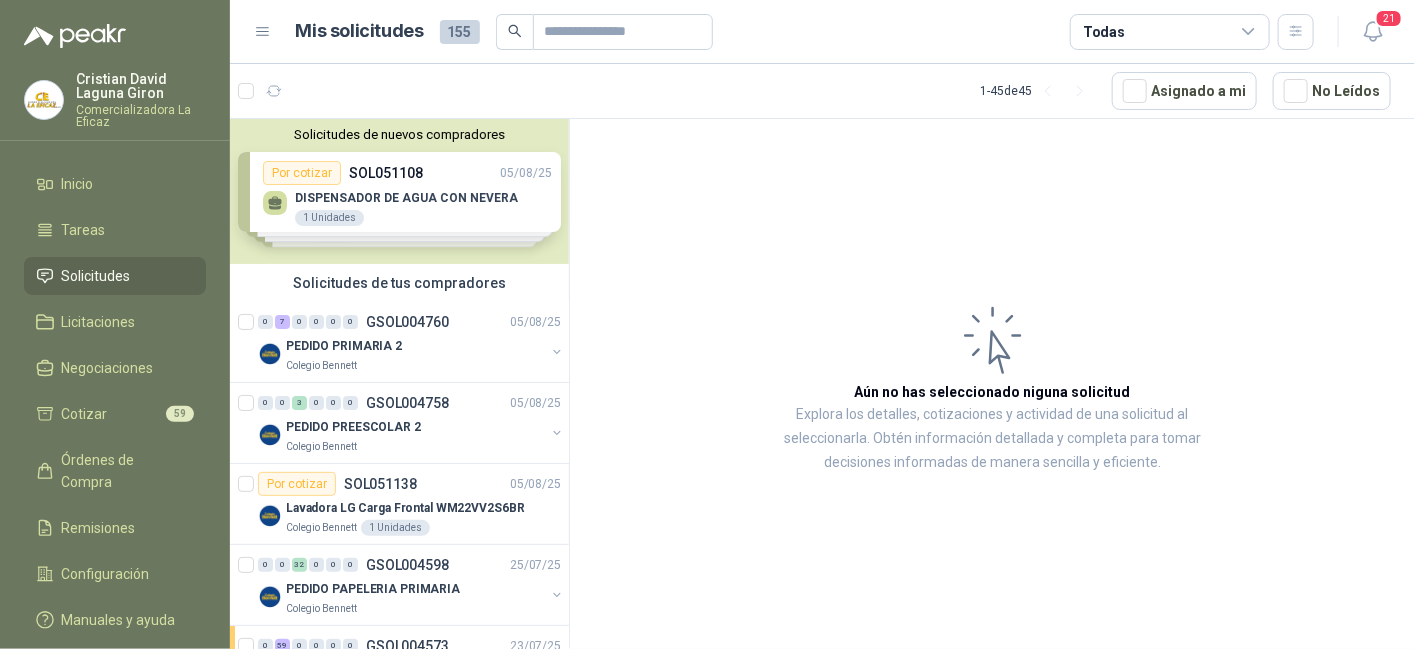 click on "Solicitudes de nuevos compradores Por cotizar SOL051108 05/08/25   DISPENSADOR DE AGUA CON NEVERA 1   Unidades Por cotizar SOL051054 04/08/25   WYPALL X-70                              36   UND  Por cotizar SOL051059 04/08/25   TOALLA SCOTT NATURAL DOBLA Z 21 MULTIFO  24   UND  Por cotizar SOL051062 04/08/25   PAPEL HIGIENICO YUMBO INDUSTRIAL         48   UND  ¿Quieres recibir  cientos de solicitudes de compra  como estas todos los días? Agenda una reunión" at bounding box center (399, 191) 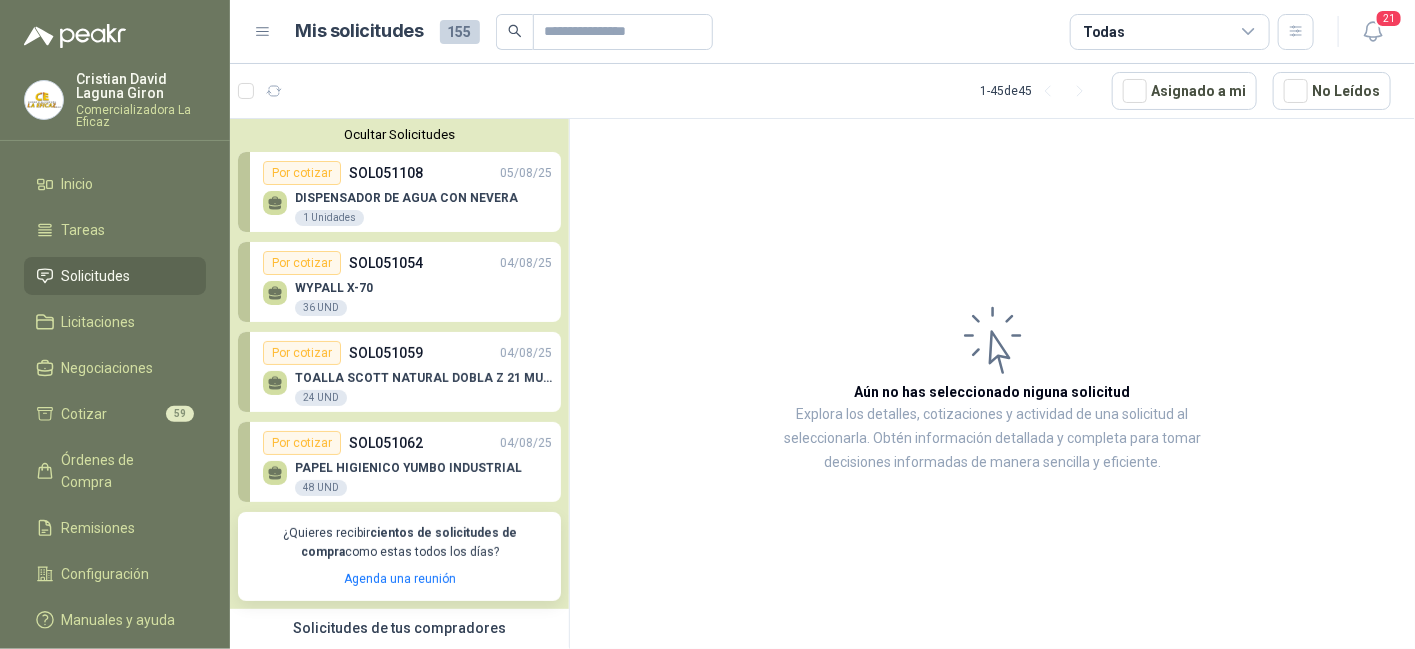 click on "PAPEL HIGIENICO YUMBO INDUSTRIAL" at bounding box center (408, 468) 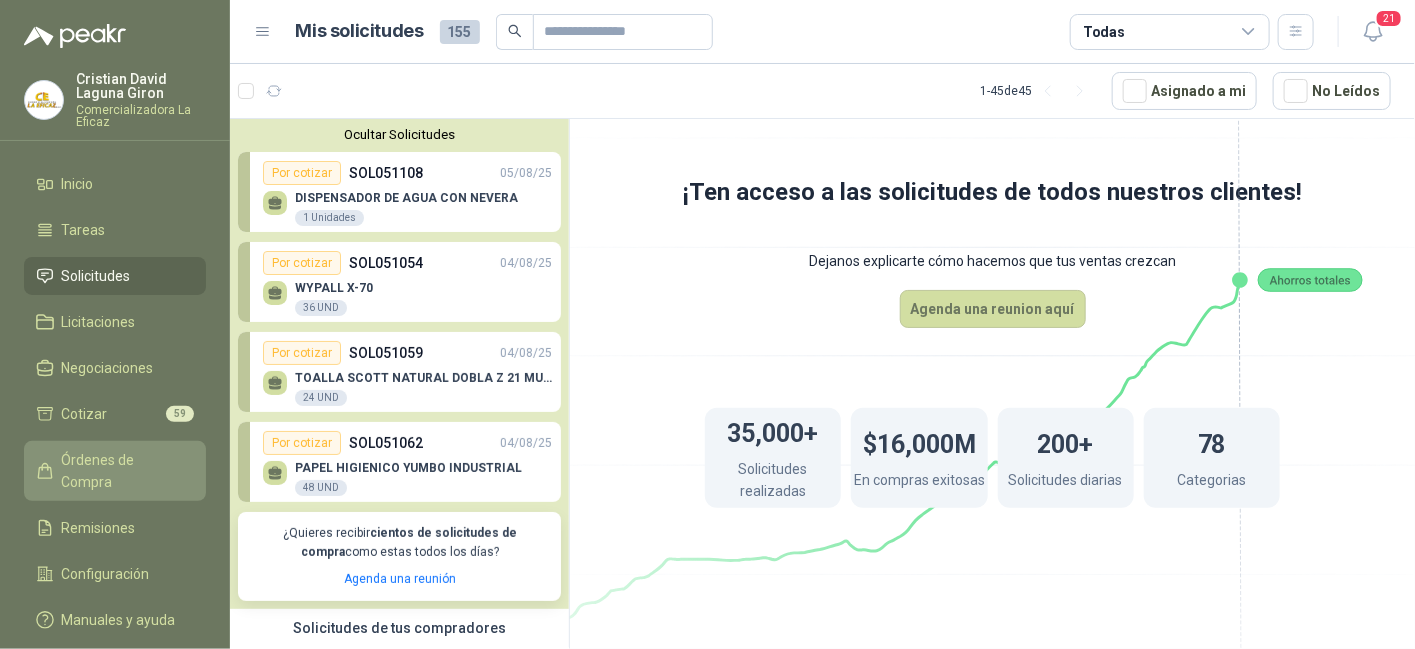 click on "Órdenes de Compra" at bounding box center (124, 471) 